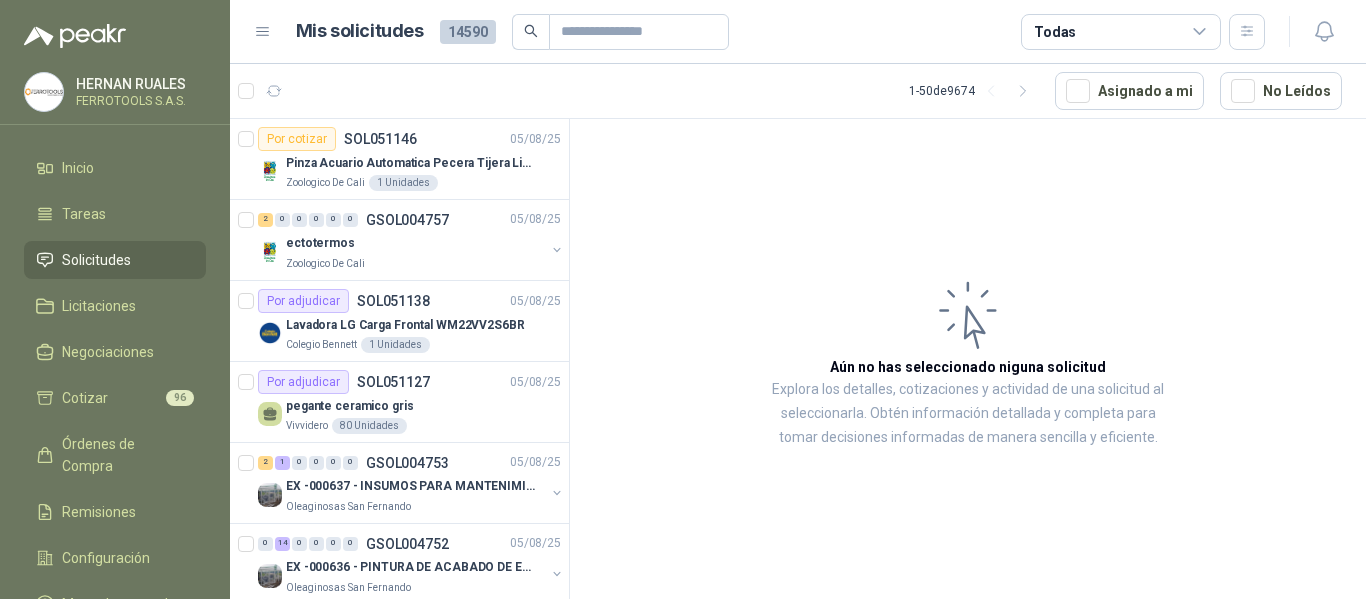 scroll, scrollTop: 0, scrollLeft: 0, axis: both 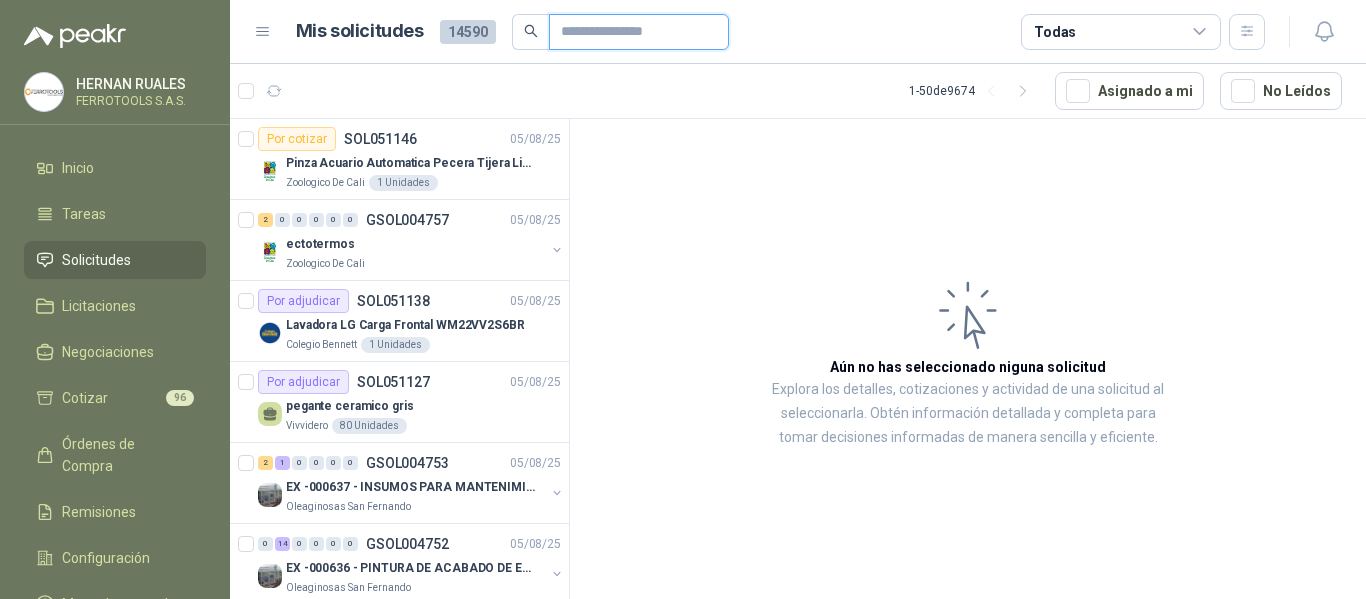 click at bounding box center [631, 32] 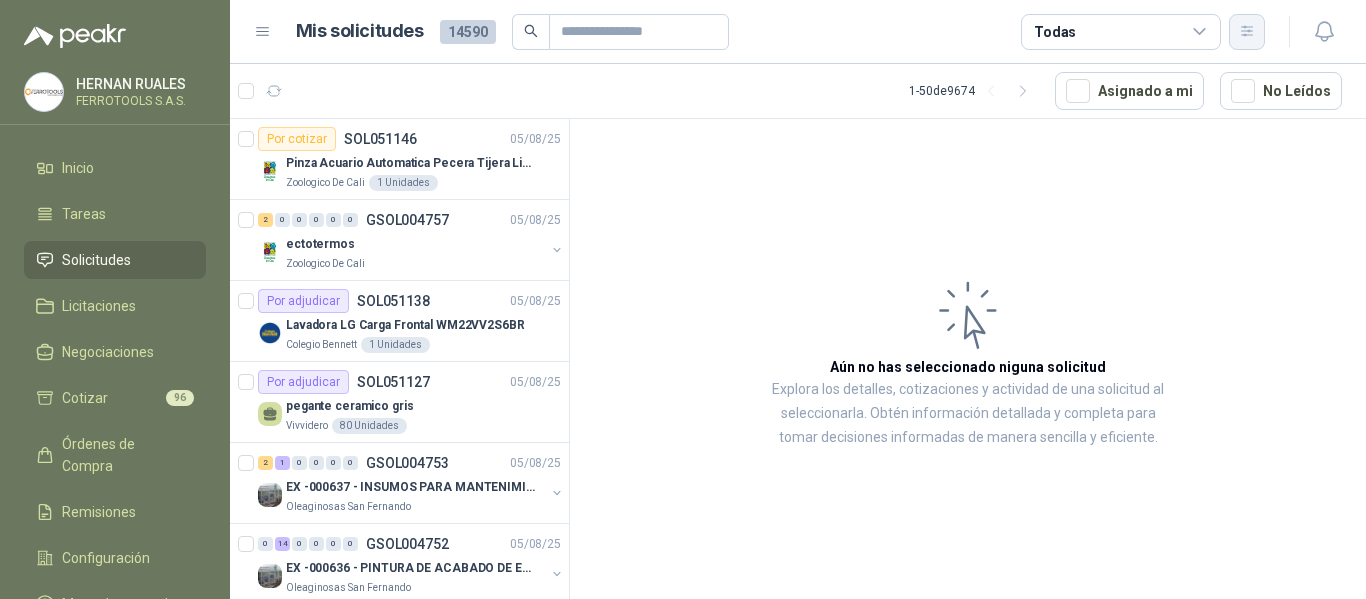 click 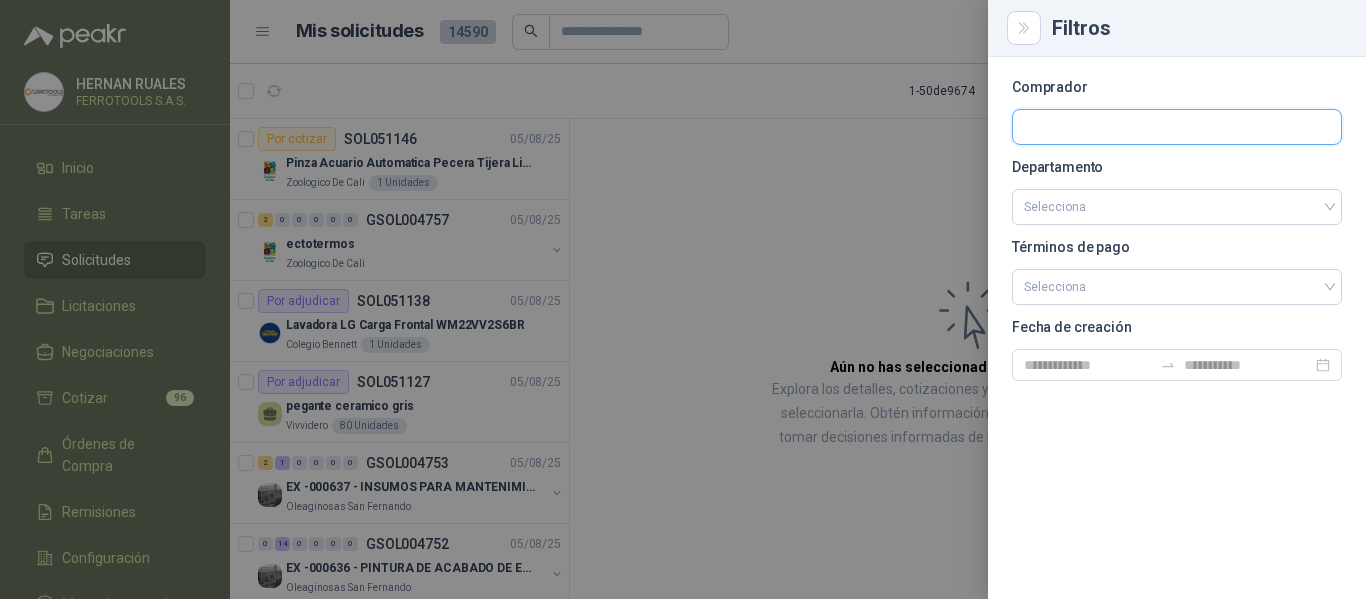 click at bounding box center [1177, 127] 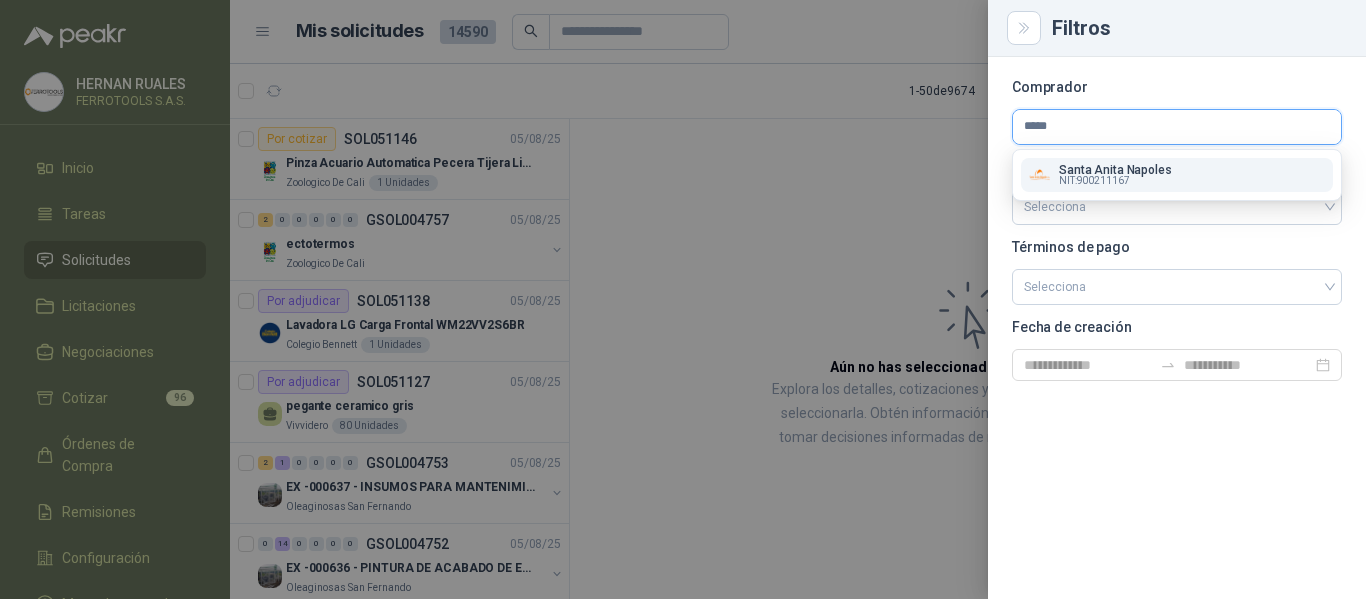 type on "*****" 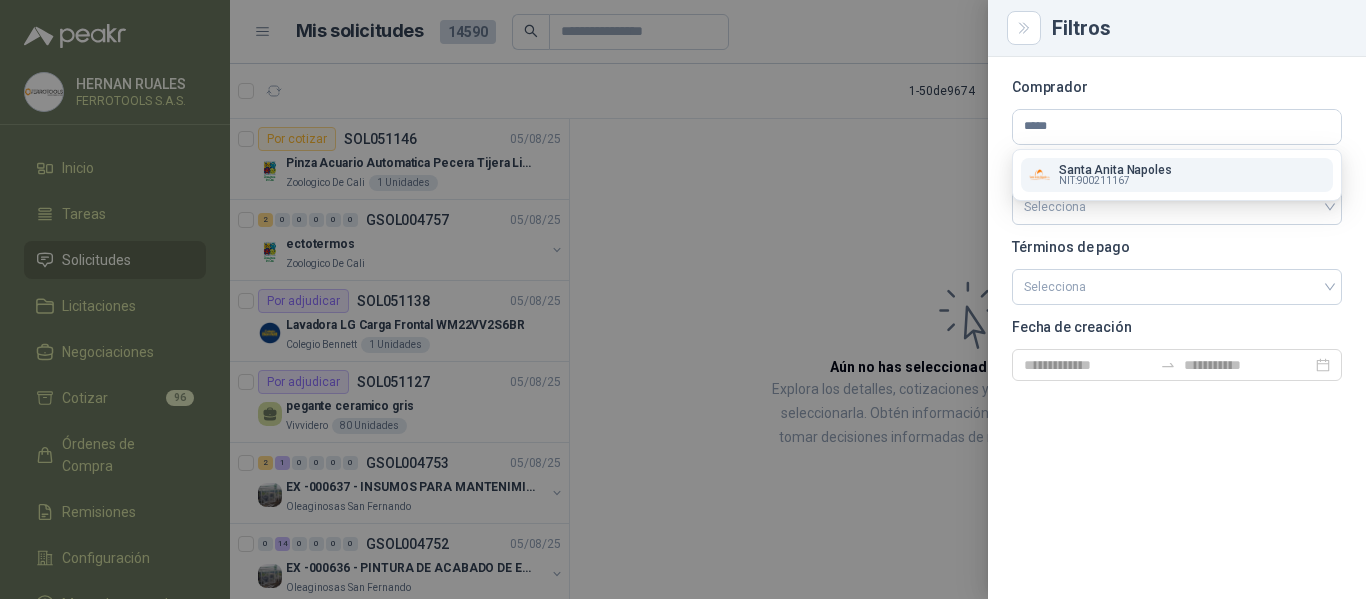 click on "NIT :  900211167" at bounding box center [1094, 181] 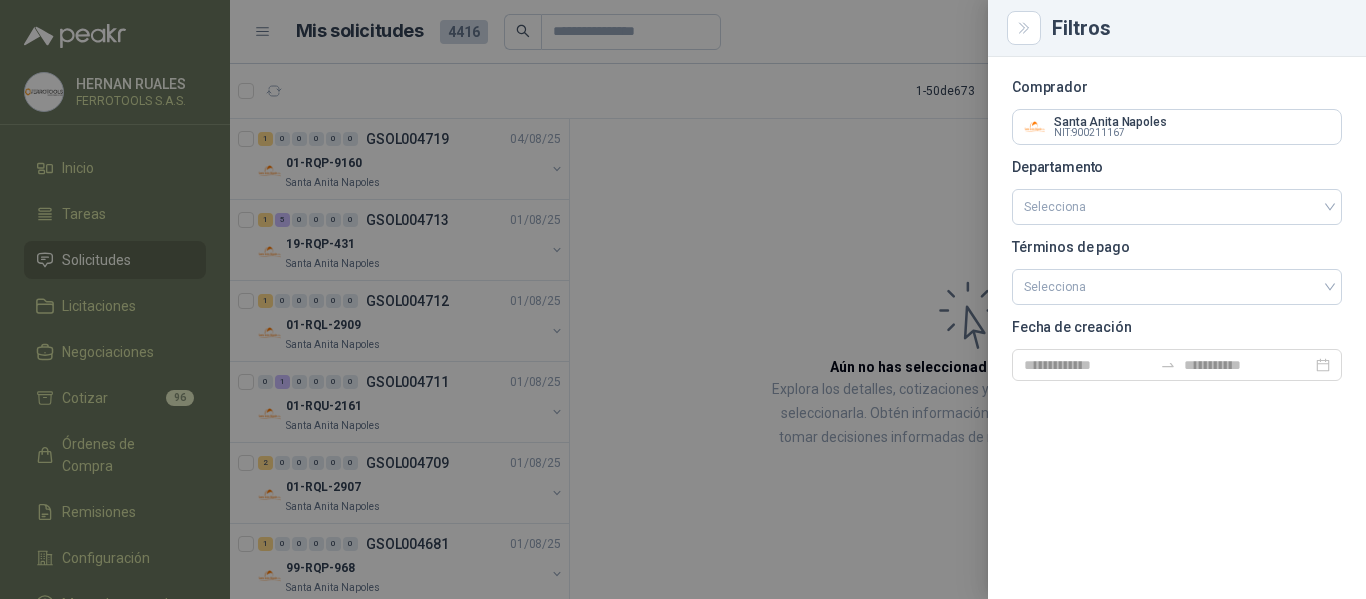click at bounding box center (683, 299) 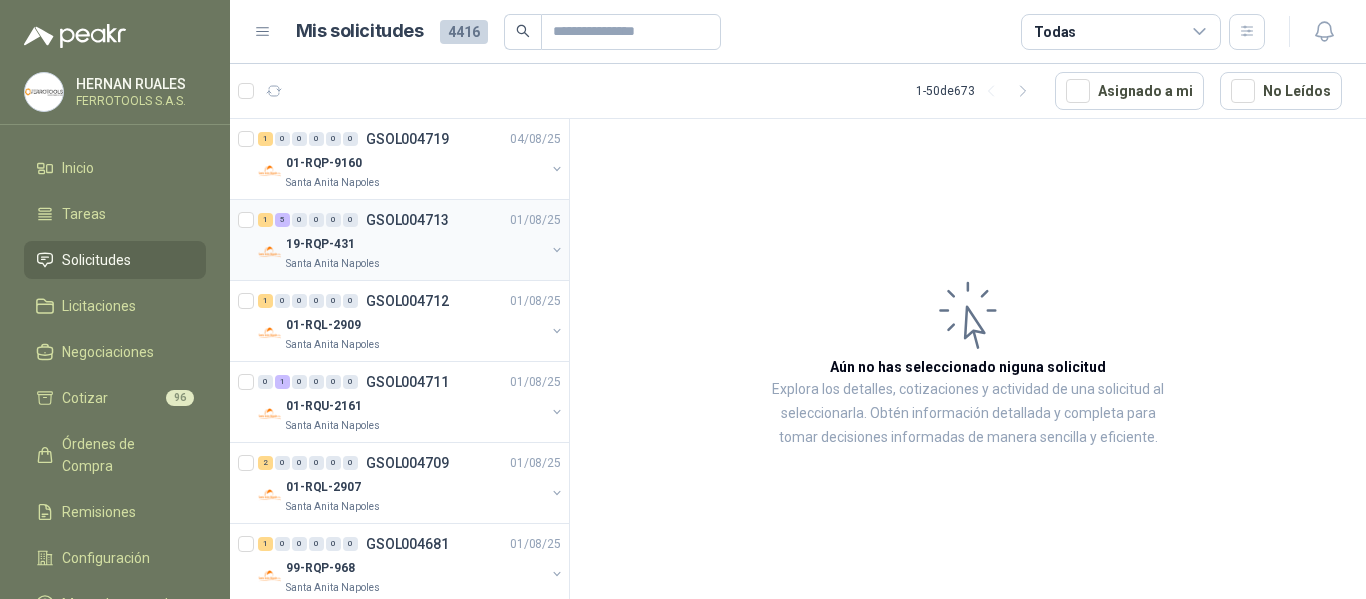 click on "19-RQP-431" at bounding box center [415, 244] 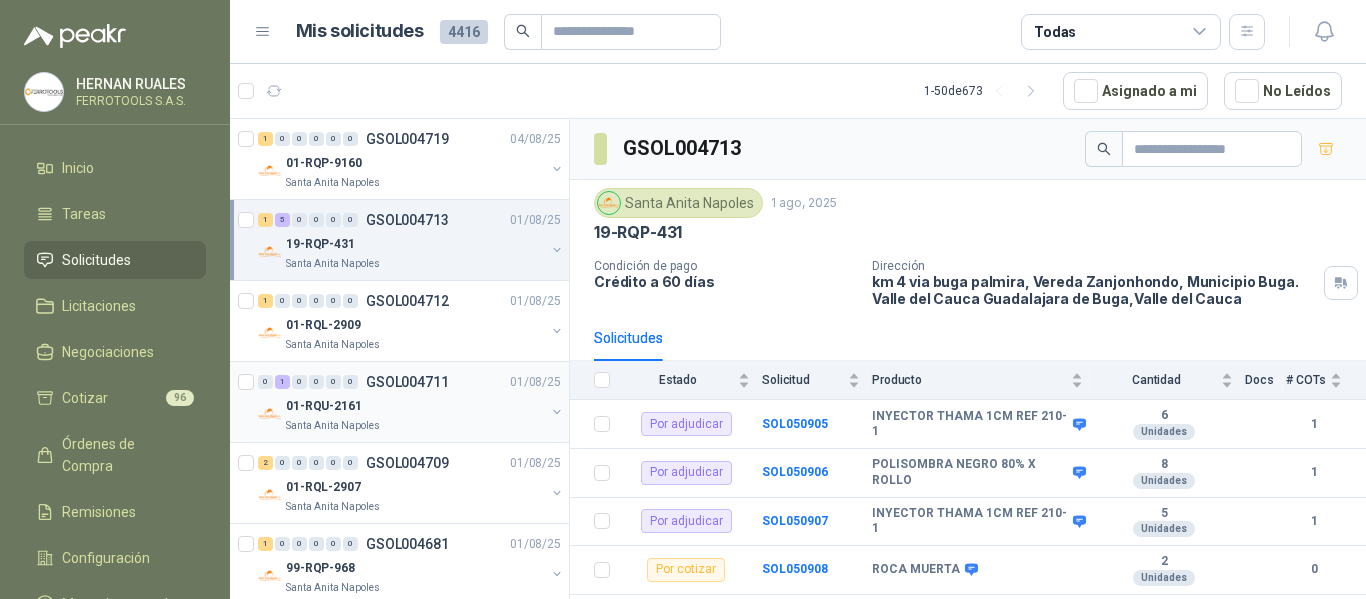 click on "01-RQU-2161" at bounding box center (415, 406) 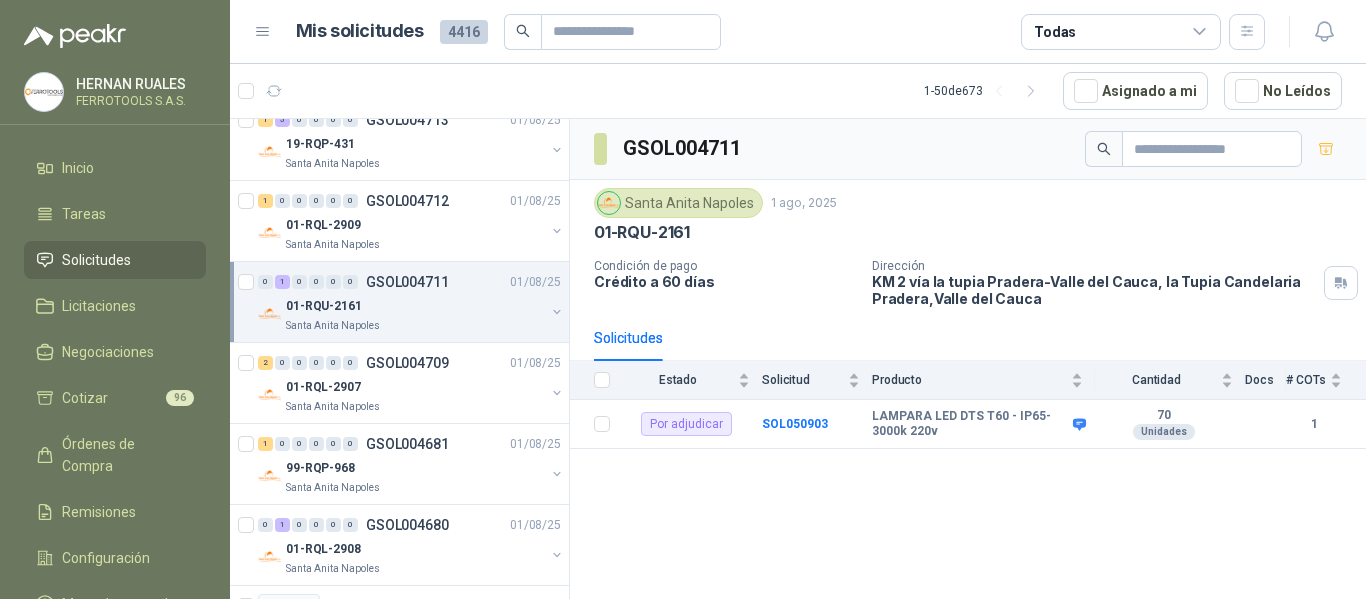 scroll, scrollTop: 200, scrollLeft: 0, axis: vertical 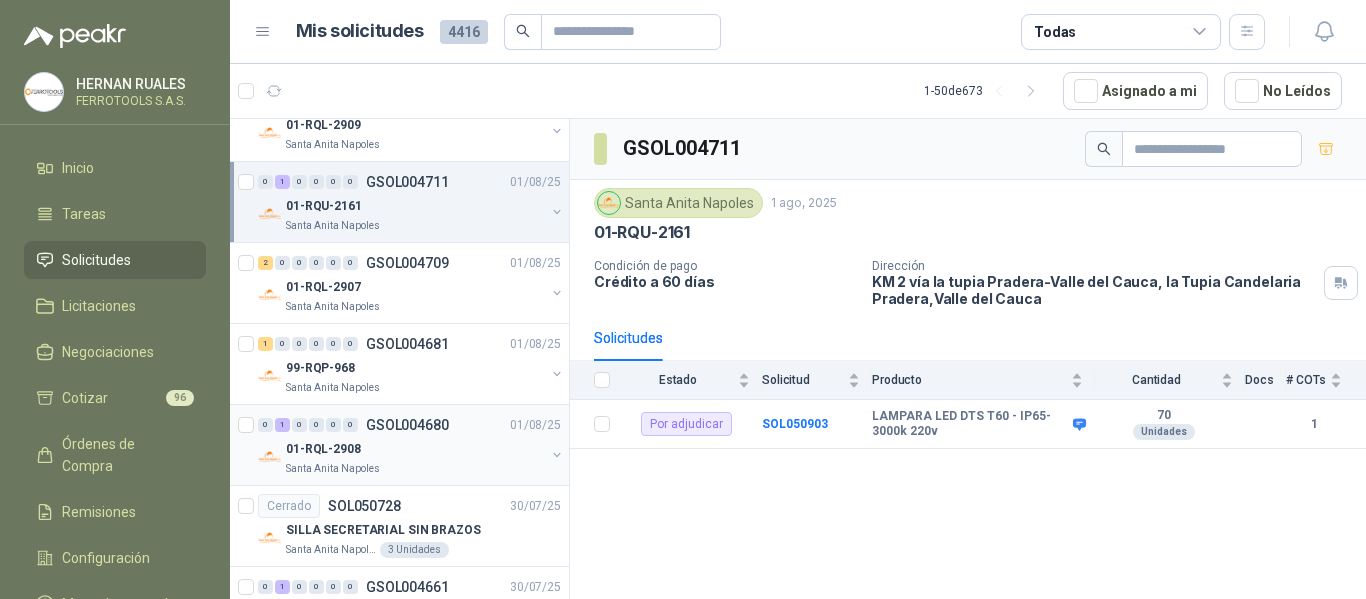 click on "01-RQL-2908" at bounding box center (415, 449) 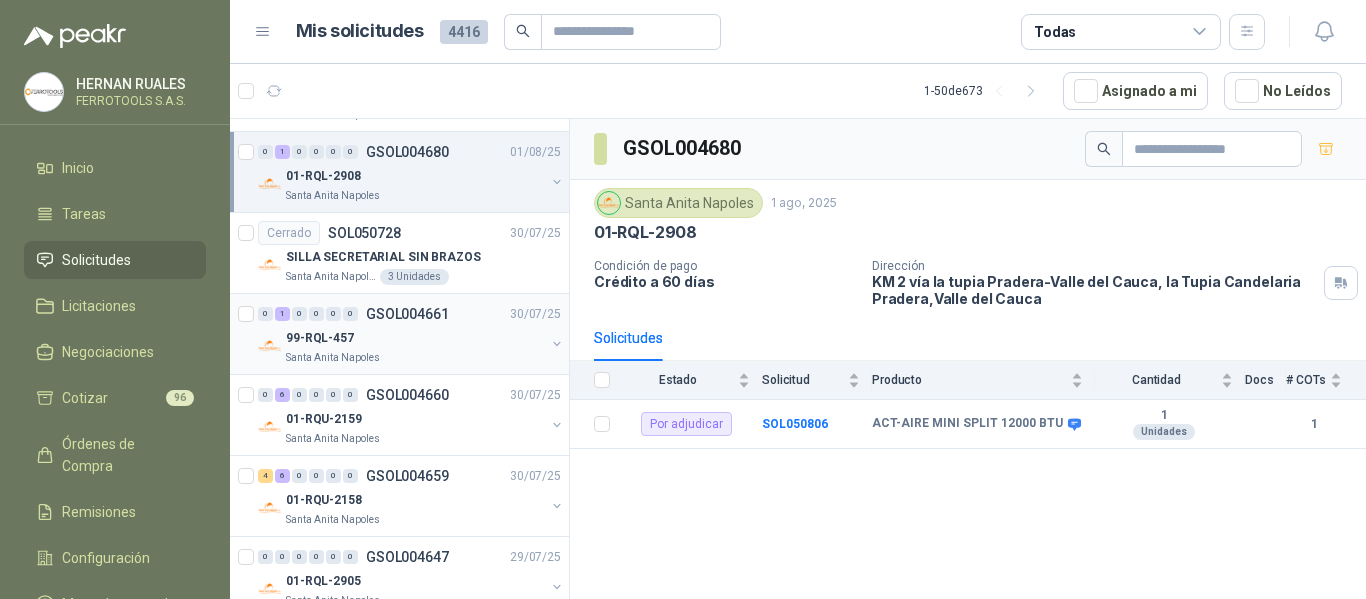 scroll, scrollTop: 500, scrollLeft: 0, axis: vertical 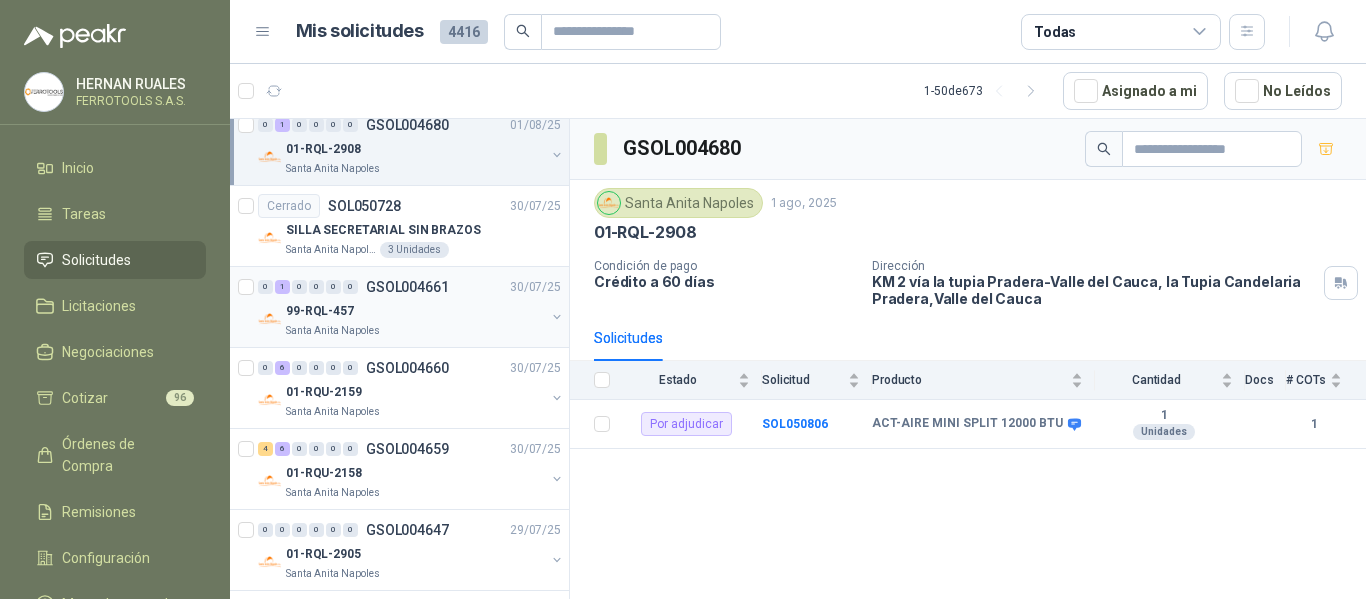 click on "Santa Anita Napoles" at bounding box center (415, 331) 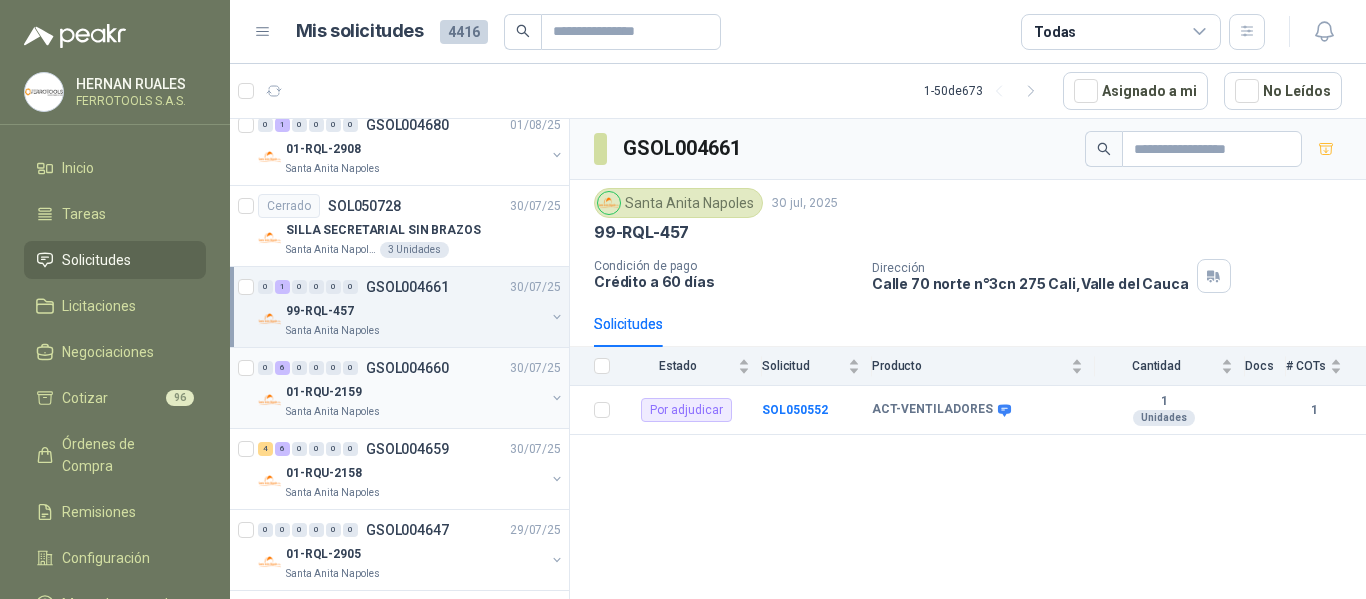 click on "01-RQU-2159" at bounding box center [415, 392] 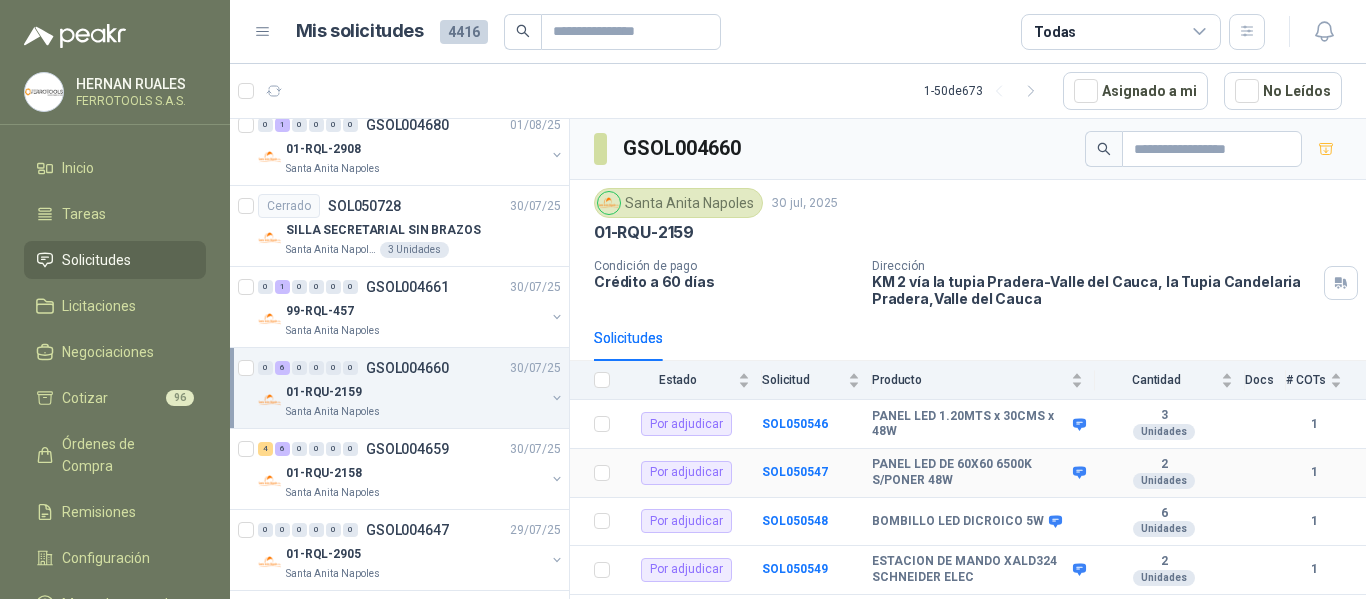scroll, scrollTop: 86, scrollLeft: 0, axis: vertical 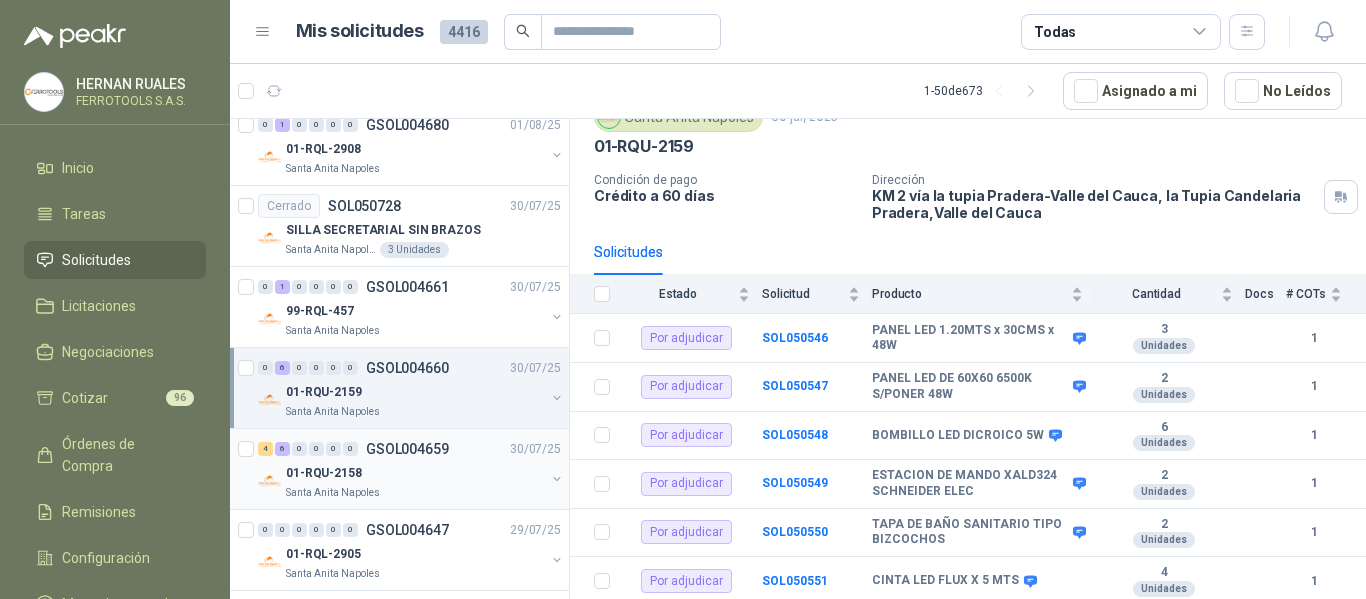 click on "01-RQU-2158" at bounding box center (415, 473) 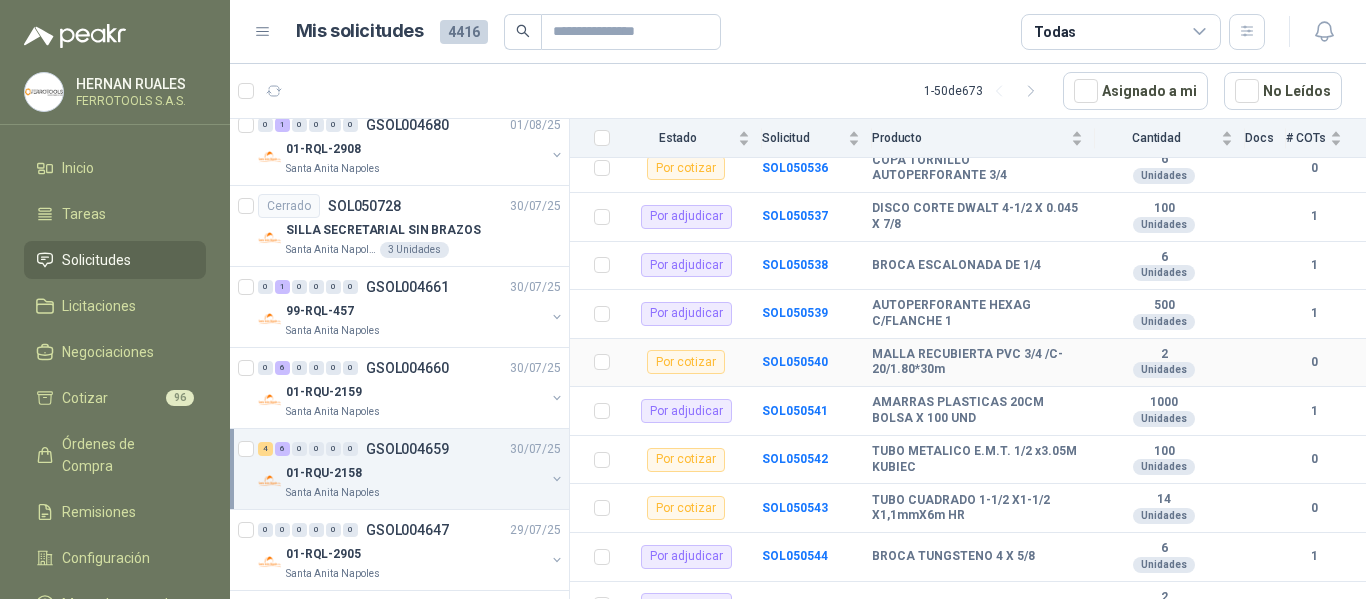 scroll, scrollTop: 280, scrollLeft: 0, axis: vertical 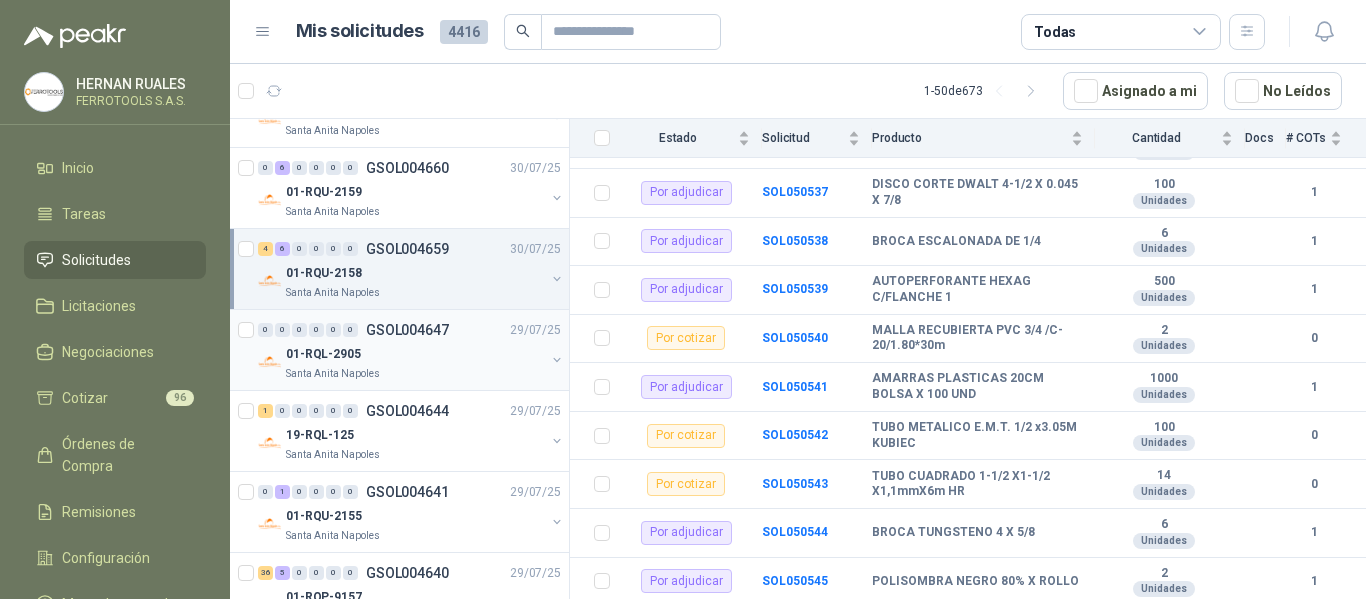 click on "01-RQL-2905" at bounding box center (415, 354) 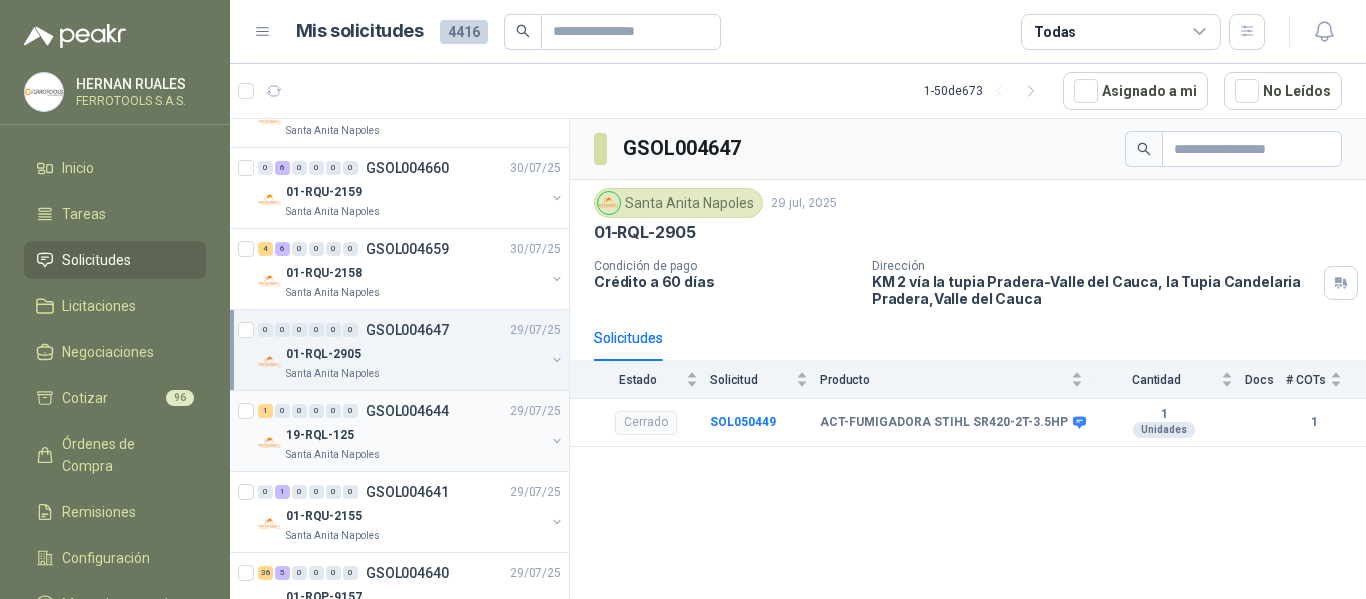 click on "Santa Anita Napoles" at bounding box center [415, 455] 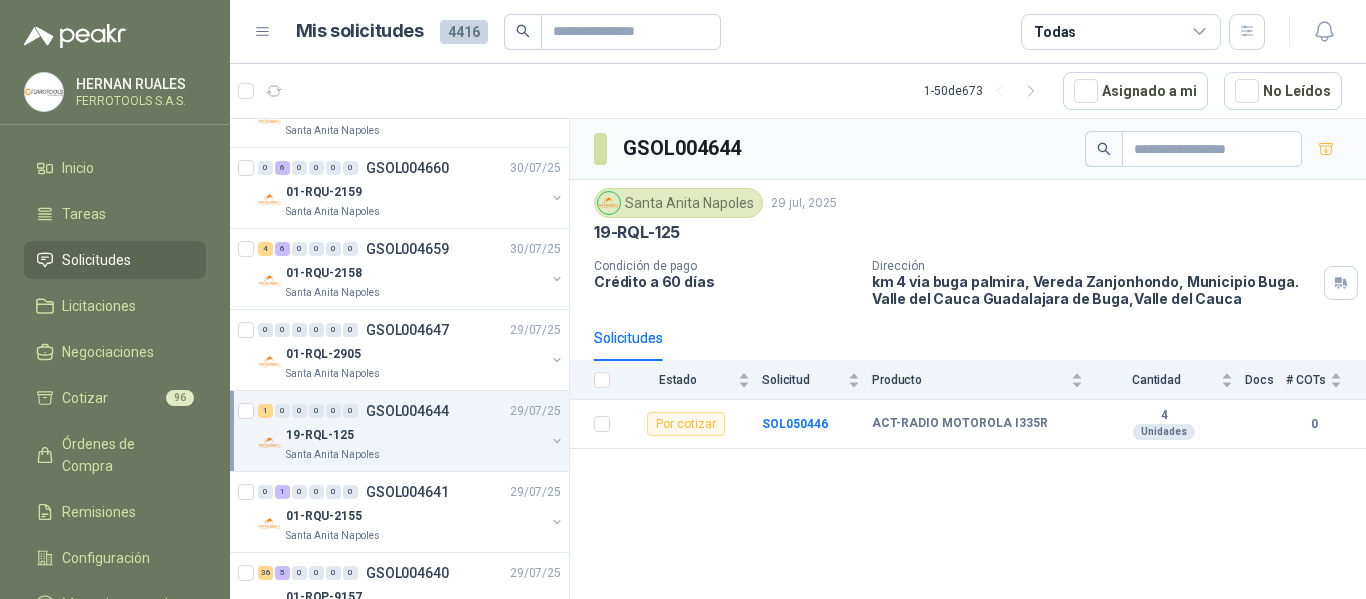 scroll, scrollTop: 800, scrollLeft: 0, axis: vertical 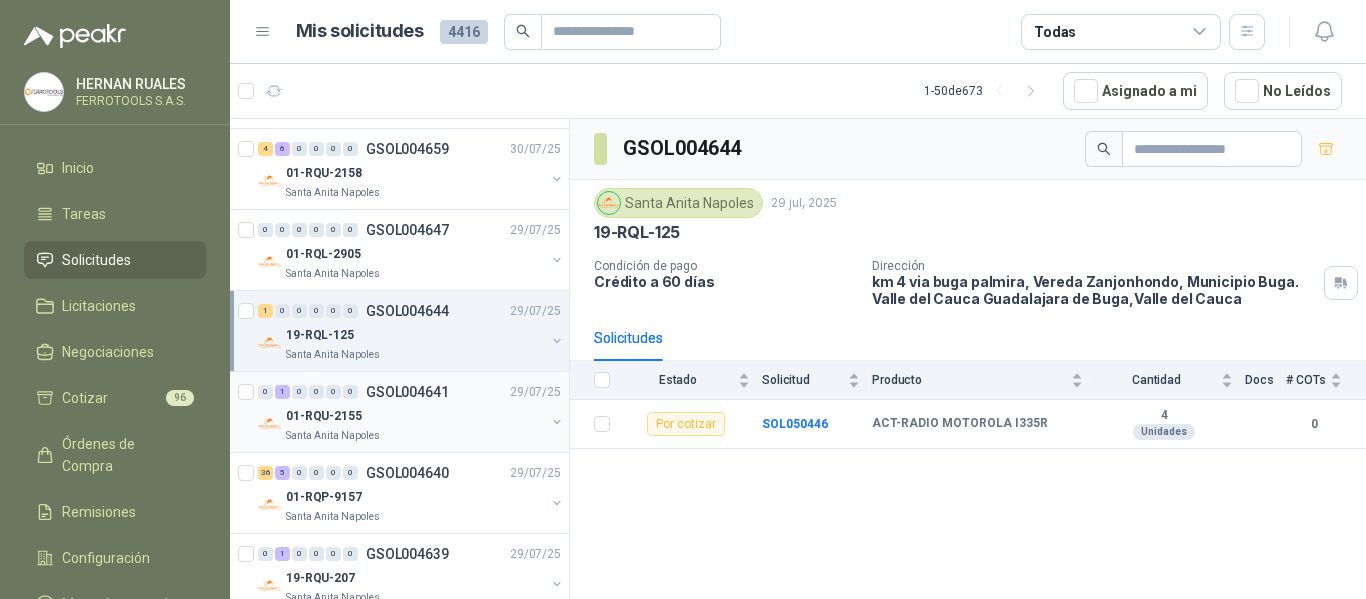 click on "01-RQU-2155" at bounding box center [415, 416] 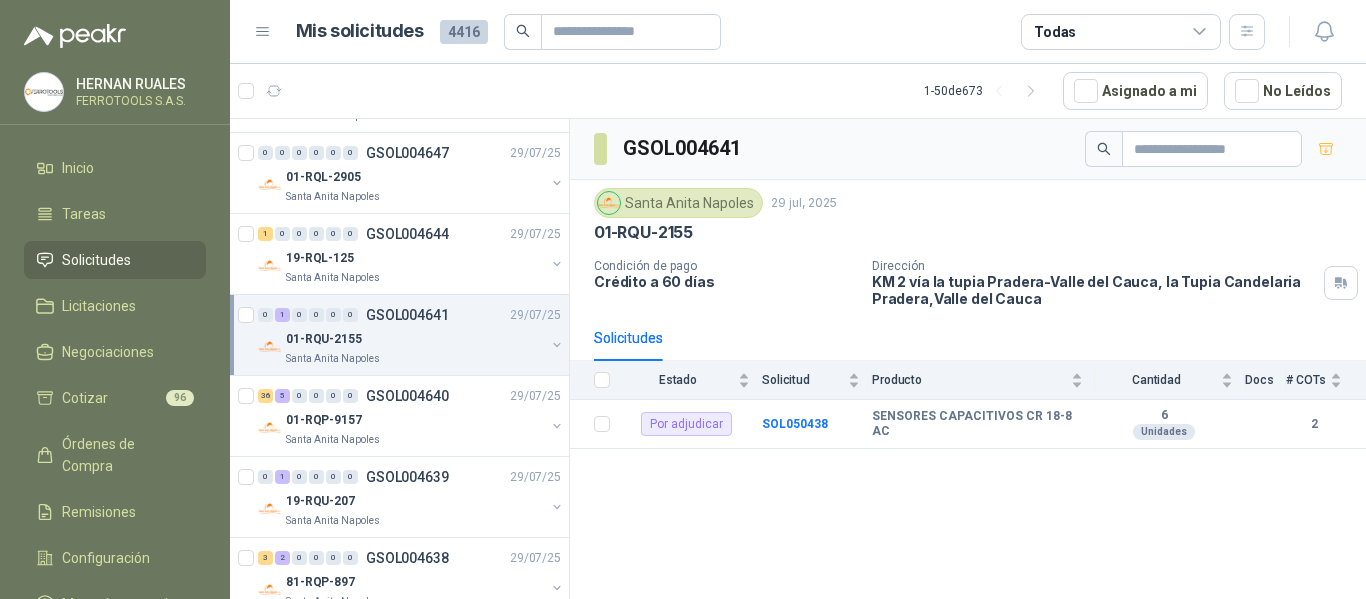 scroll, scrollTop: 900, scrollLeft: 0, axis: vertical 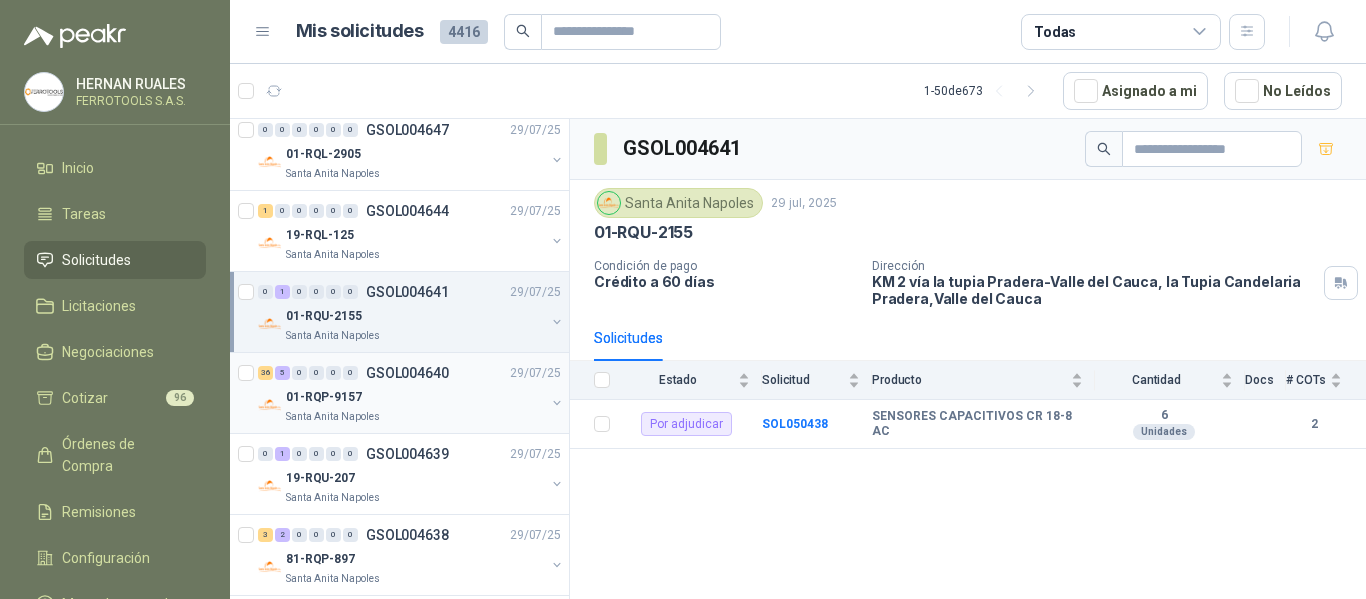 click on "01-RQP-9157" at bounding box center [415, 397] 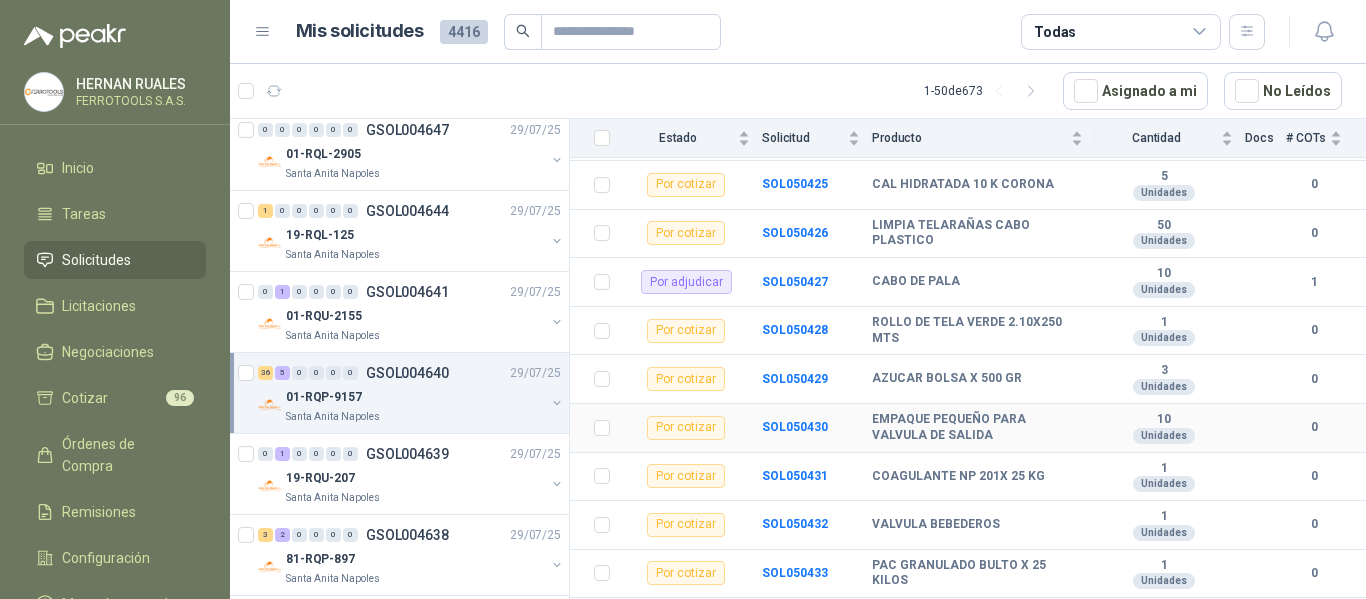 scroll, scrollTop: 1787, scrollLeft: 0, axis: vertical 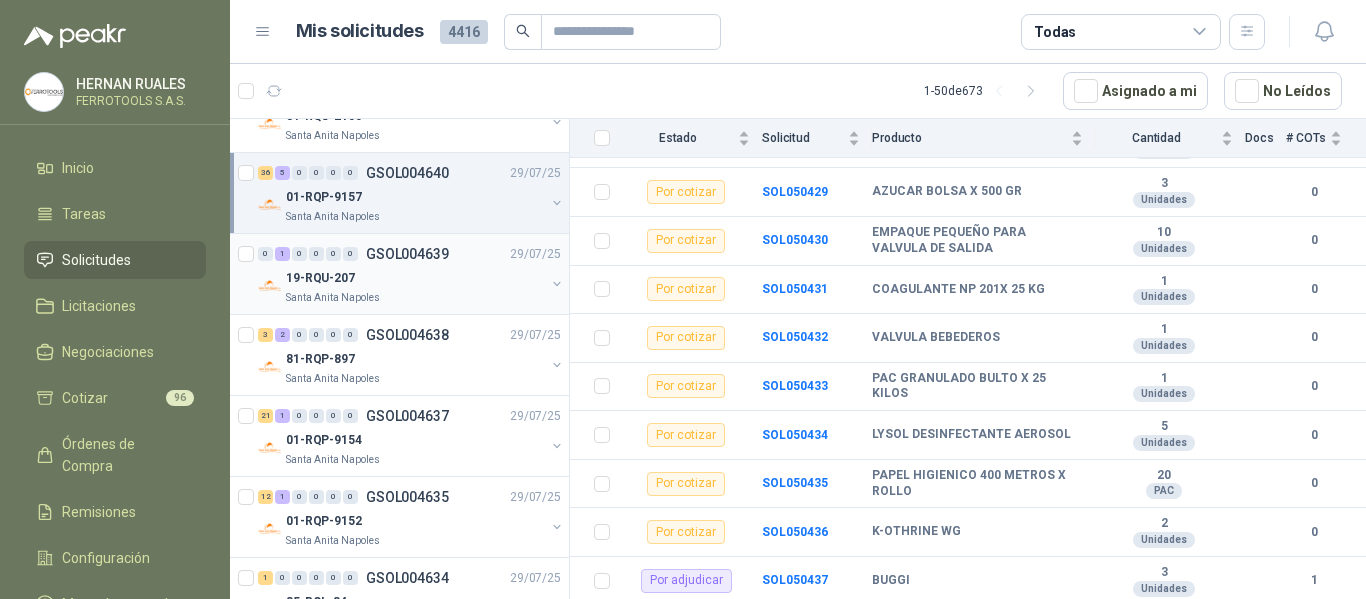 click on "0   1   0   0   0   0   GSOL004639 29/07/25" at bounding box center [411, 254] 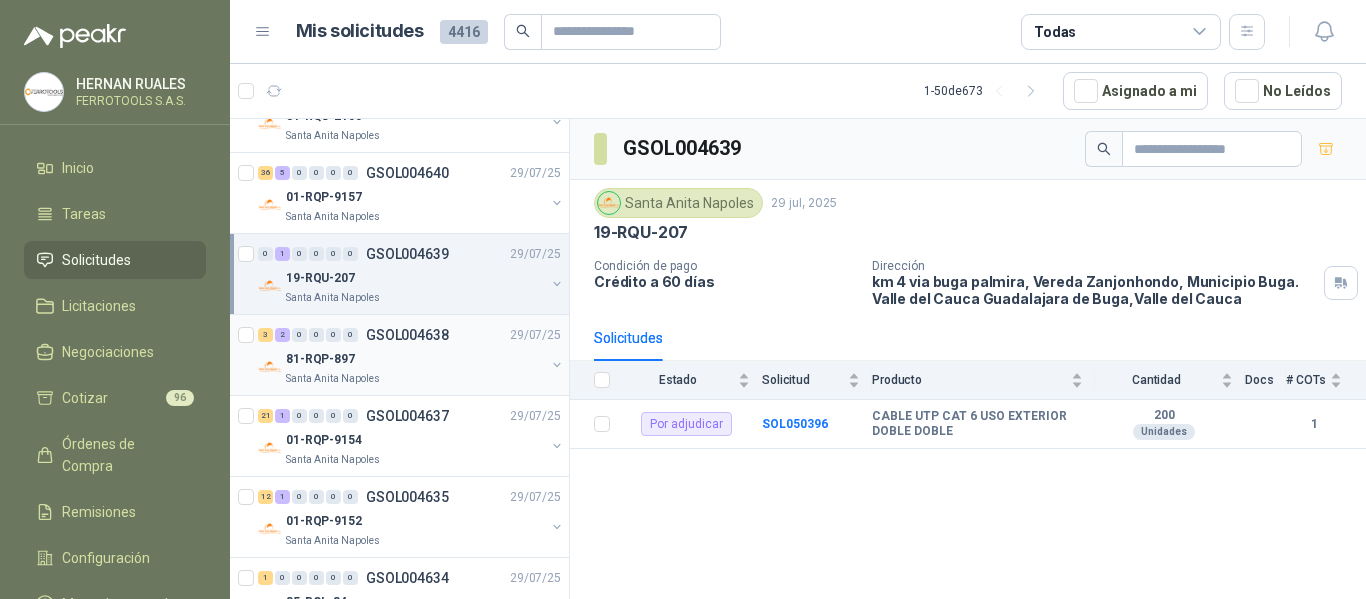 click on "81-RQP-897" at bounding box center [415, 359] 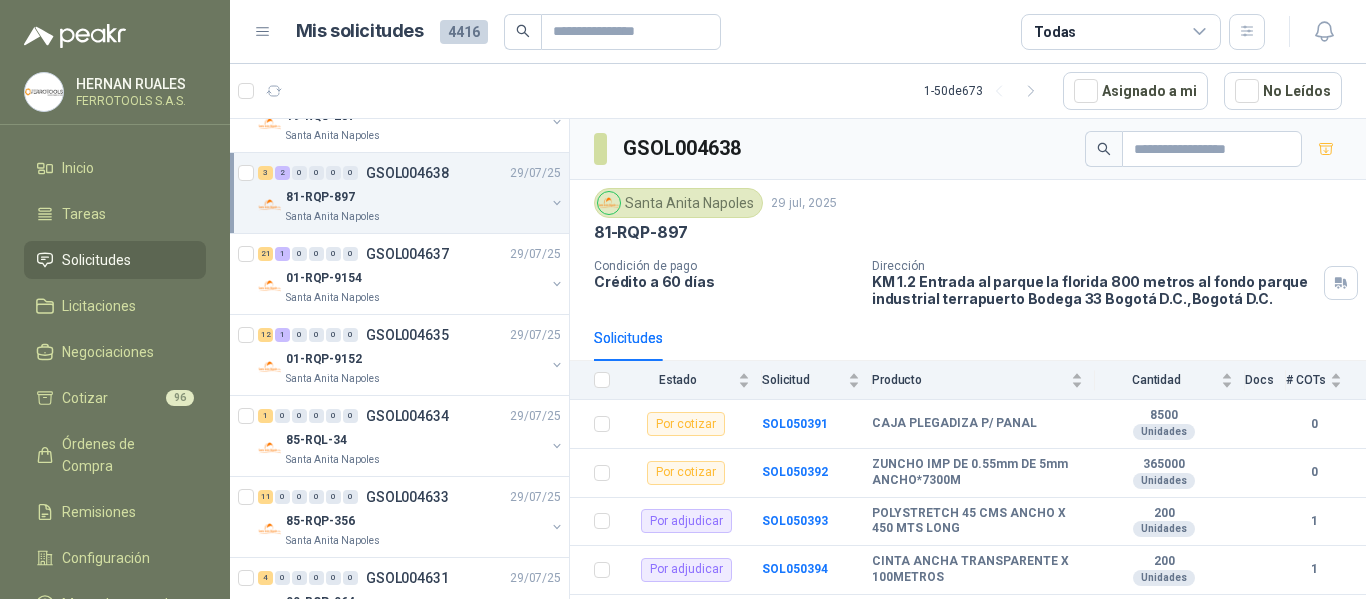 scroll, scrollTop: 1300, scrollLeft: 0, axis: vertical 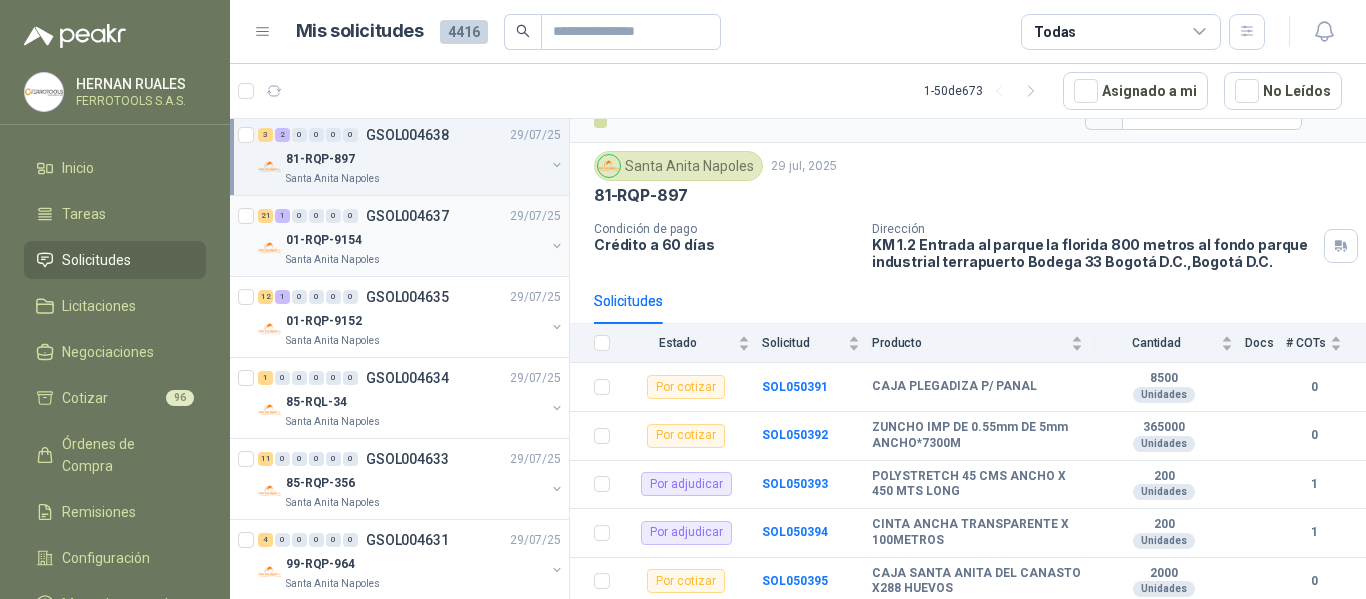 click on "01-RQP-9154" at bounding box center (415, 240) 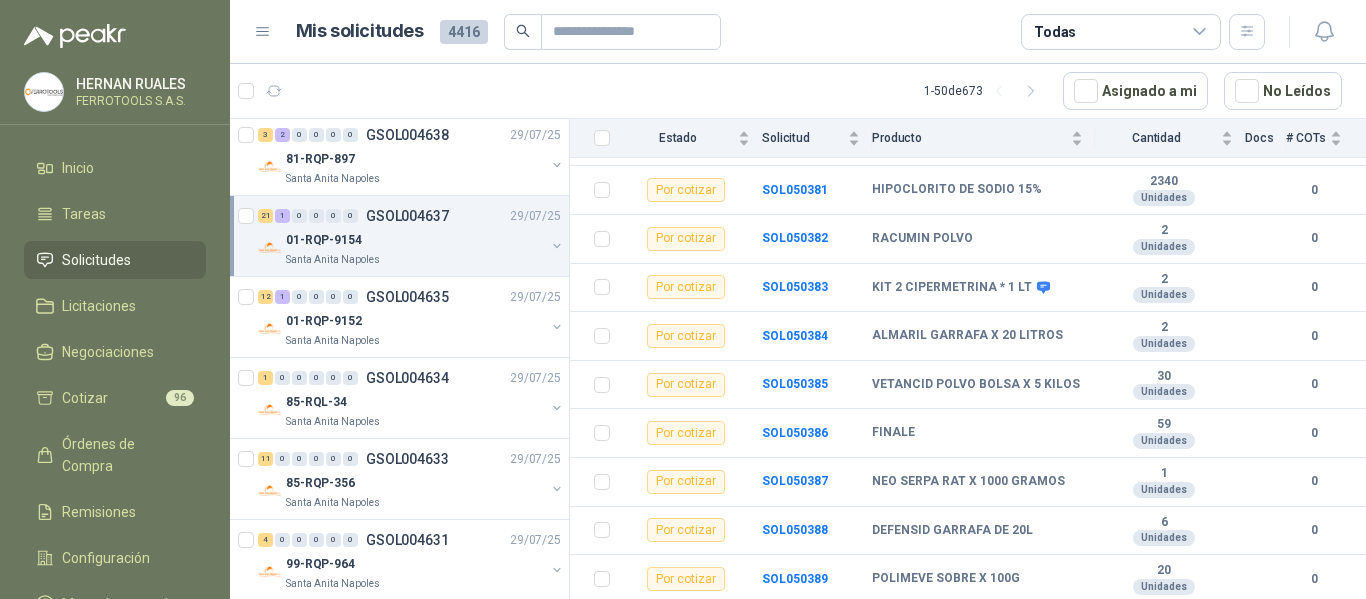 scroll, scrollTop: 863, scrollLeft: 0, axis: vertical 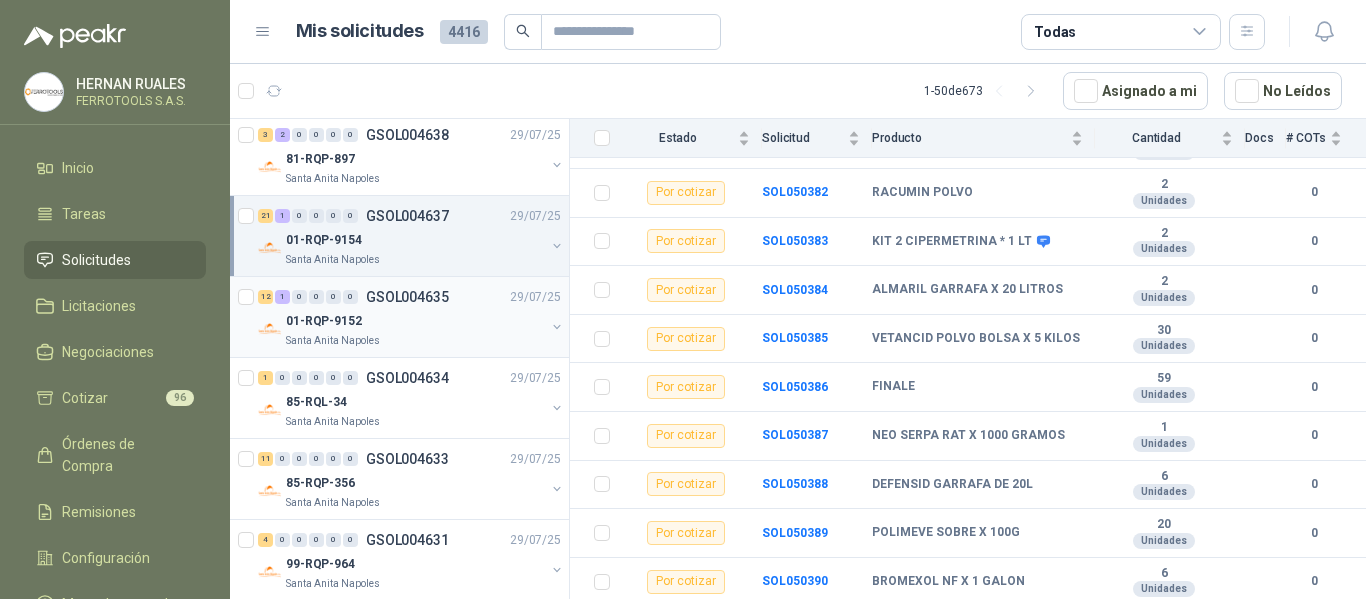 click on "12   1   0   0   0   0" at bounding box center [308, 297] 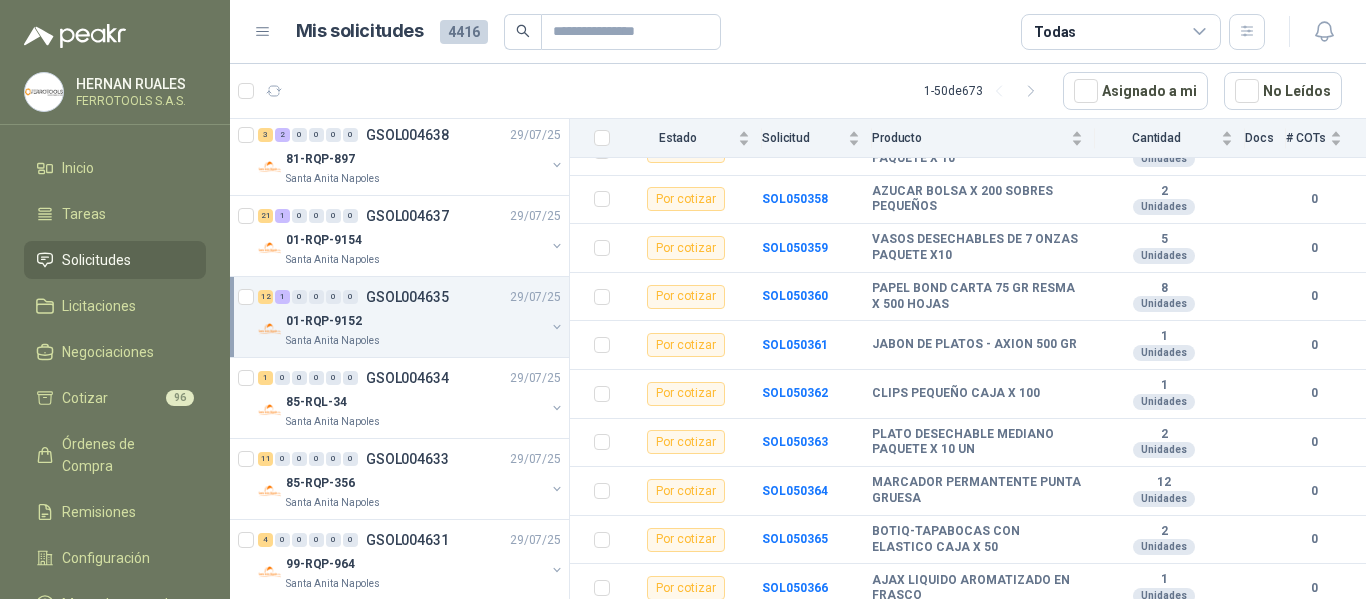 scroll, scrollTop: 426, scrollLeft: 0, axis: vertical 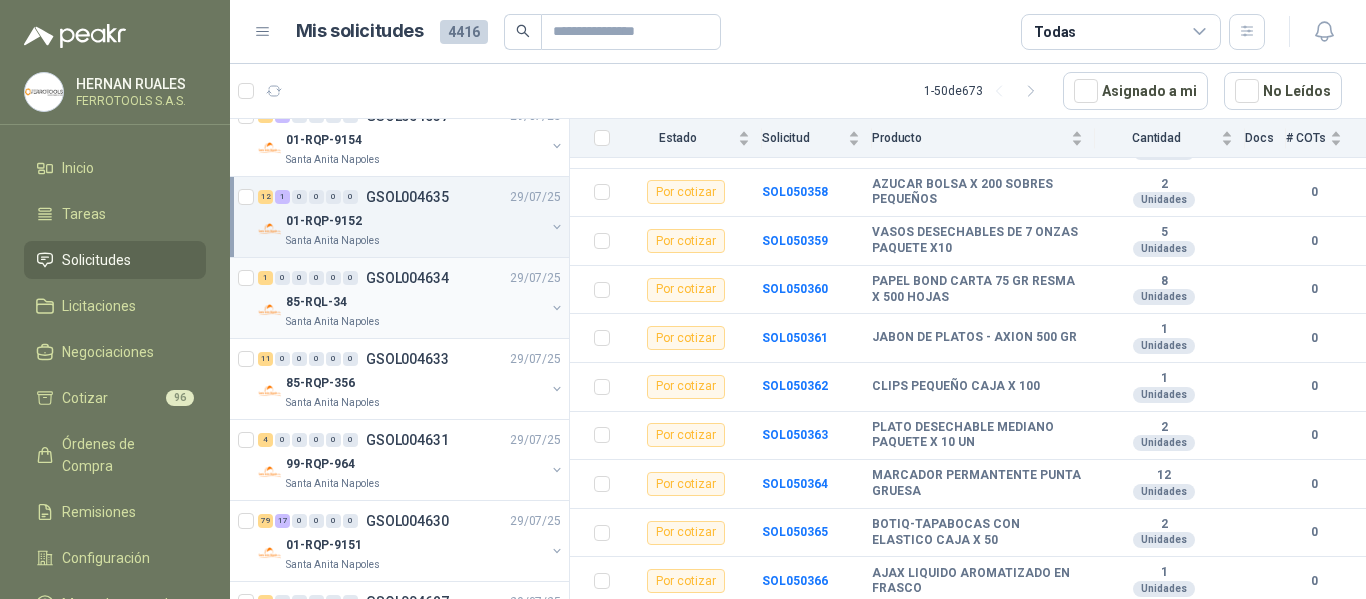 click on "Santa Anita Napoles" at bounding box center (415, 322) 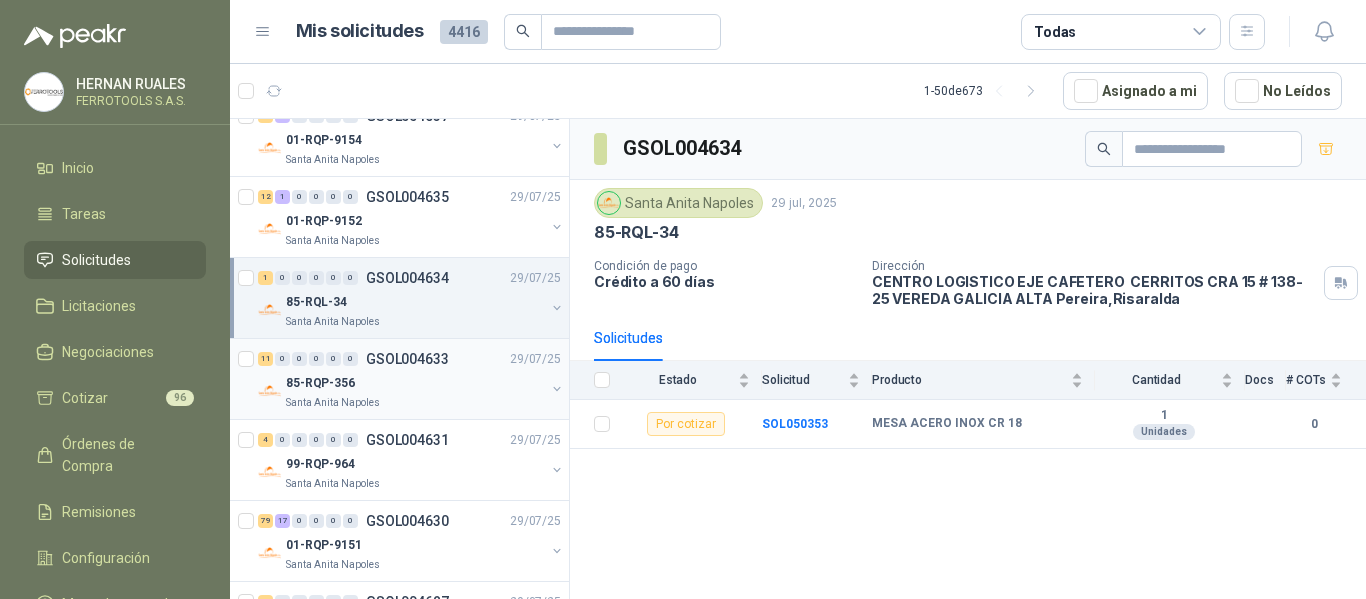 click on "85-RQP-356" at bounding box center (415, 383) 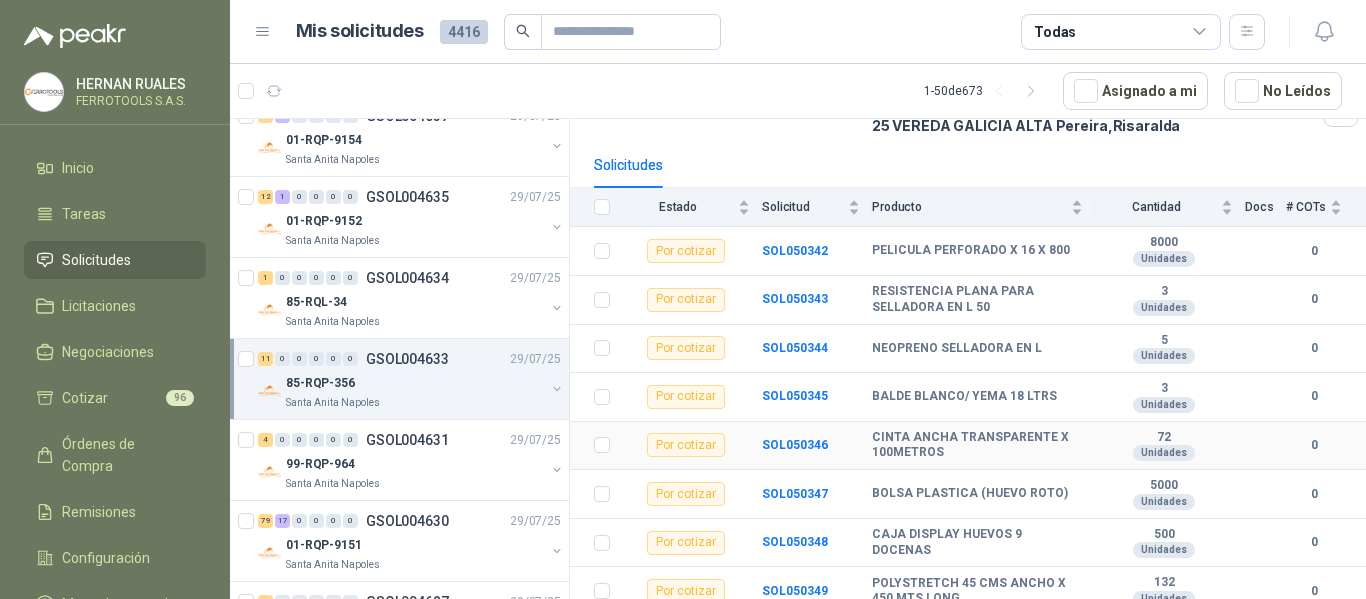 scroll, scrollTop: 329, scrollLeft: 0, axis: vertical 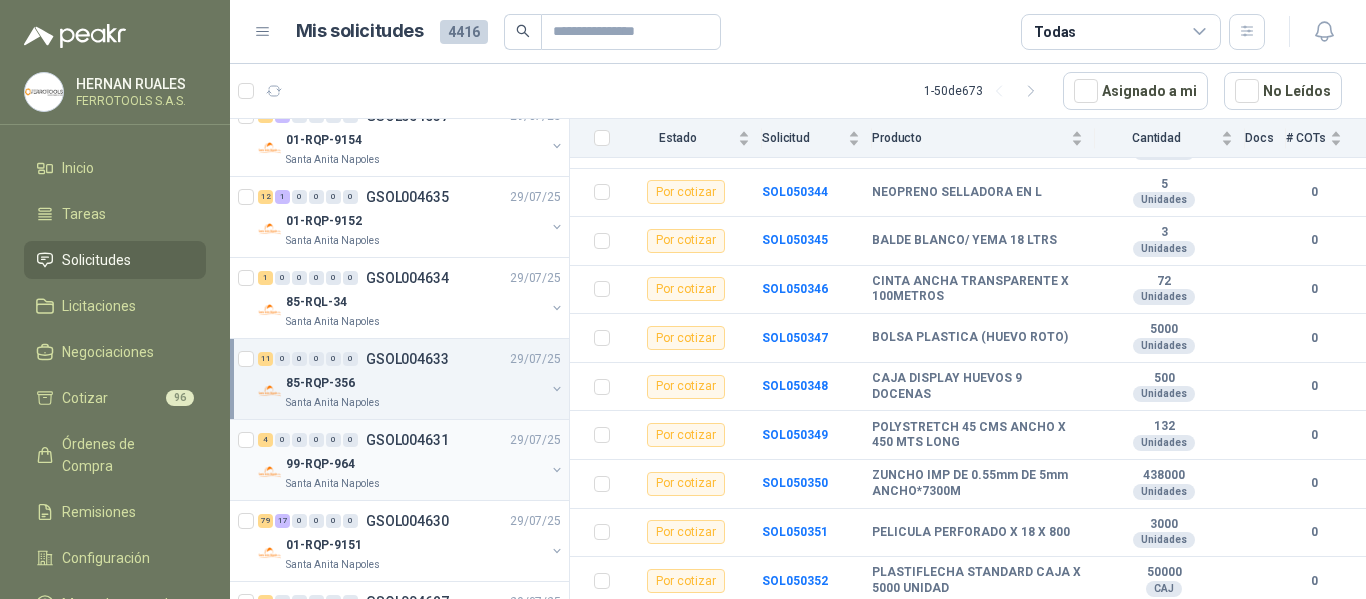 click on "99-RQP-964" at bounding box center (415, 464) 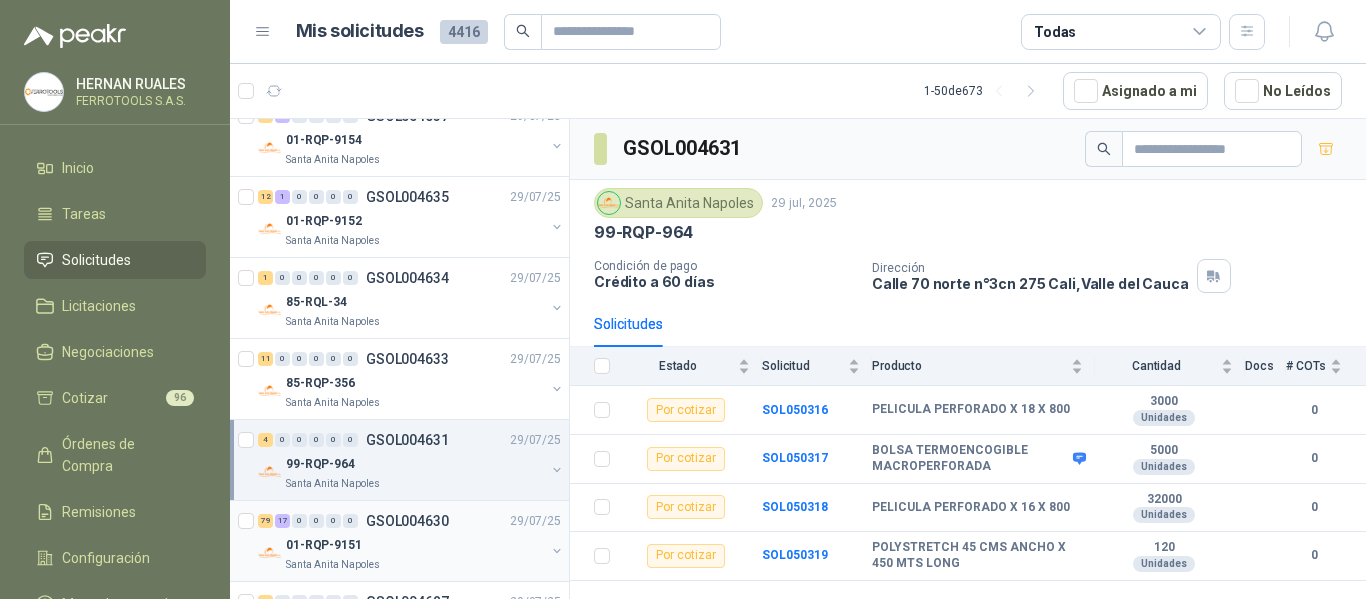 click on "79   17   0   0   0   0   GSOL004630 29/07/25" at bounding box center (411, 521) 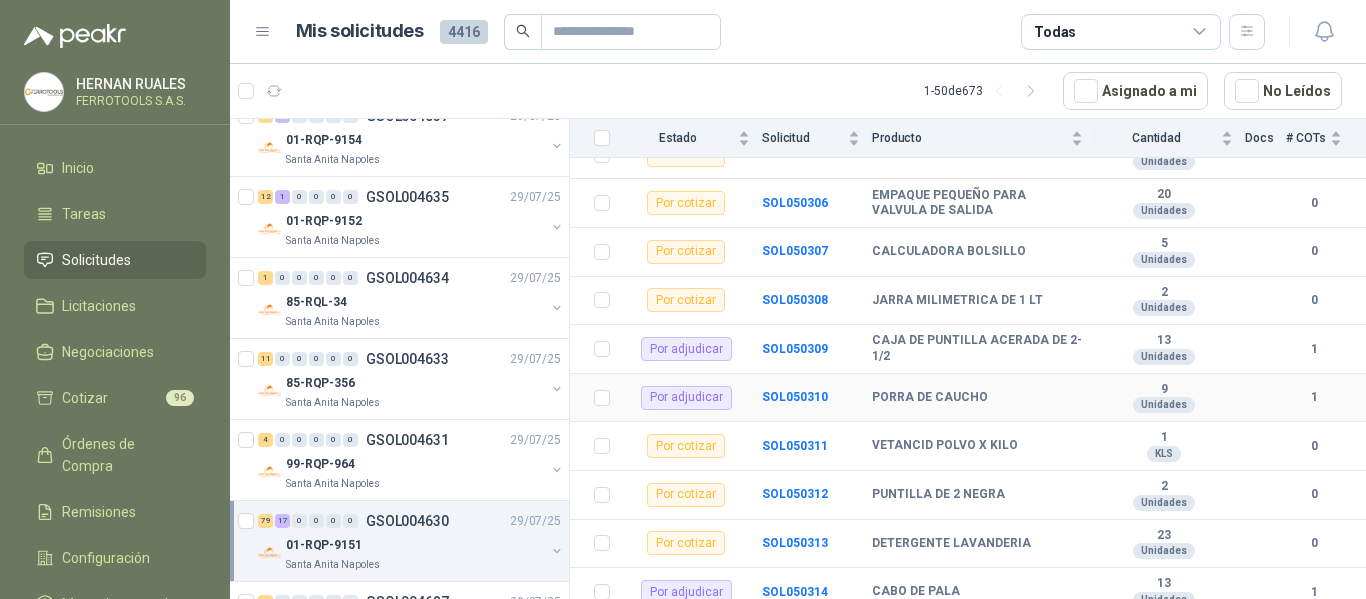 scroll, scrollTop: 4459, scrollLeft: 0, axis: vertical 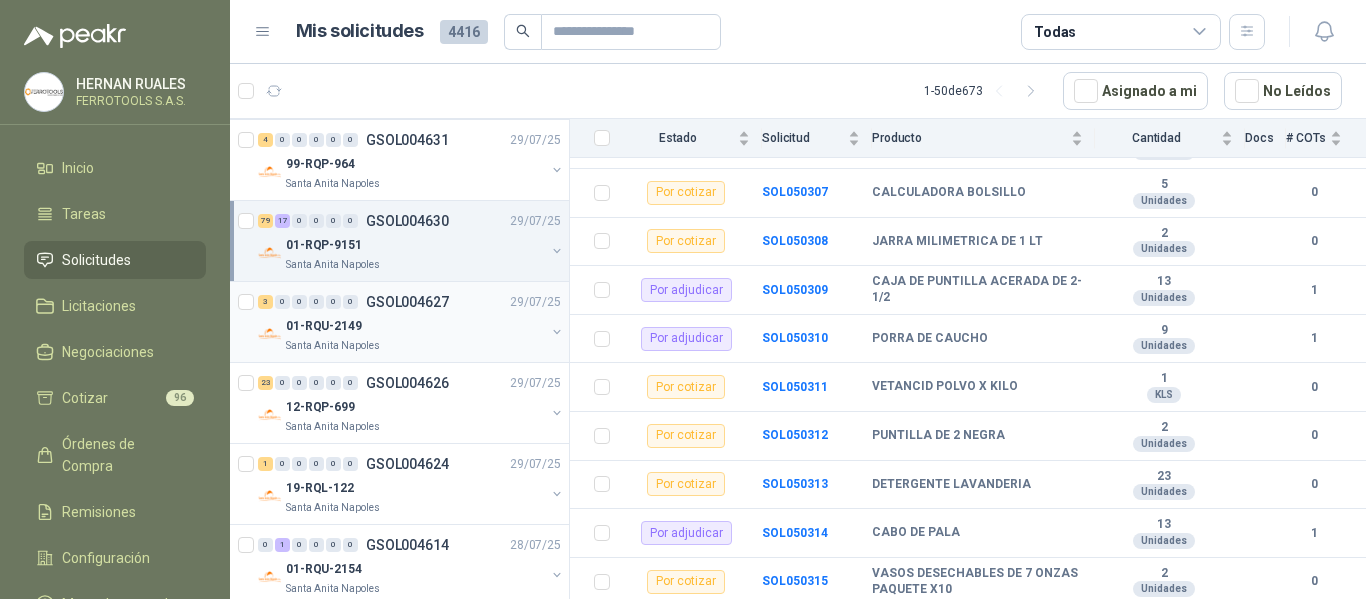 click on "01-RQU-2149" at bounding box center (415, 326) 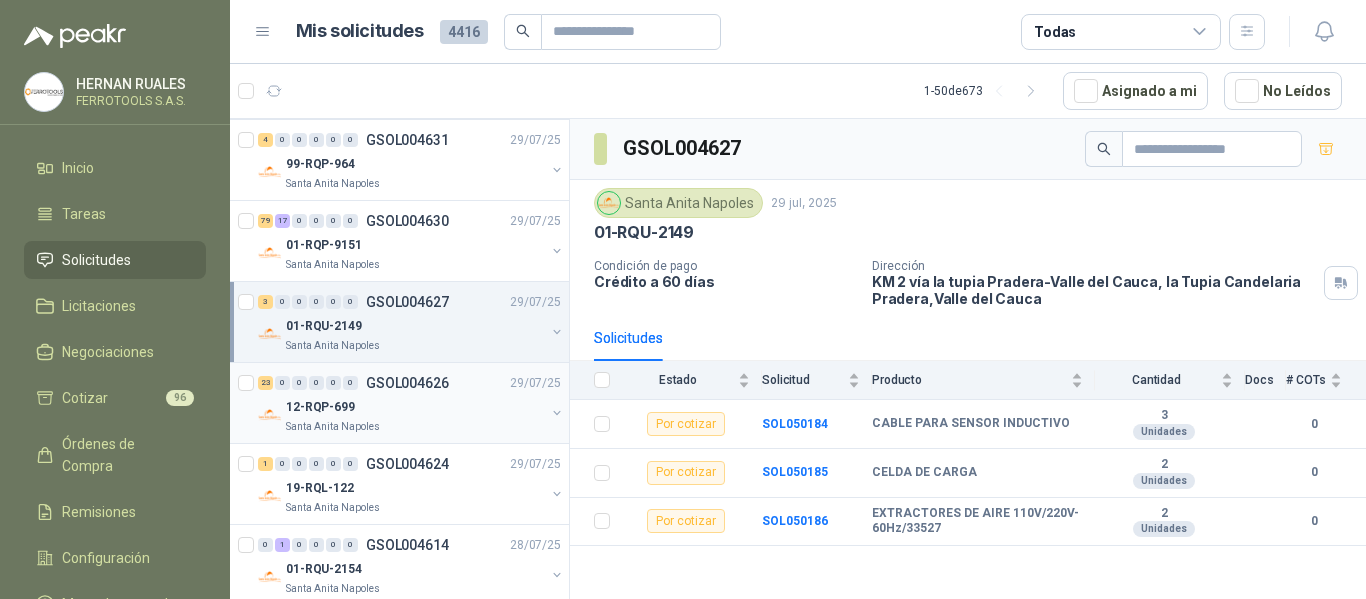 click on "12-RQP-699" at bounding box center [415, 407] 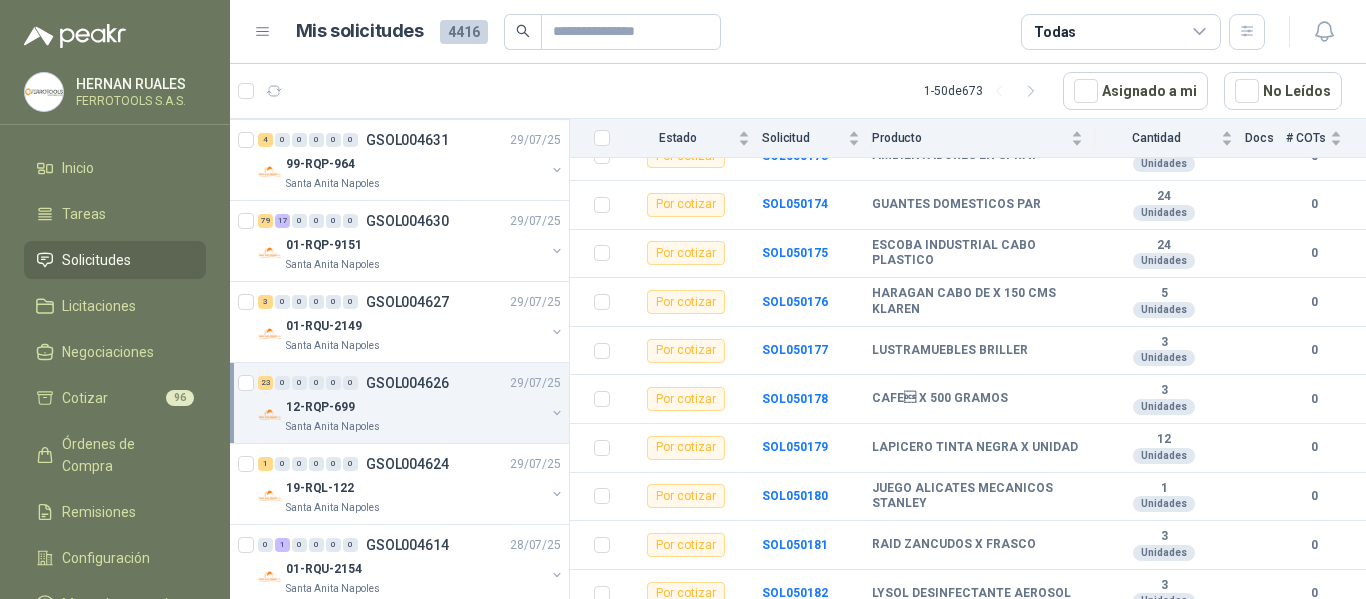 scroll, scrollTop: 898, scrollLeft: 0, axis: vertical 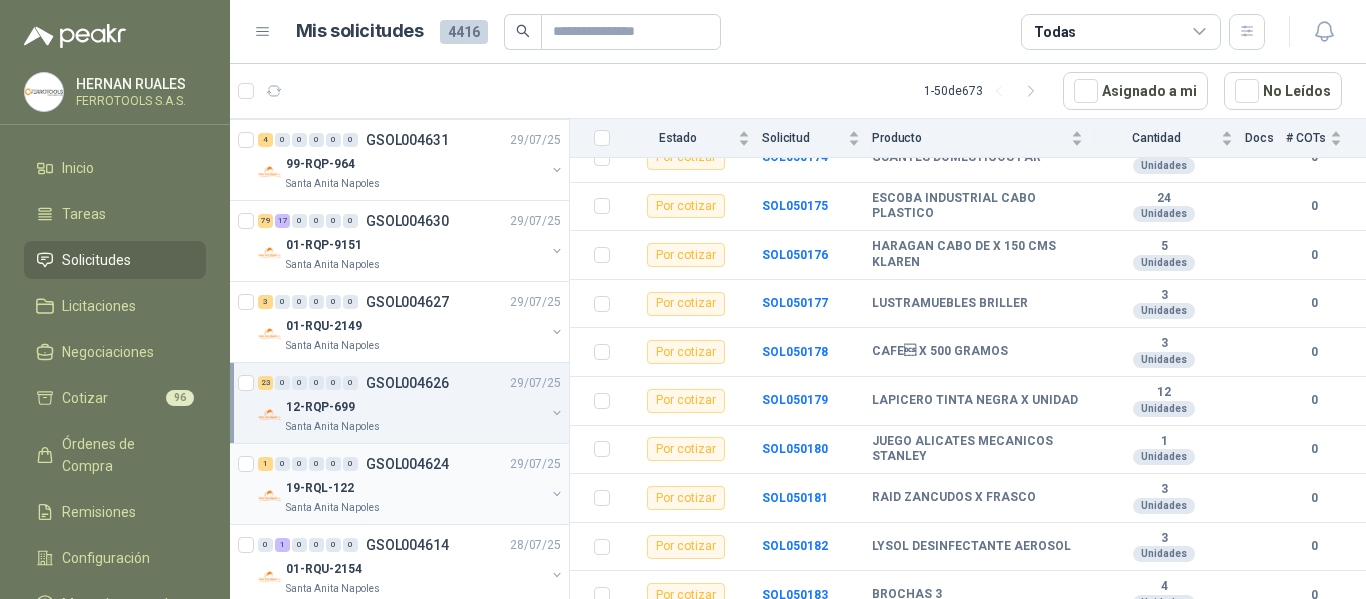 click on "19-RQL-122" at bounding box center [415, 488] 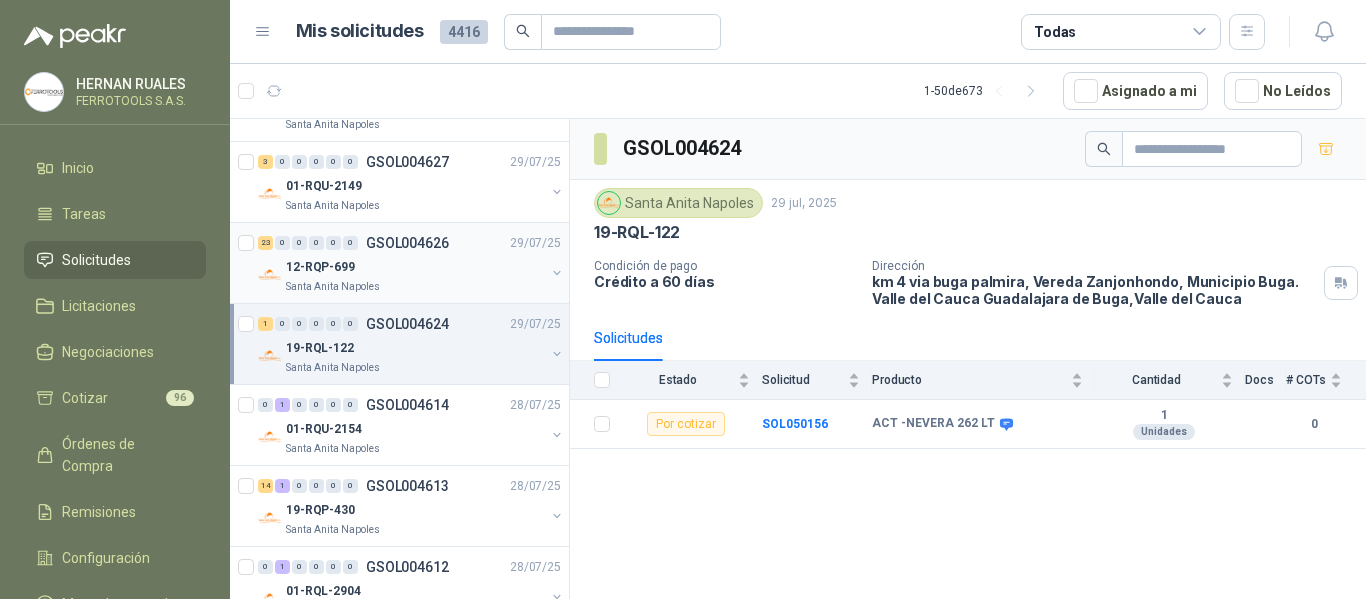 scroll, scrollTop: 1900, scrollLeft: 0, axis: vertical 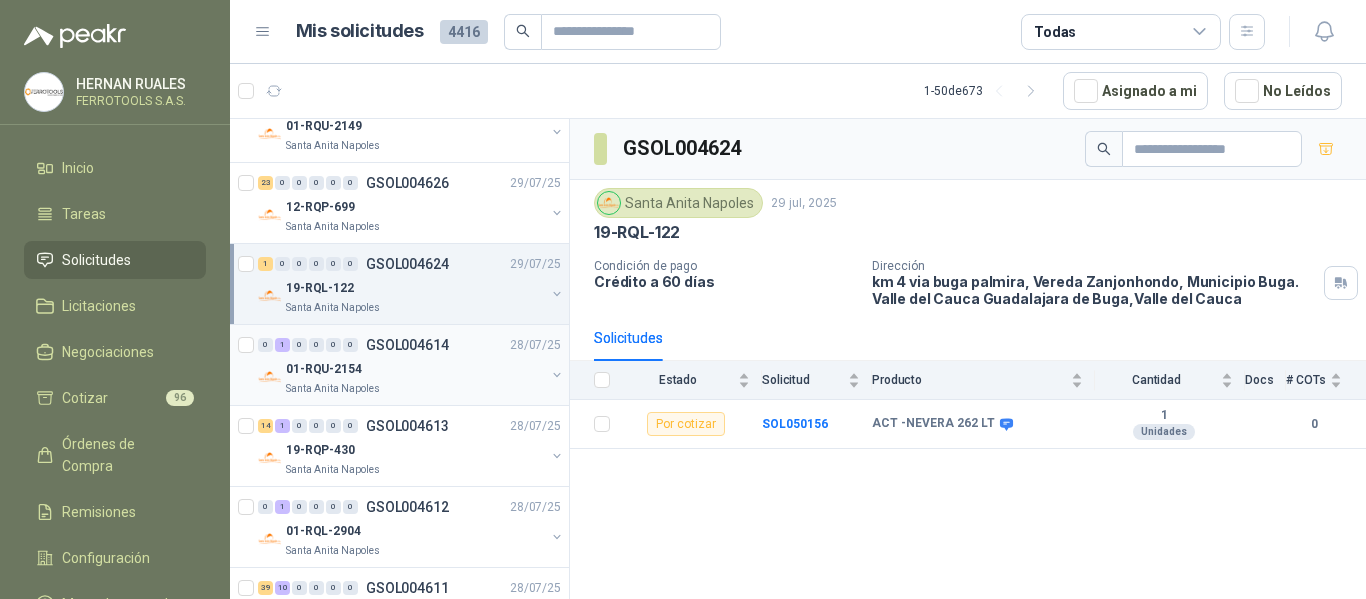 click on "01-RQU-2154" at bounding box center [415, 369] 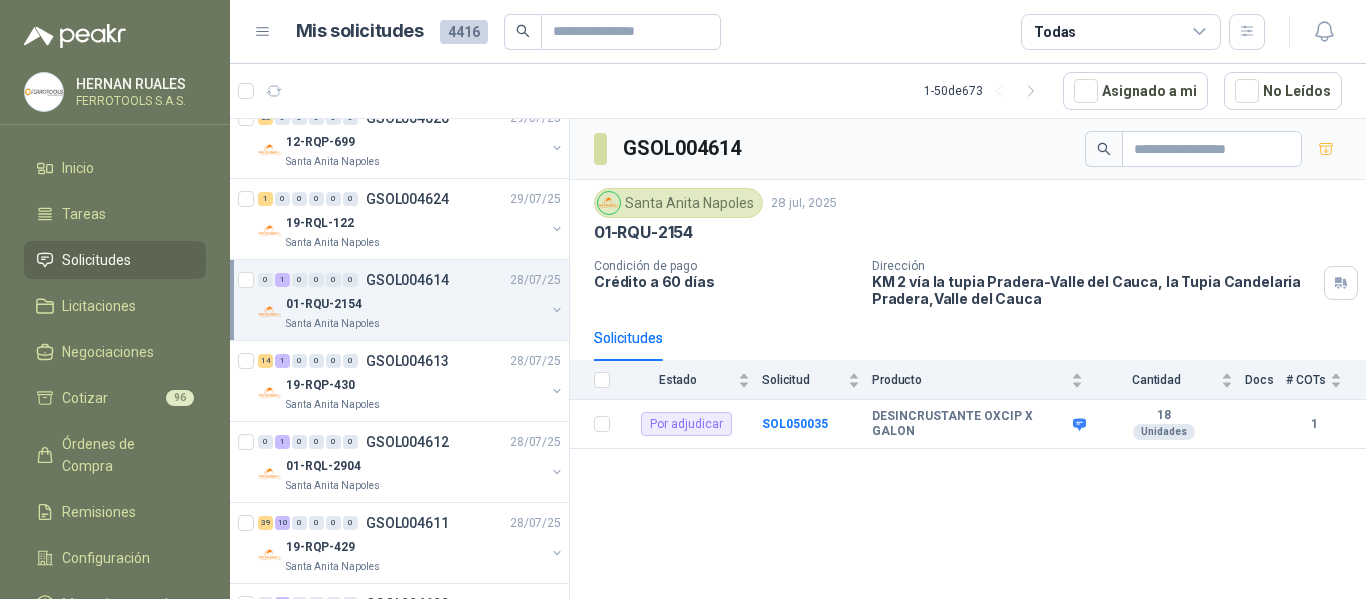 scroll, scrollTop: 2000, scrollLeft: 0, axis: vertical 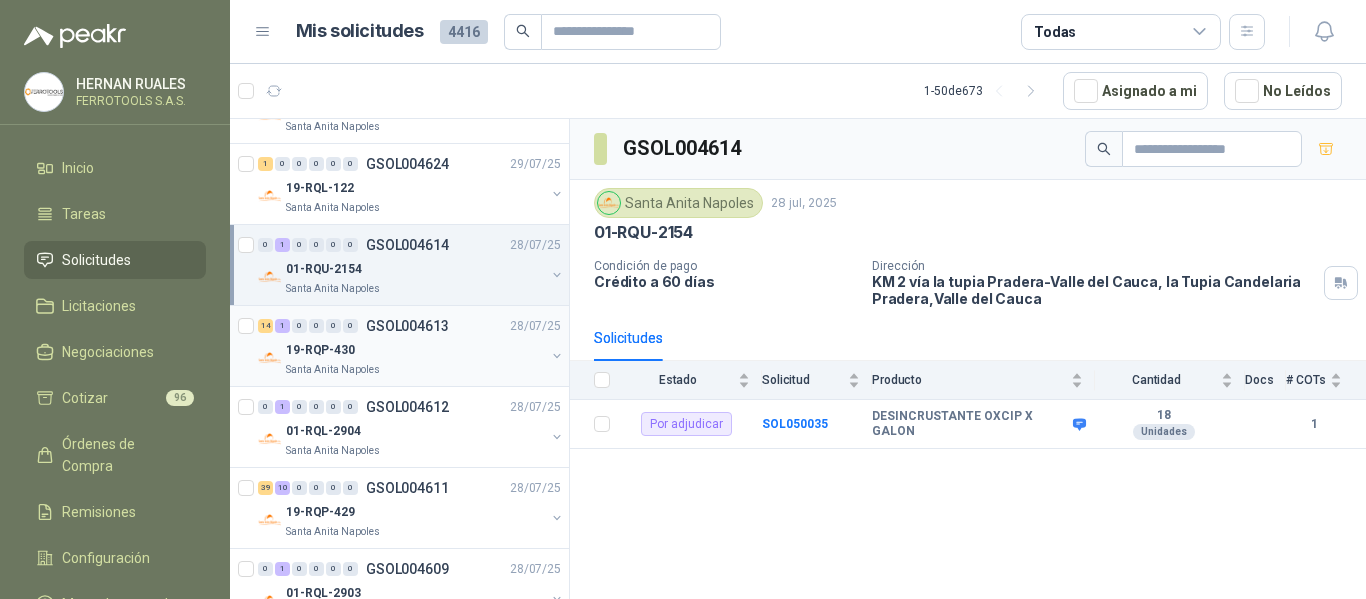 click on "Santa Anita Napoles" at bounding box center [415, 370] 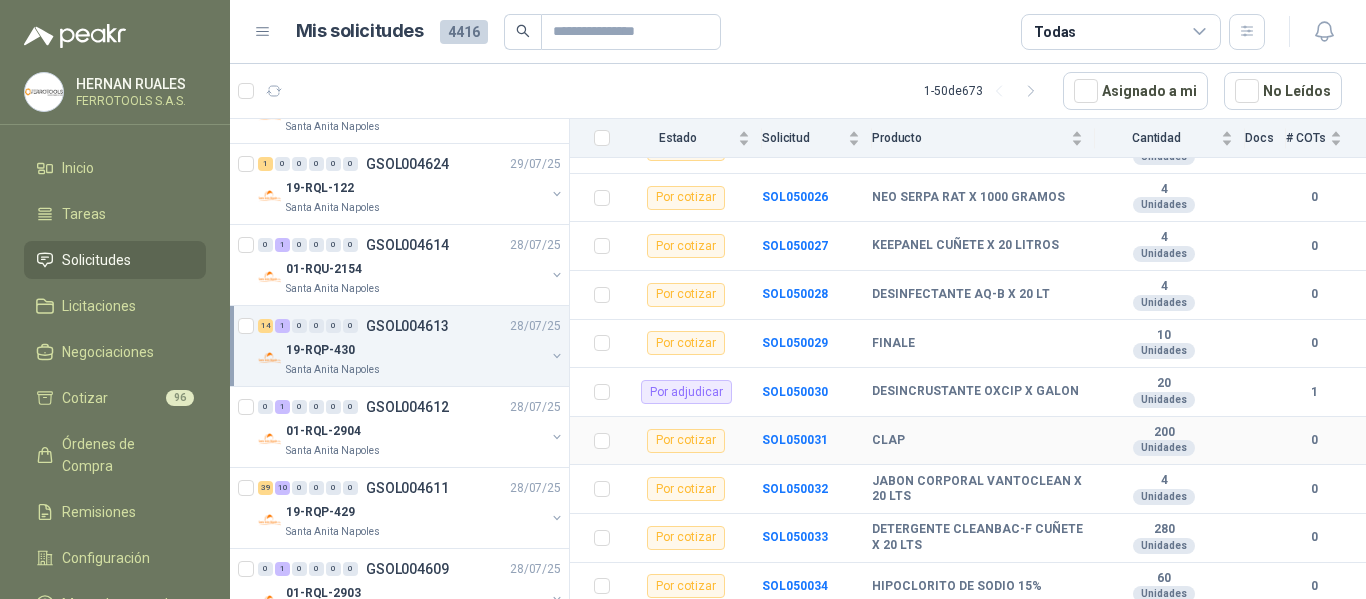 scroll, scrollTop: 523, scrollLeft: 0, axis: vertical 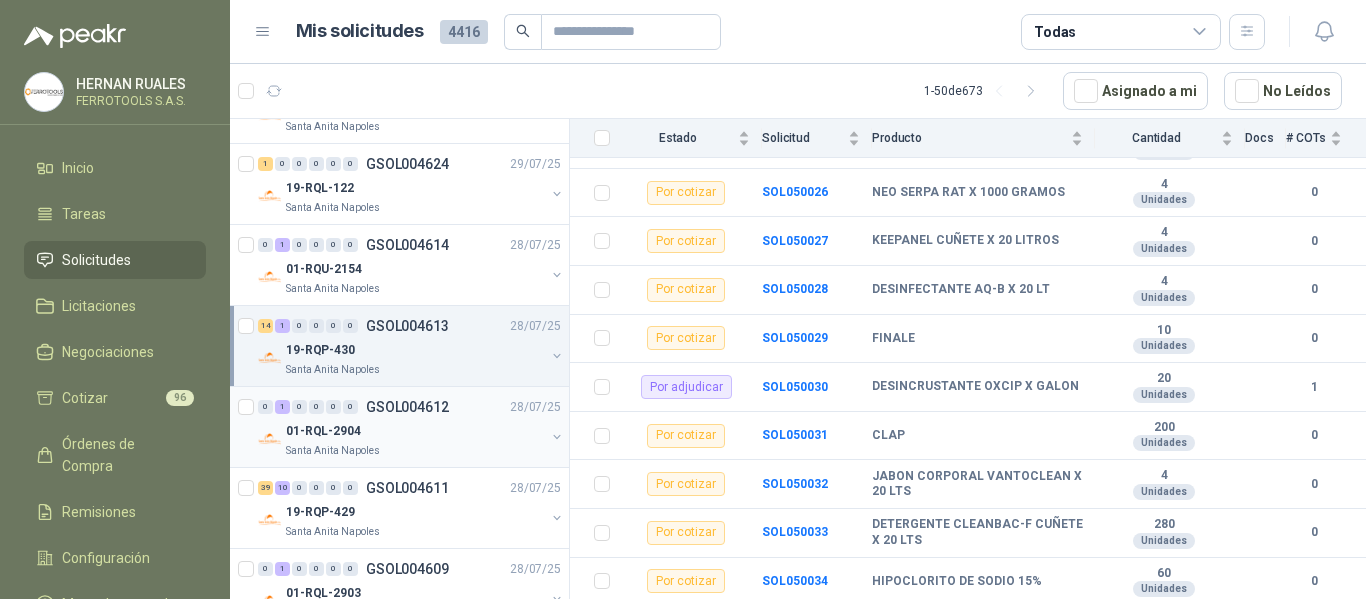 click on "Santa Anita Napoles" at bounding box center (415, 451) 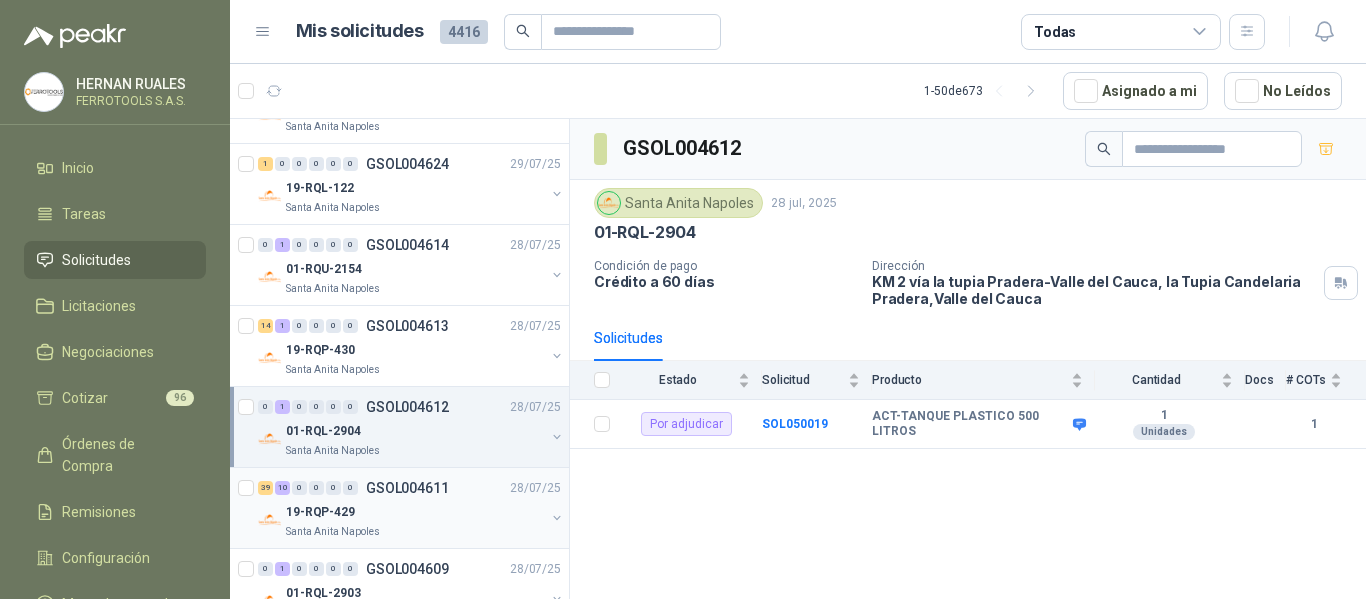 click on "19-RQP-429" at bounding box center (415, 512) 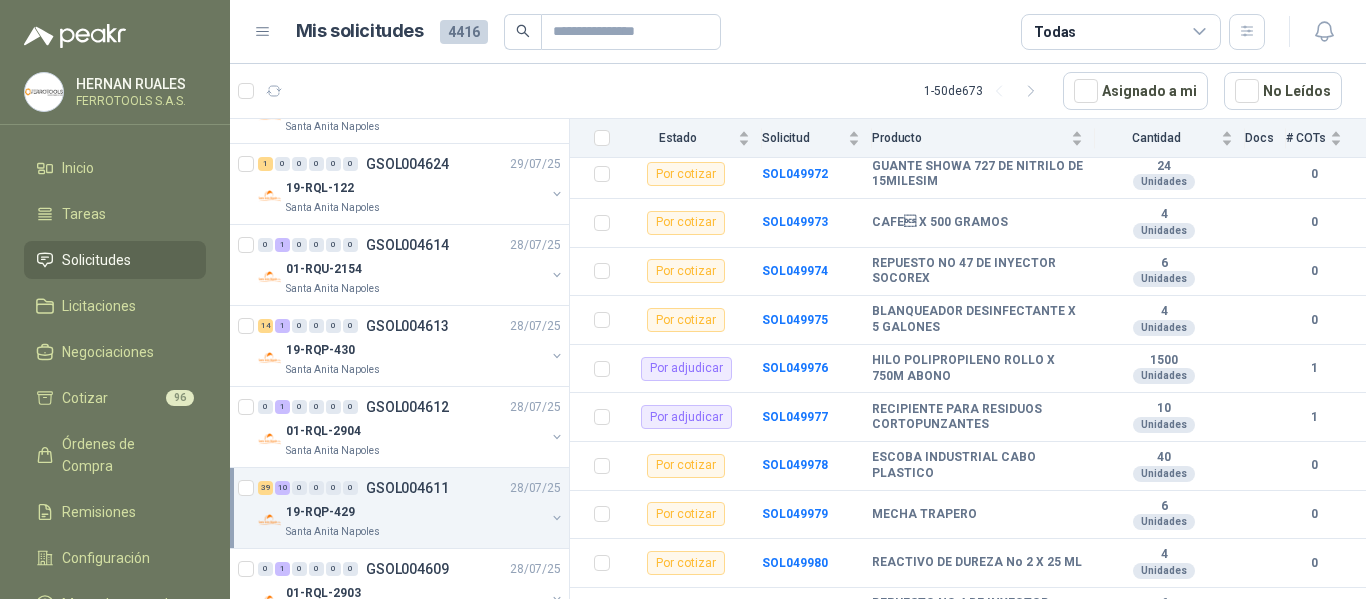 scroll, scrollTop: 400, scrollLeft: 0, axis: vertical 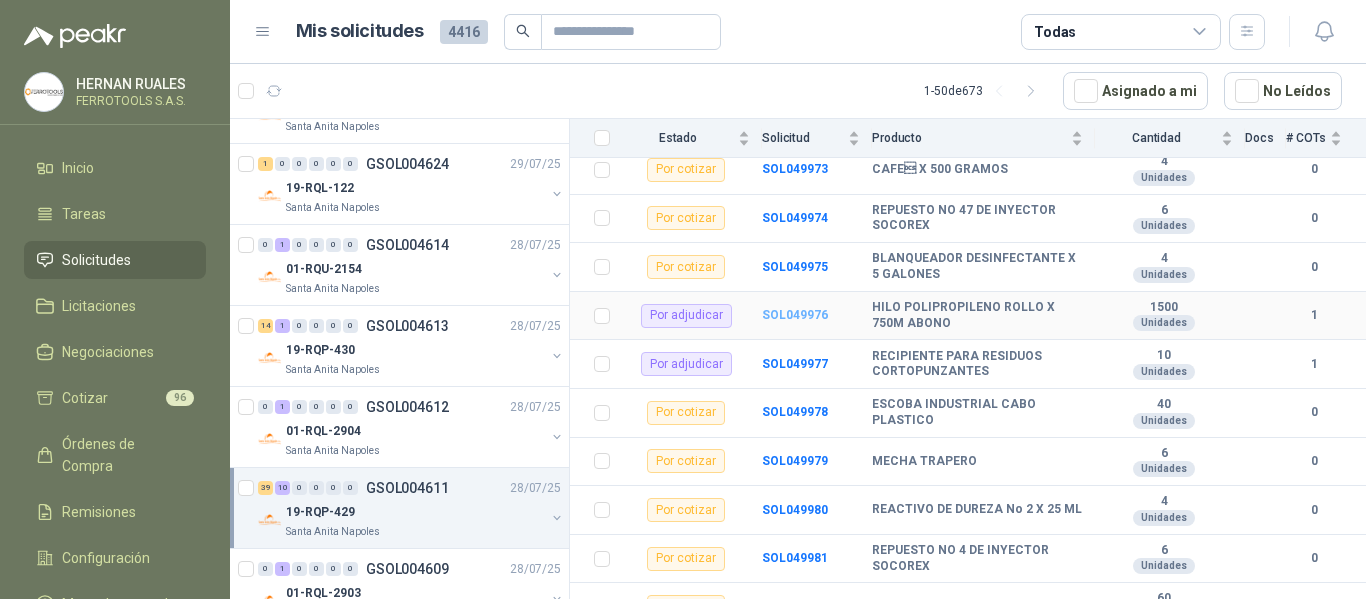 click on "SOL049976" at bounding box center (795, 315) 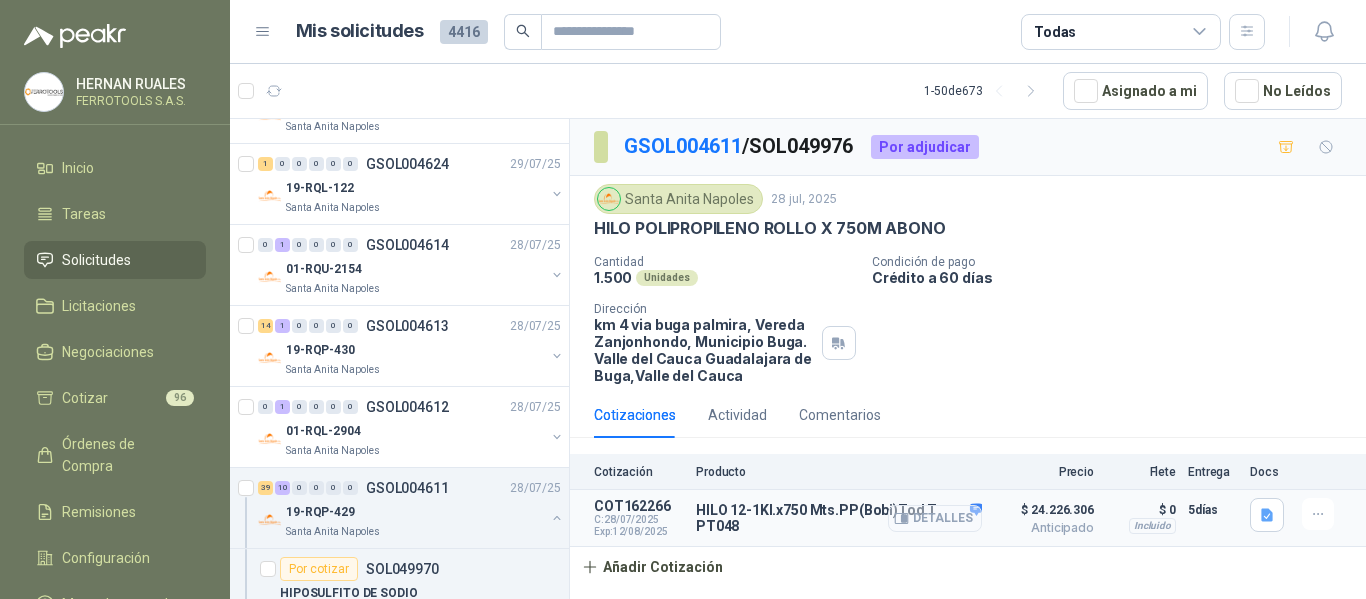 click on "Detalles" at bounding box center (935, 518) 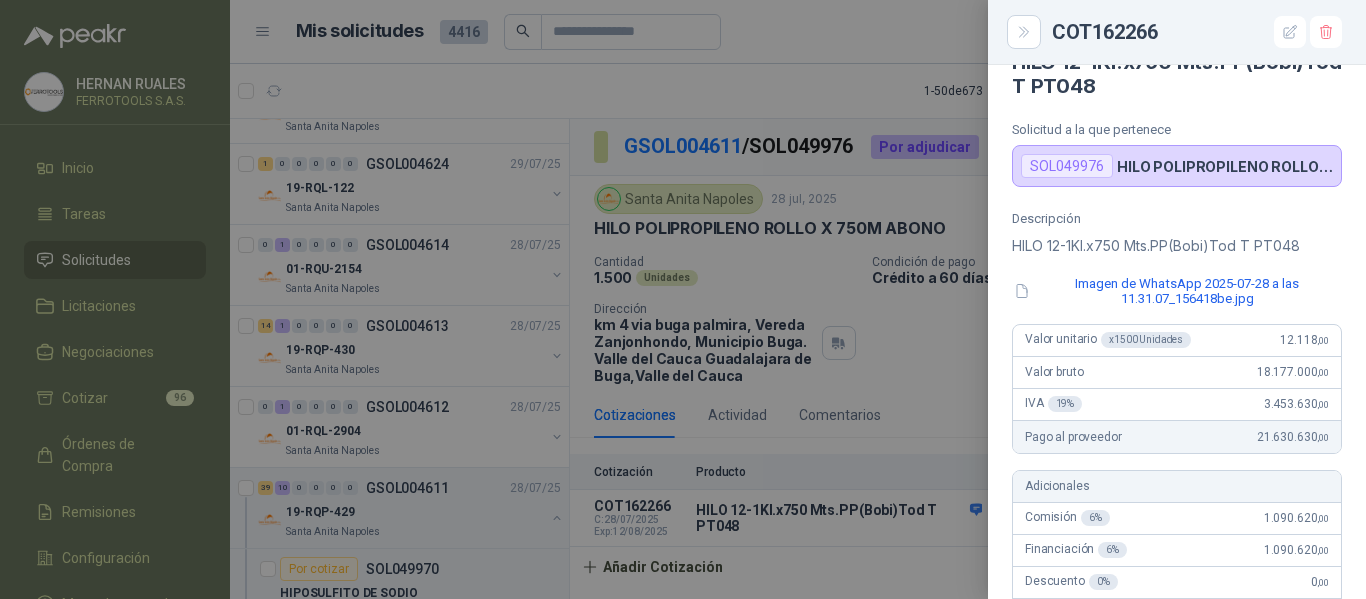 scroll, scrollTop: 0, scrollLeft: 0, axis: both 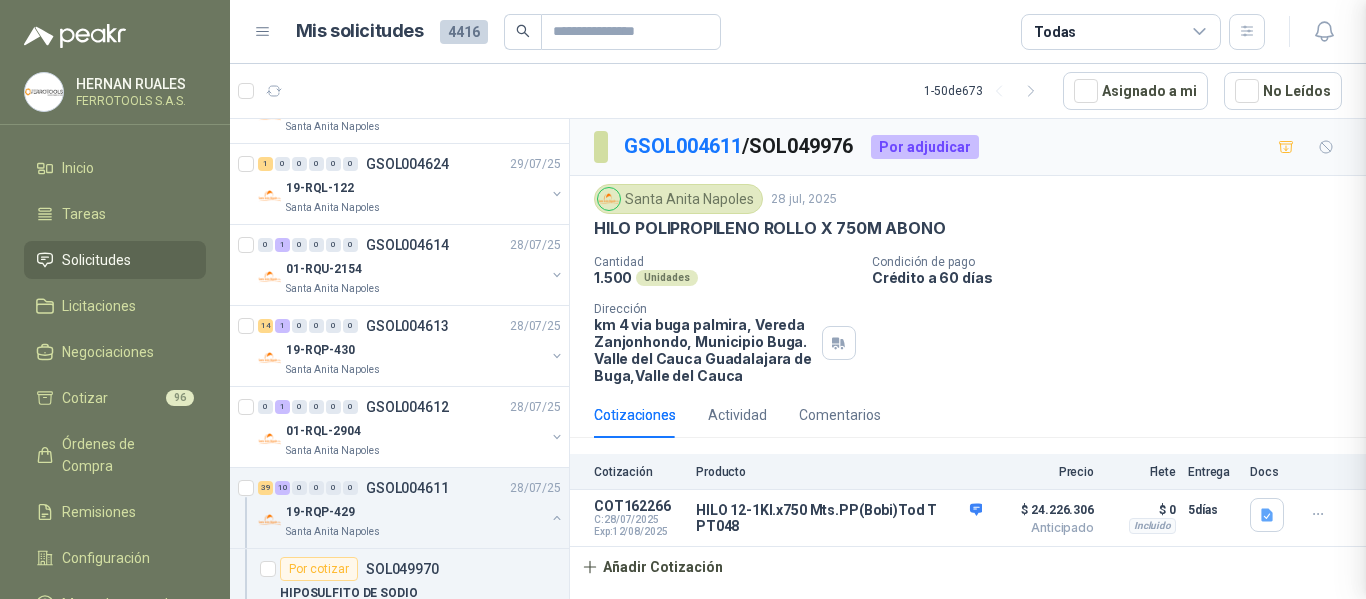 type 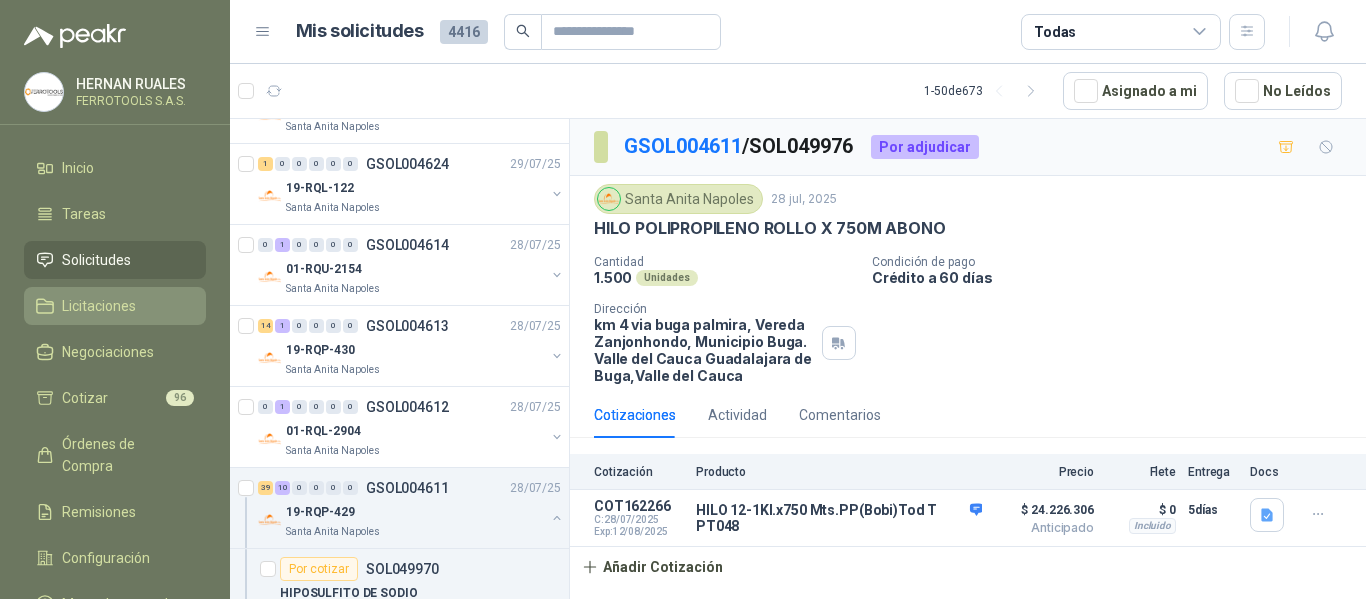 click on "Licitaciones" at bounding box center (99, 306) 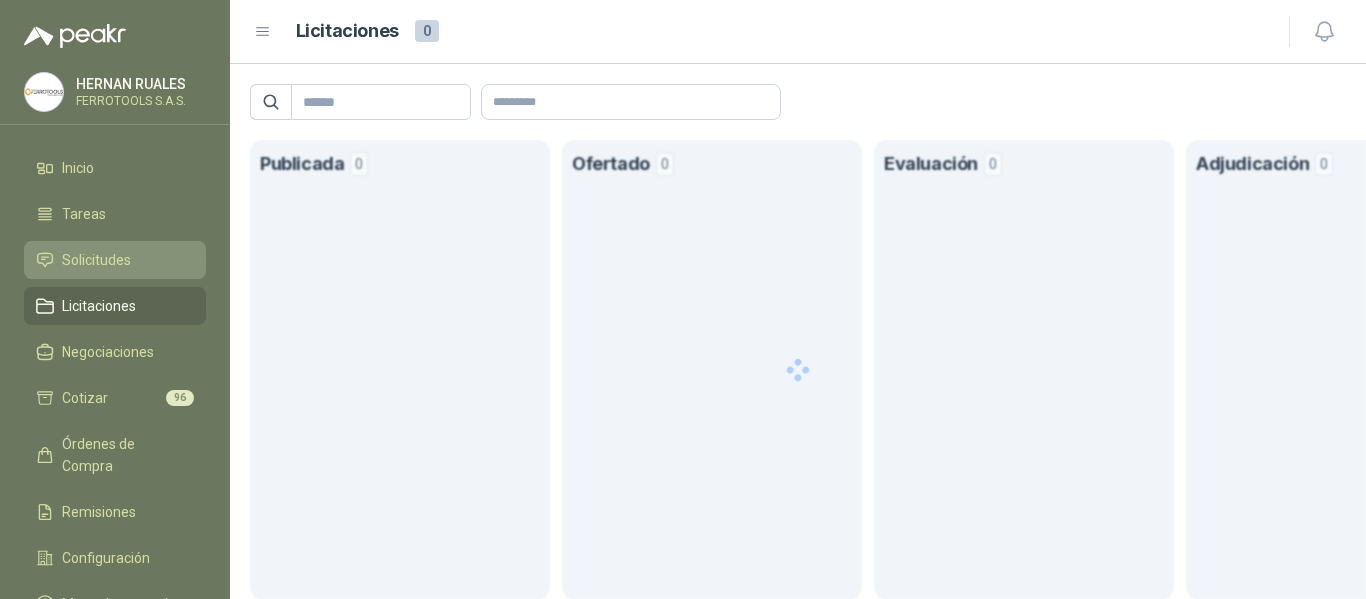click on "Solicitudes" at bounding box center (96, 260) 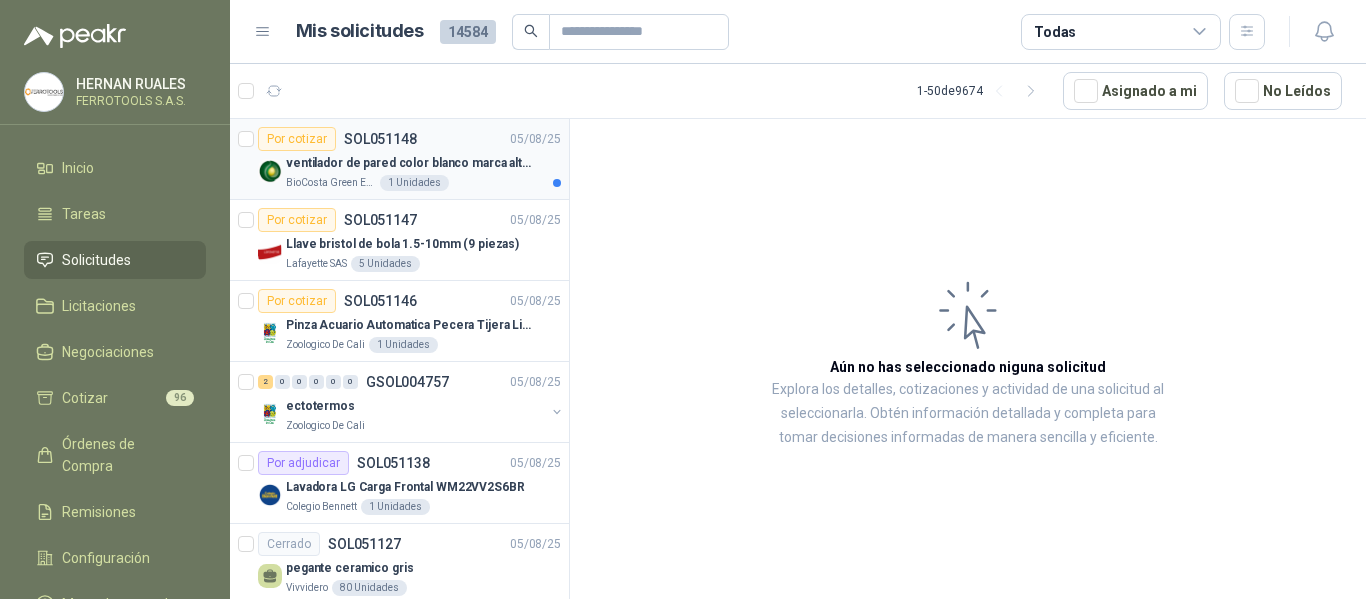 click on "ventilador de pared color blanco marca alteza" at bounding box center [410, 163] 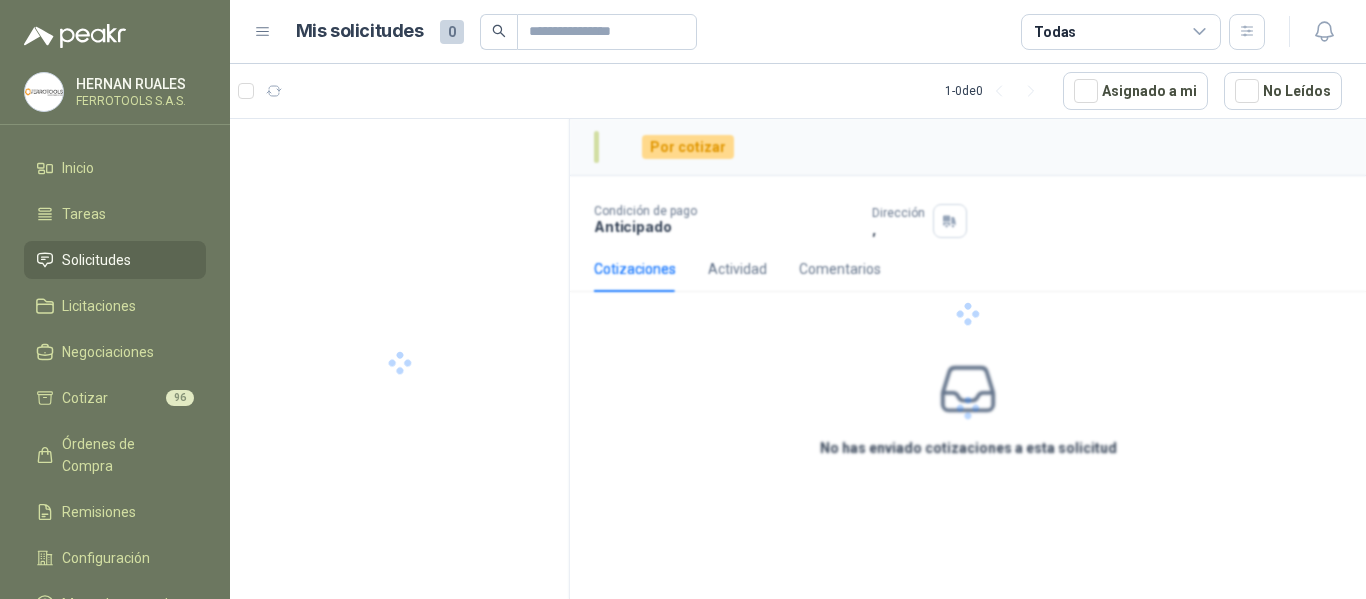 scroll, scrollTop: 0, scrollLeft: 0, axis: both 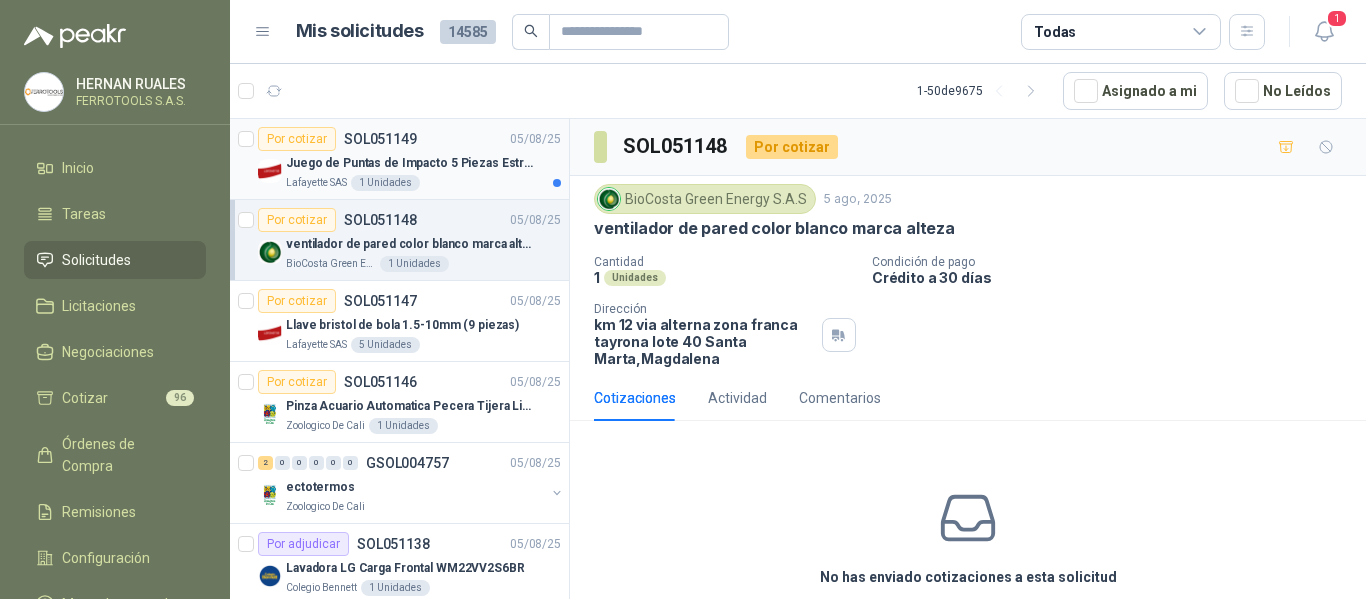 click on "Juego de Puntas de Impacto 5 Piezas Estrella PH2 de 2'' Zanco 1/4'' Truper" at bounding box center (410, 163) 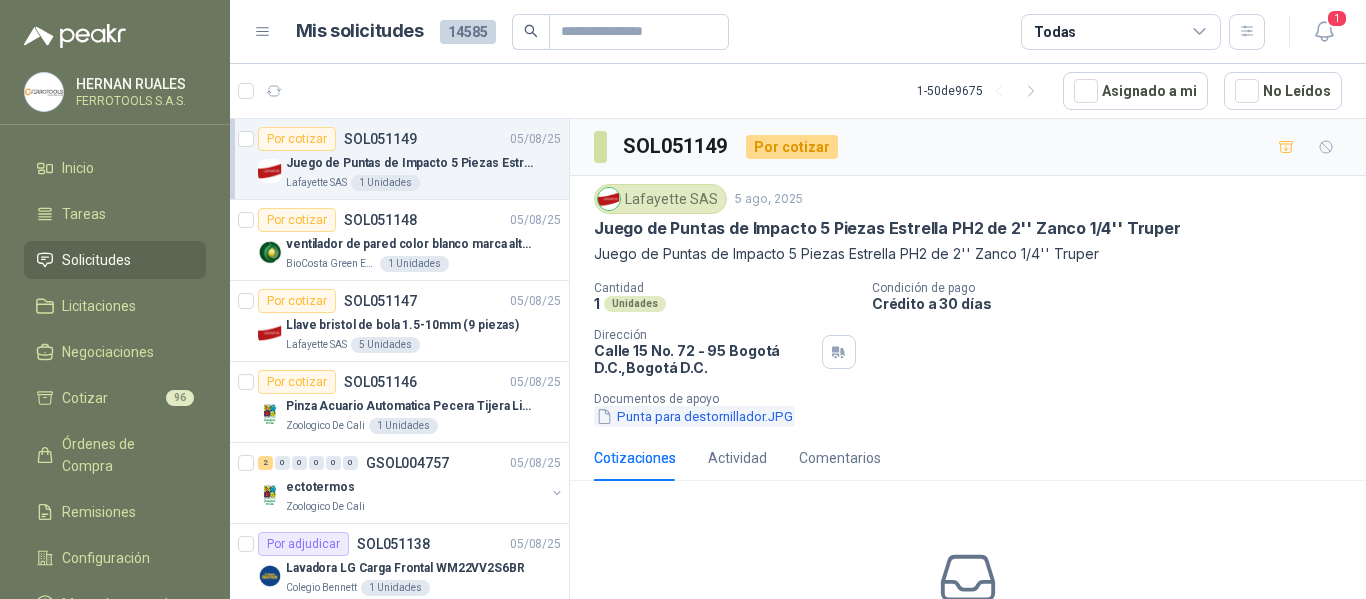click on "Punta para destornillador.JPG" at bounding box center [694, 416] 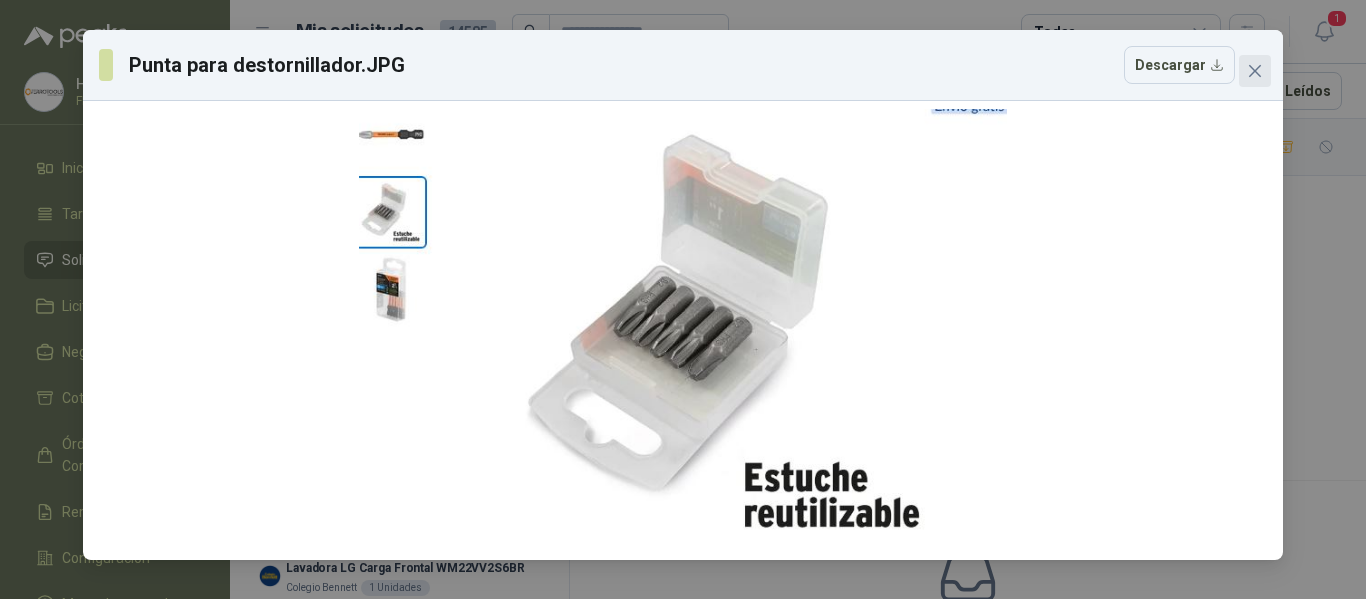 click at bounding box center (1255, 71) 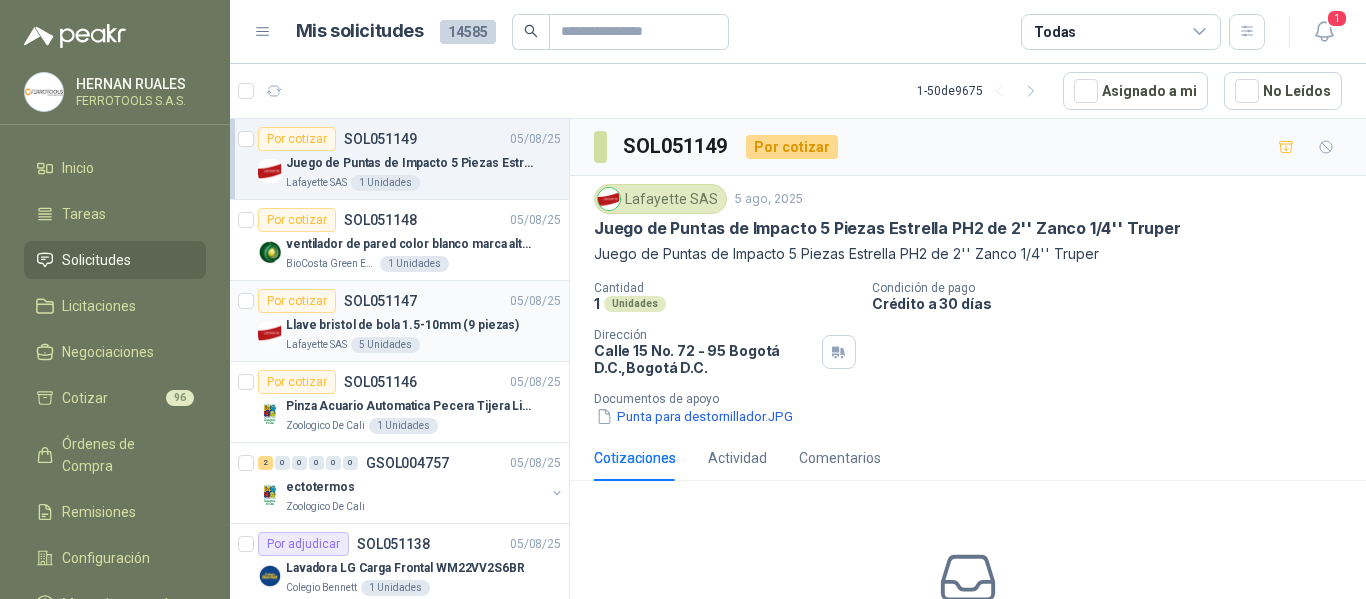 click on "Lafayette SAS 5   Unidades" at bounding box center (423, 345) 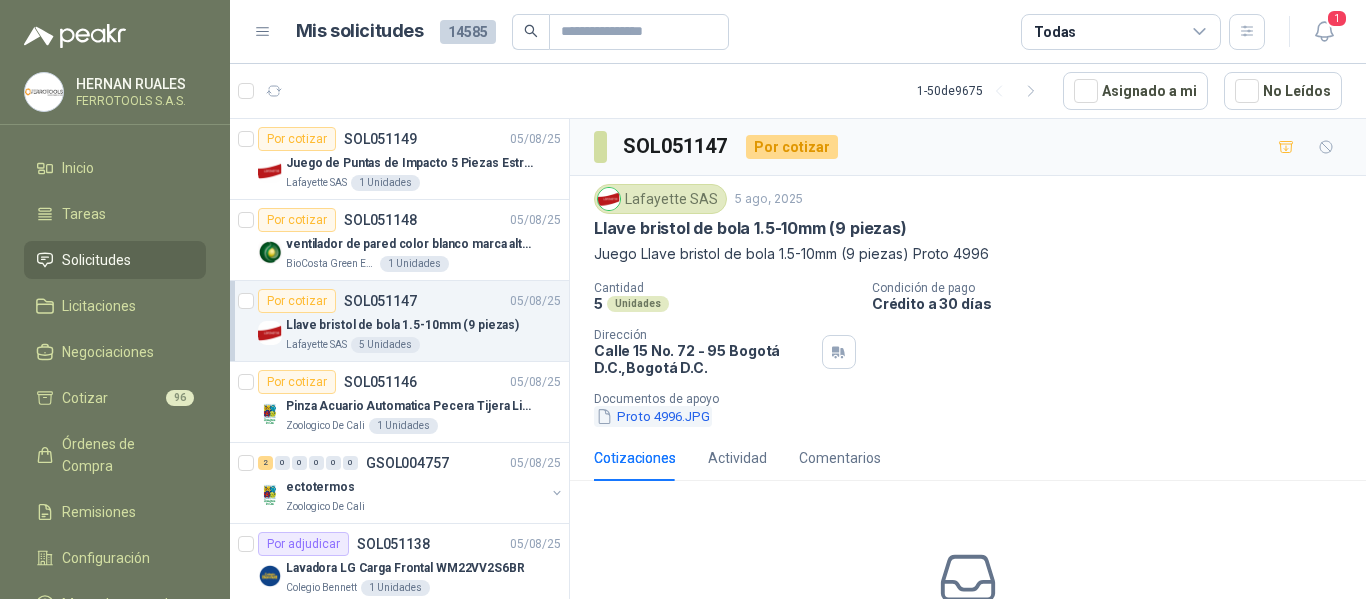 click on "Proto 4996.JPG" at bounding box center [653, 416] 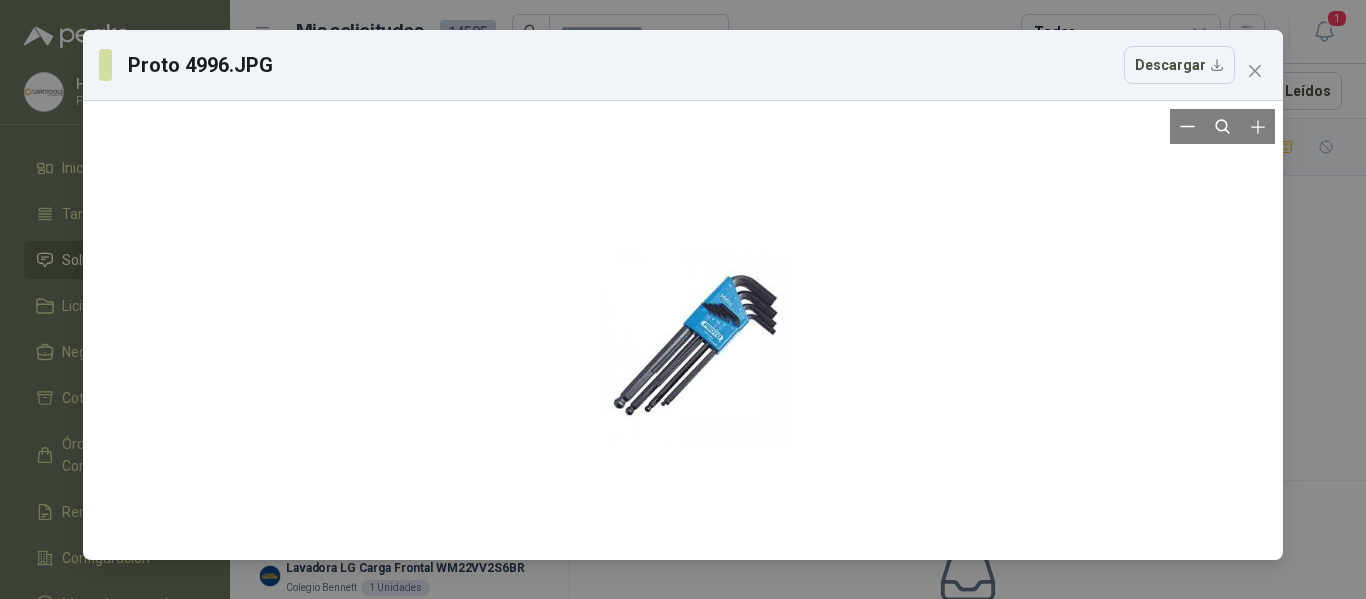 click at bounding box center [683, 330] 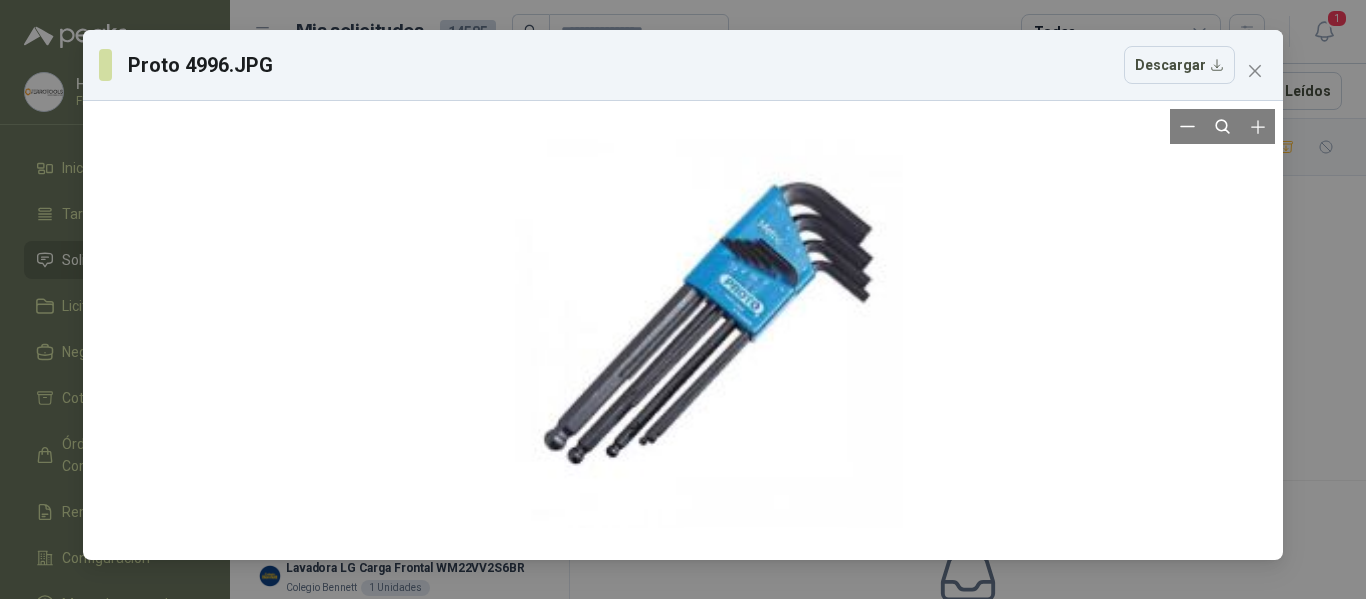click at bounding box center (683, 293) 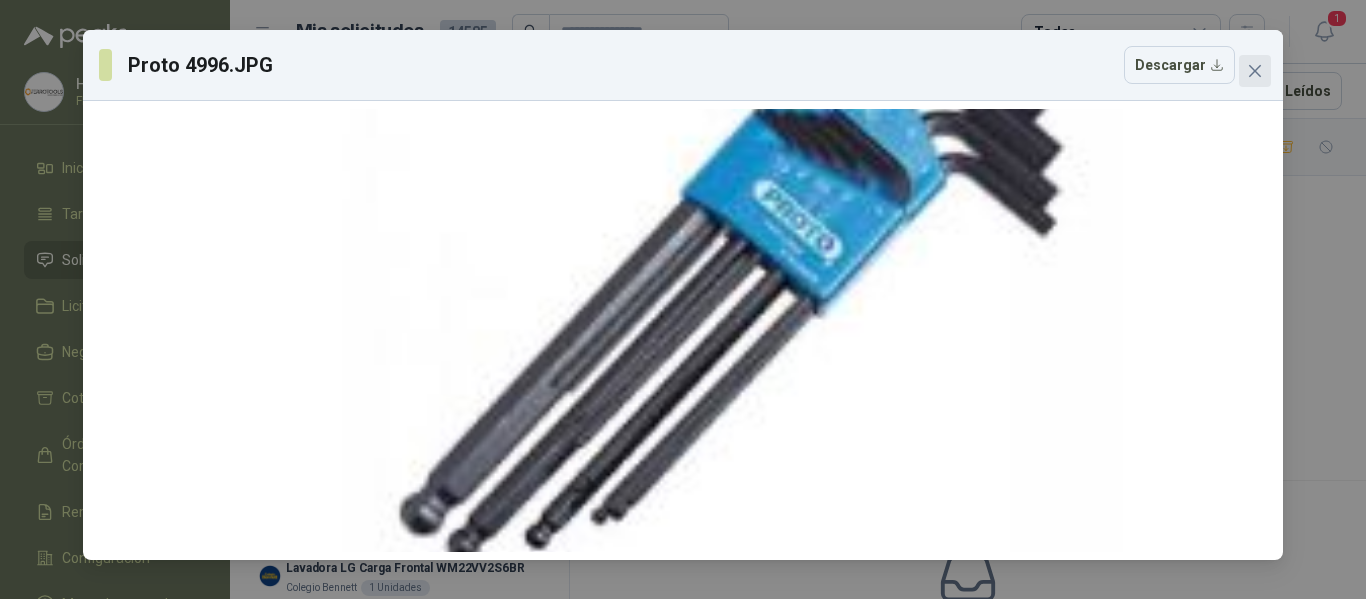 click 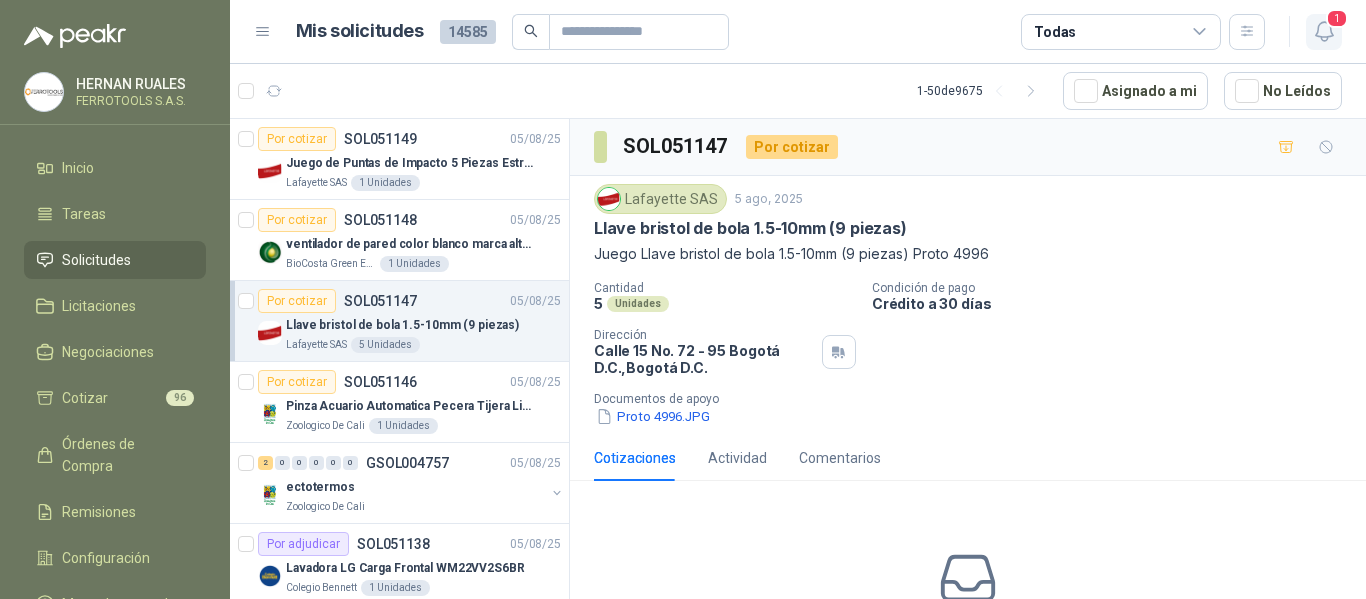 click 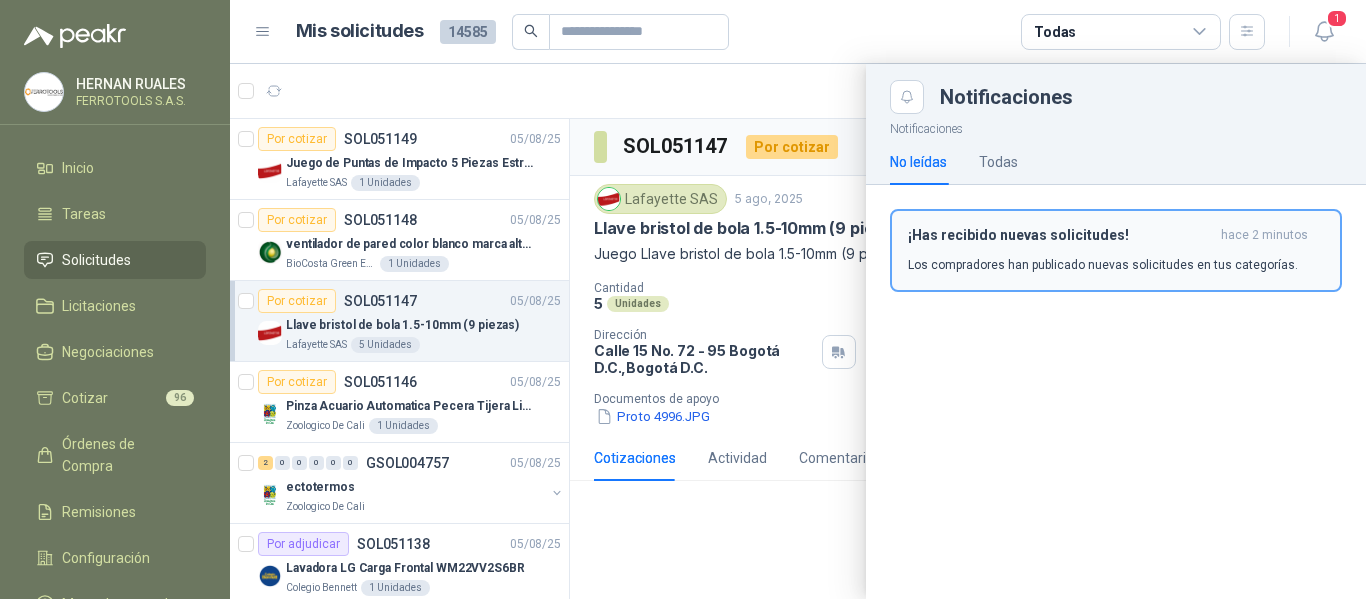 click on "¡Has recibido nuevas solicitudes!" at bounding box center (1060, 235) 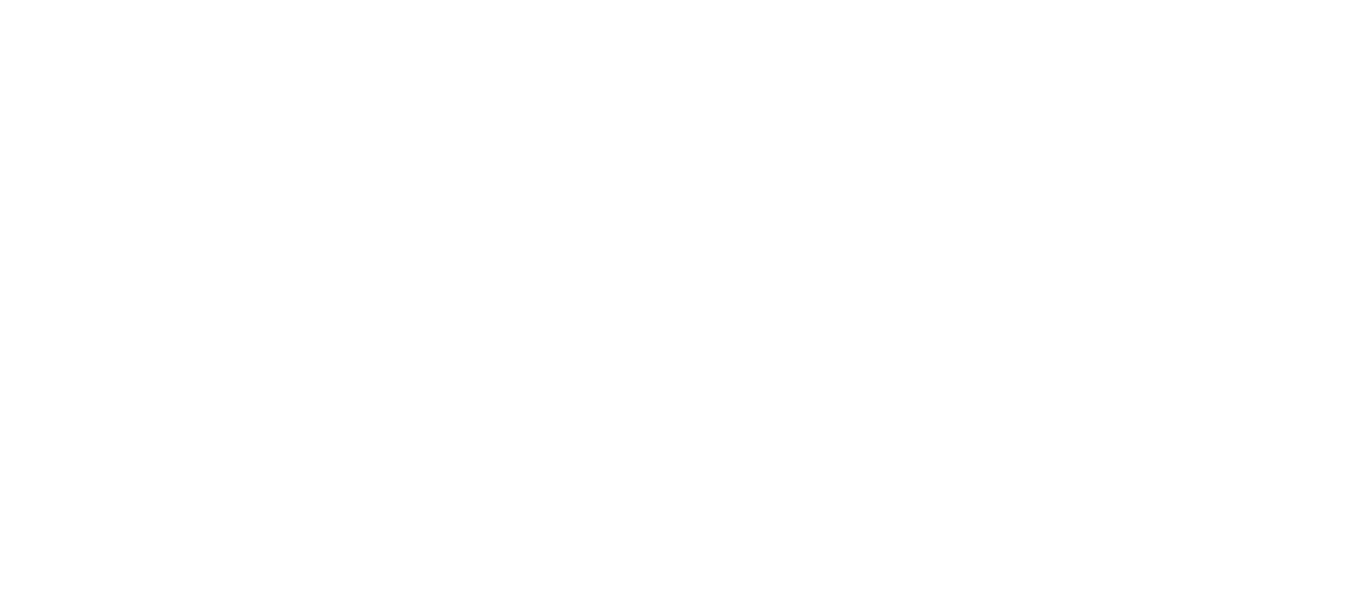scroll, scrollTop: 0, scrollLeft: 0, axis: both 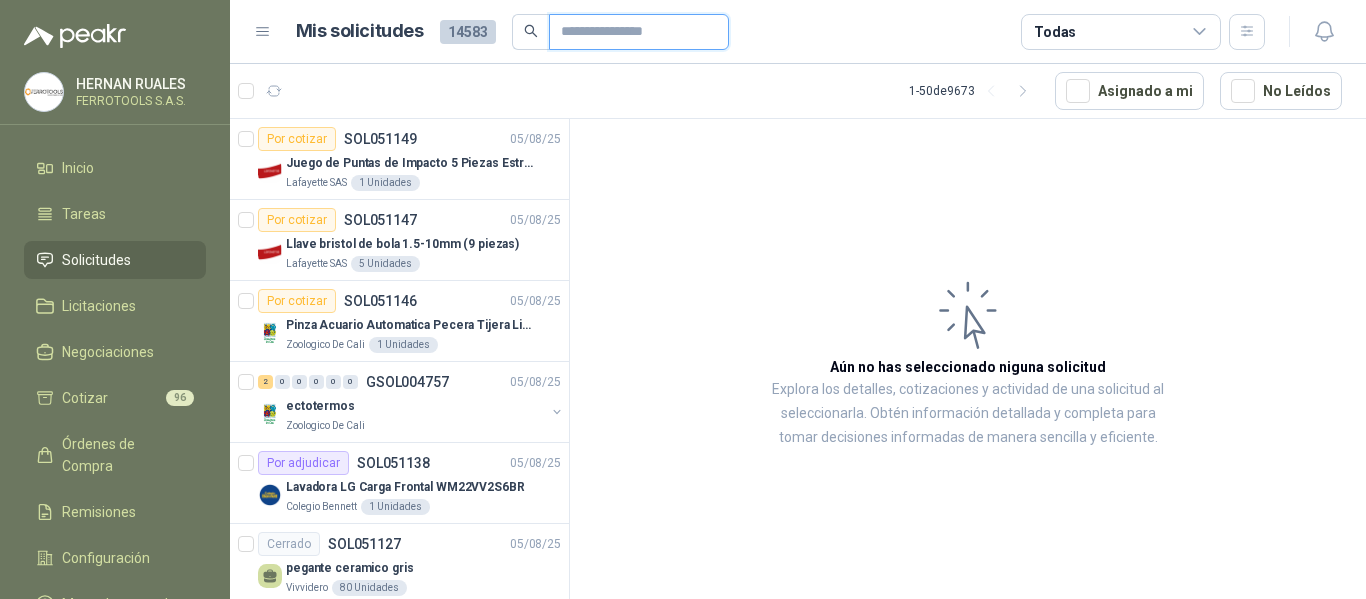 click at bounding box center (631, 32) 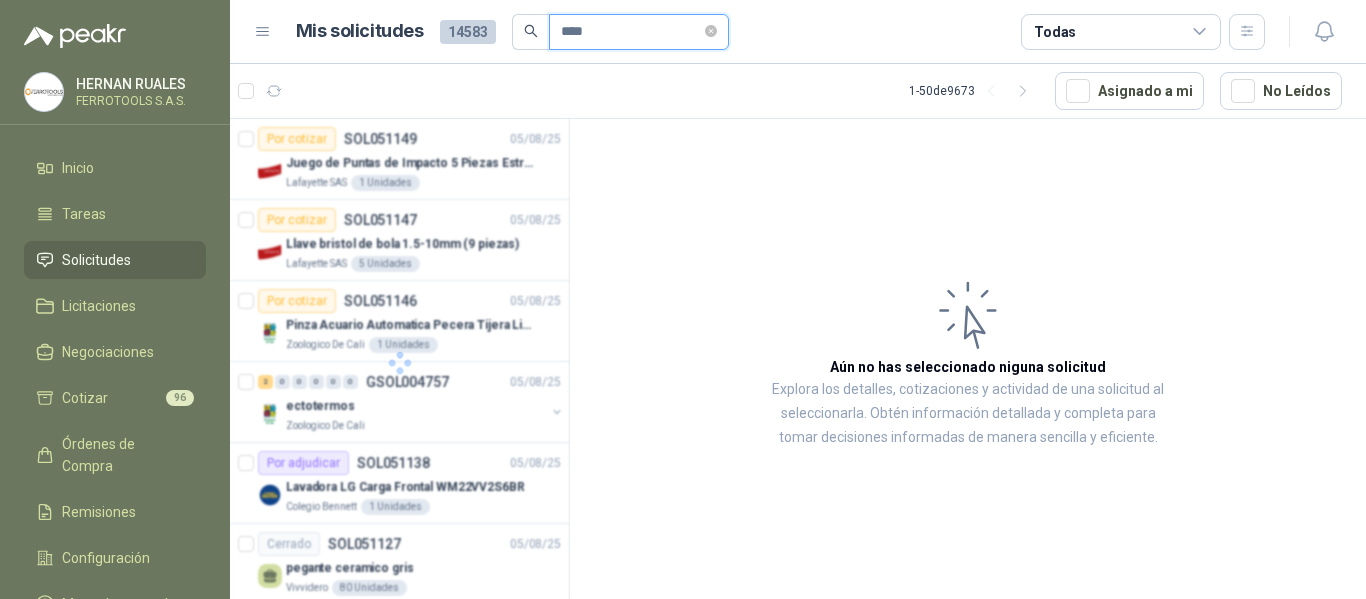 type on "****" 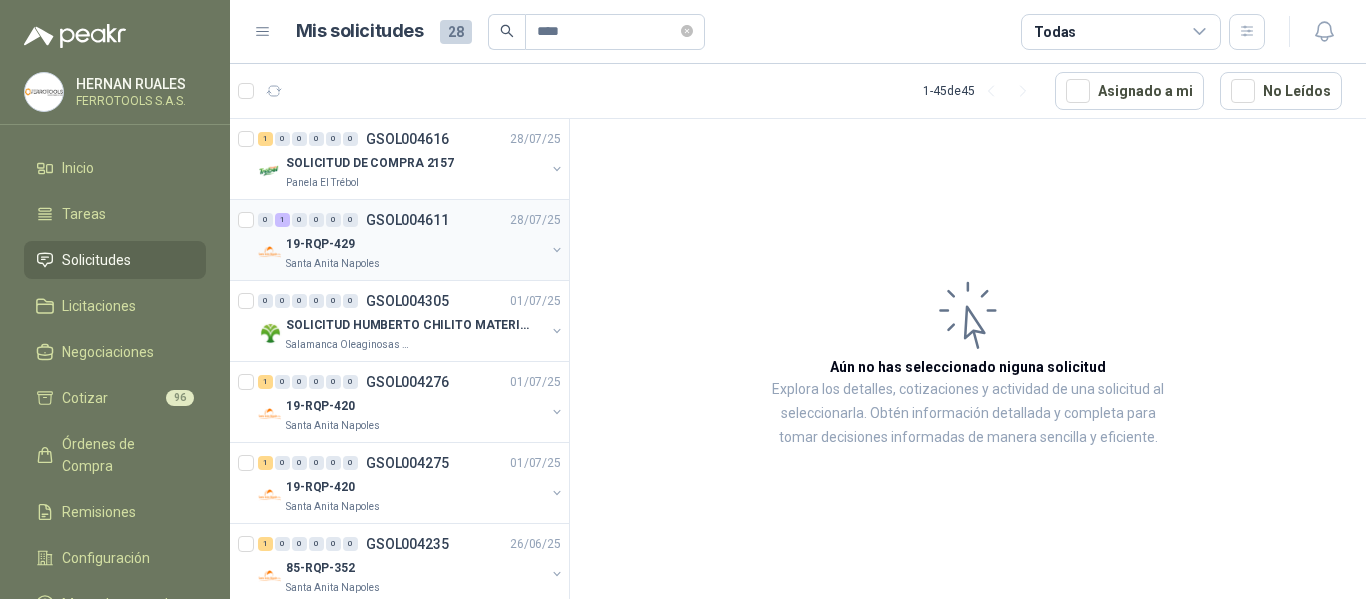 click on "19-RQP-429" at bounding box center [415, 244] 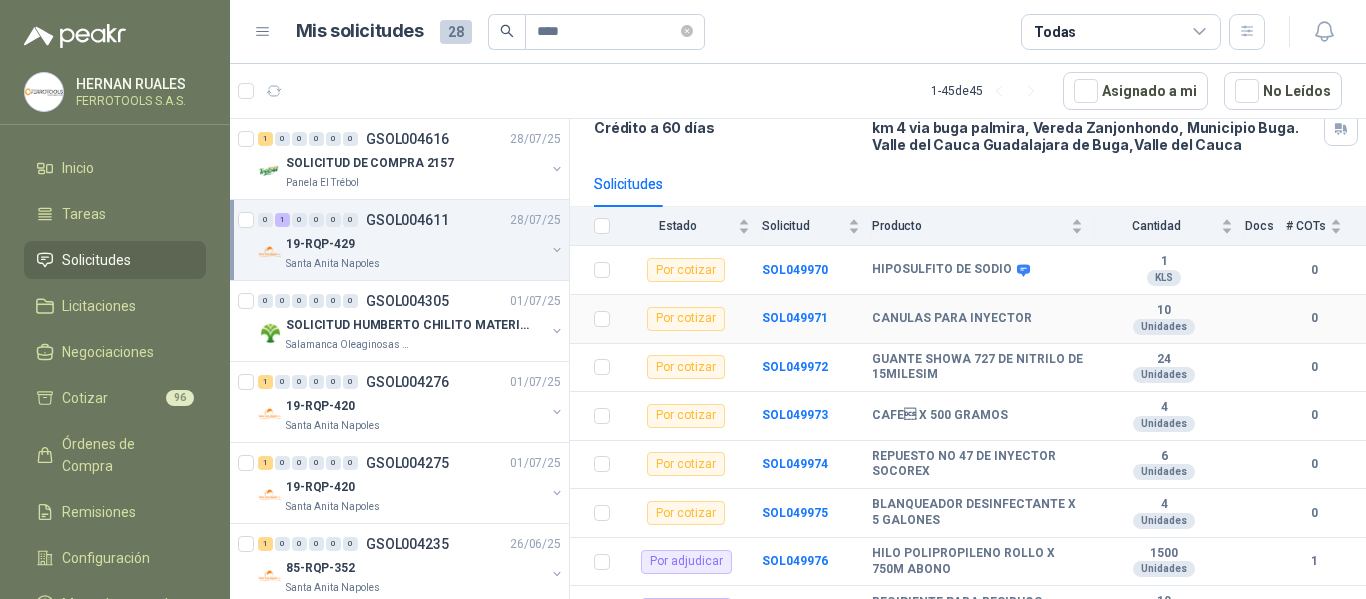 scroll, scrollTop: 400, scrollLeft: 0, axis: vertical 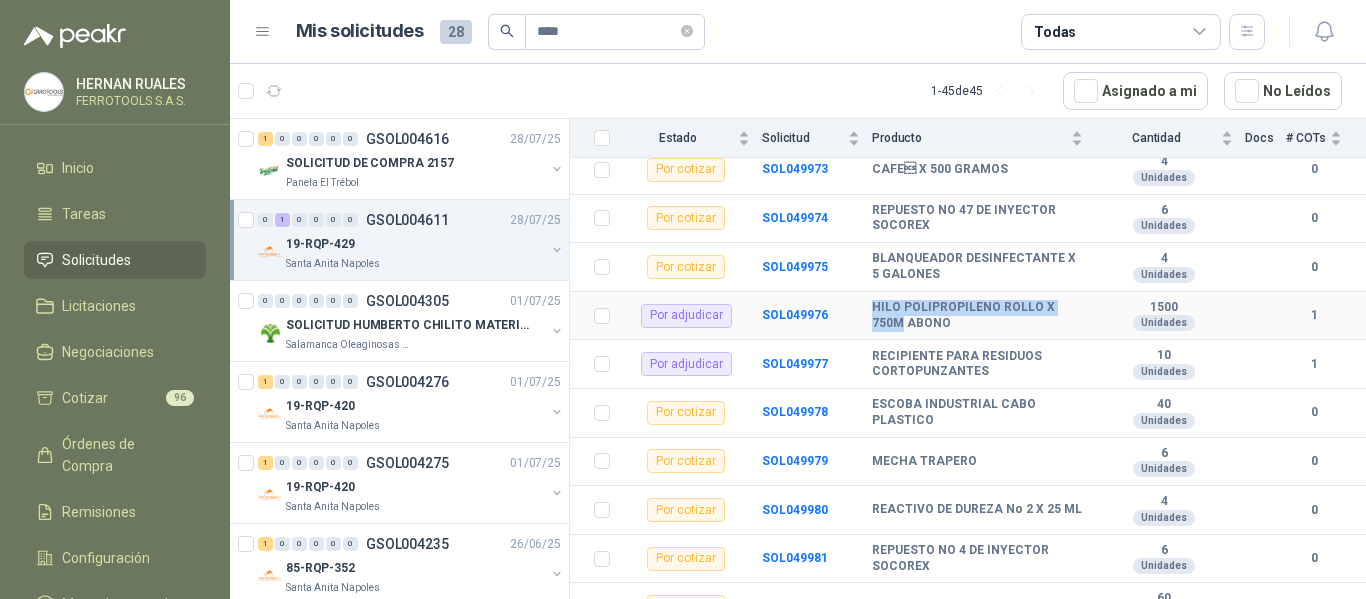 drag, startPoint x: 872, startPoint y: 306, endPoint x: 904, endPoint y: 321, distance: 35.341194 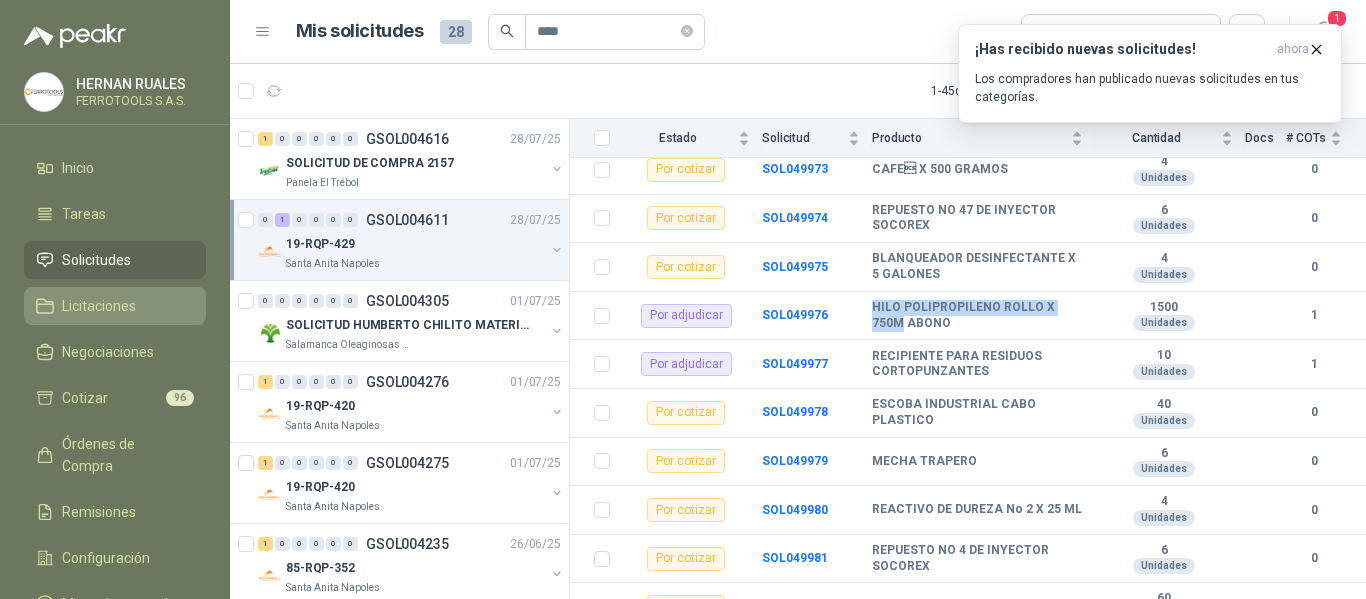 click on "Licitaciones" at bounding box center [99, 306] 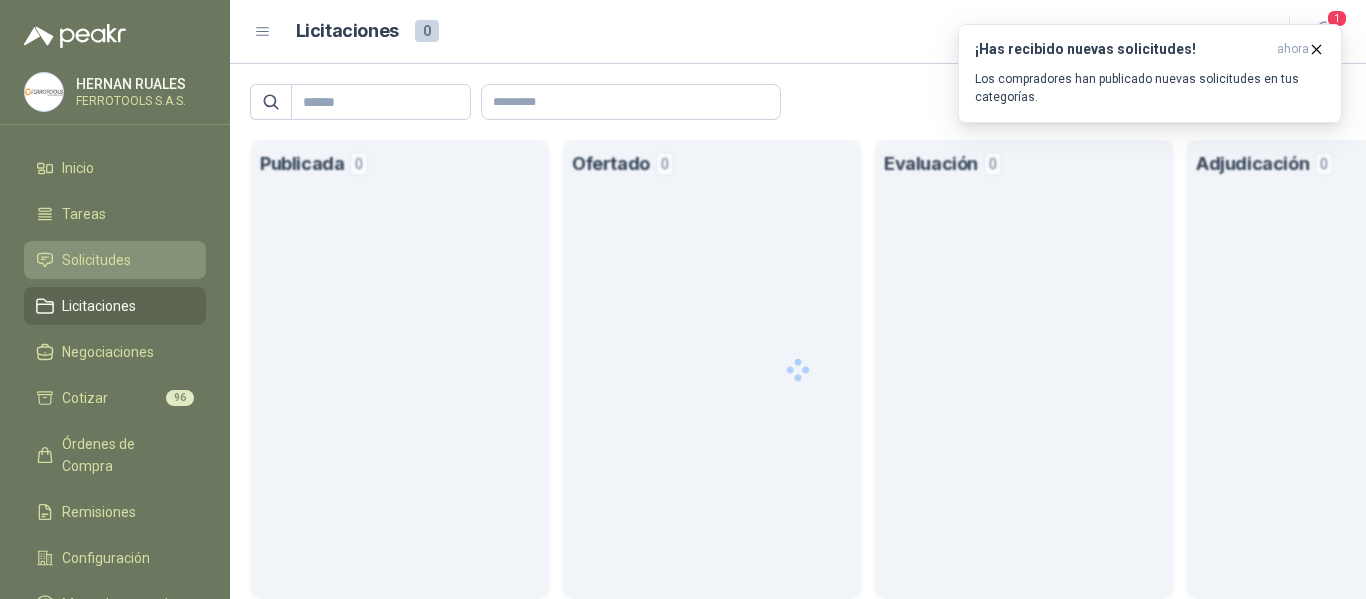 click on "Solicitudes" at bounding box center (96, 260) 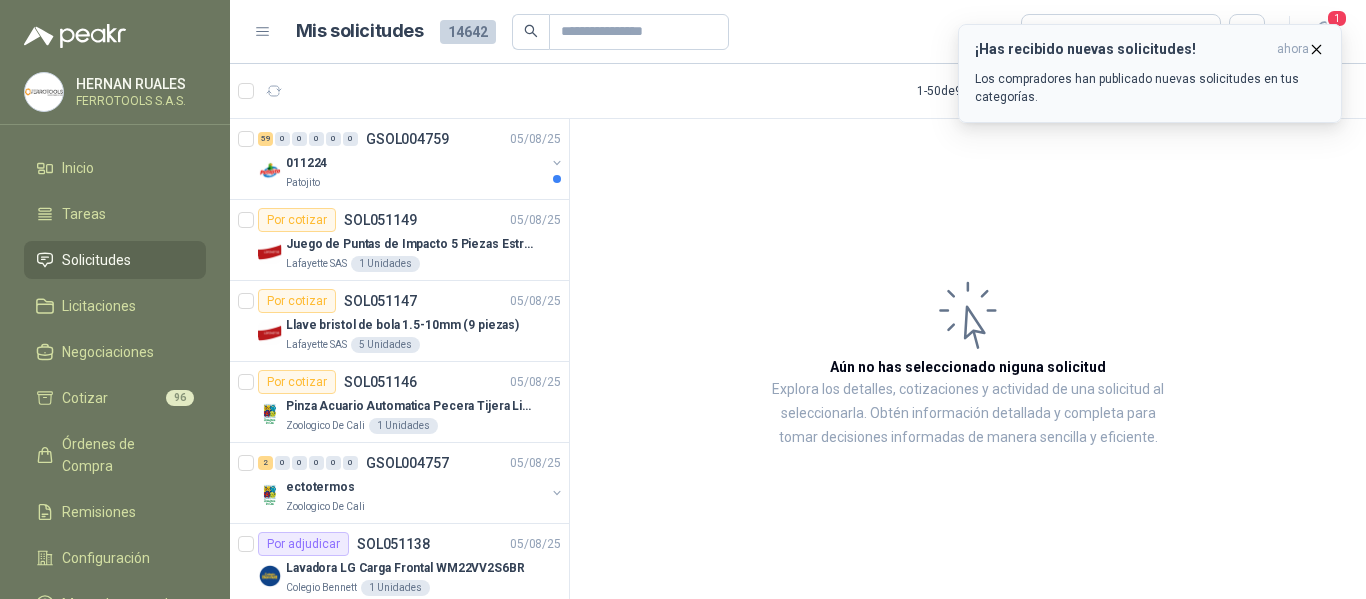 click 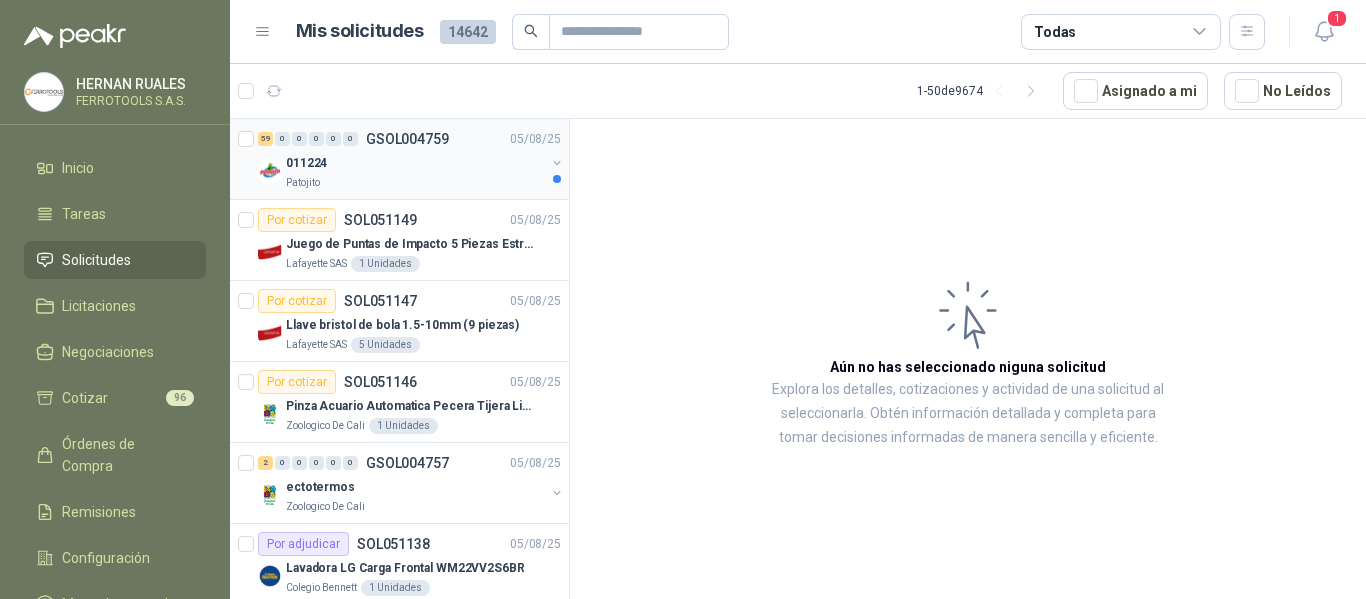 click on "Patojito" at bounding box center [415, 183] 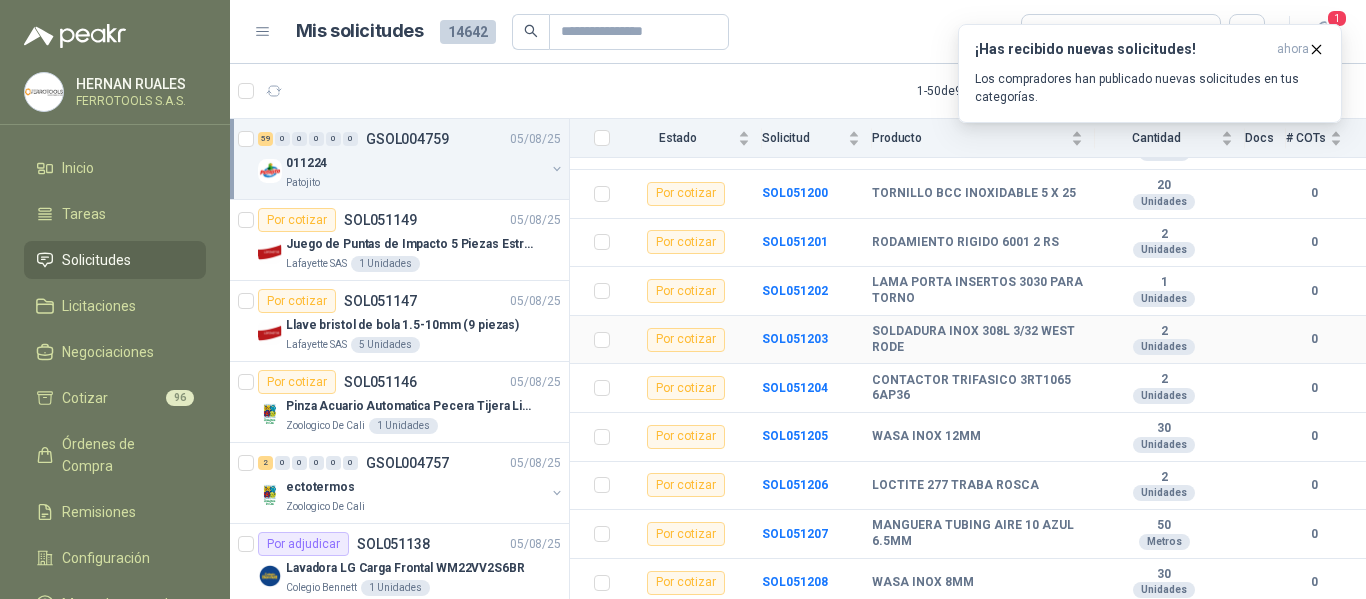 scroll, scrollTop: 2661, scrollLeft: 0, axis: vertical 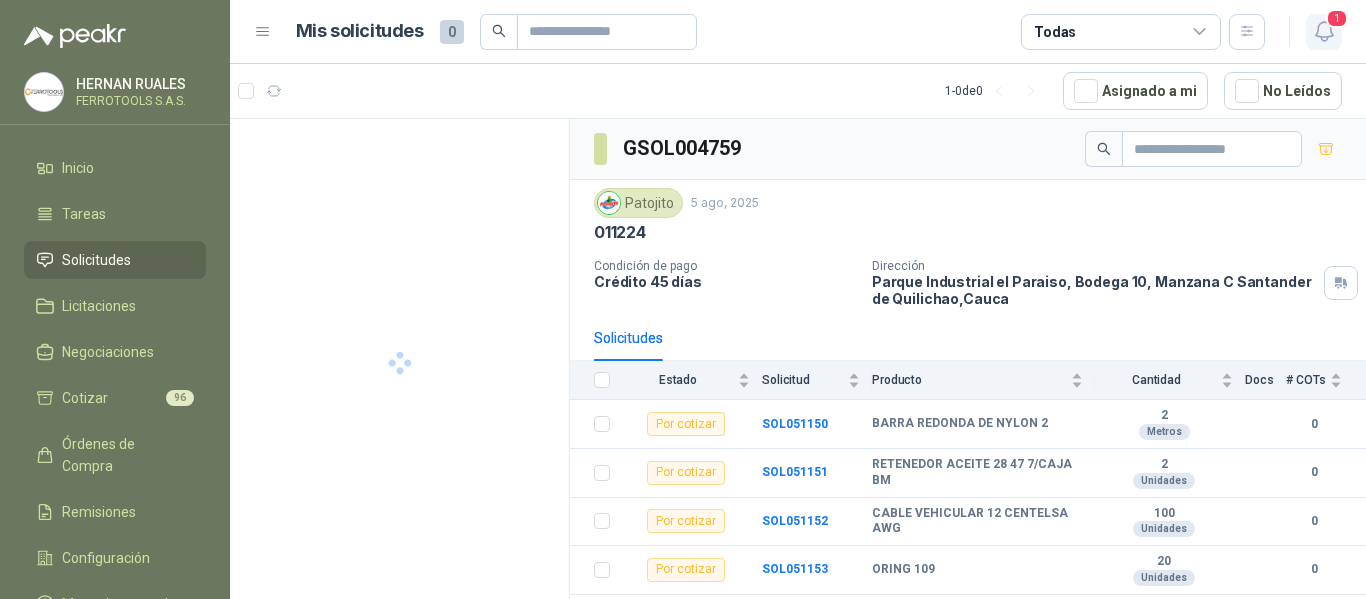 click 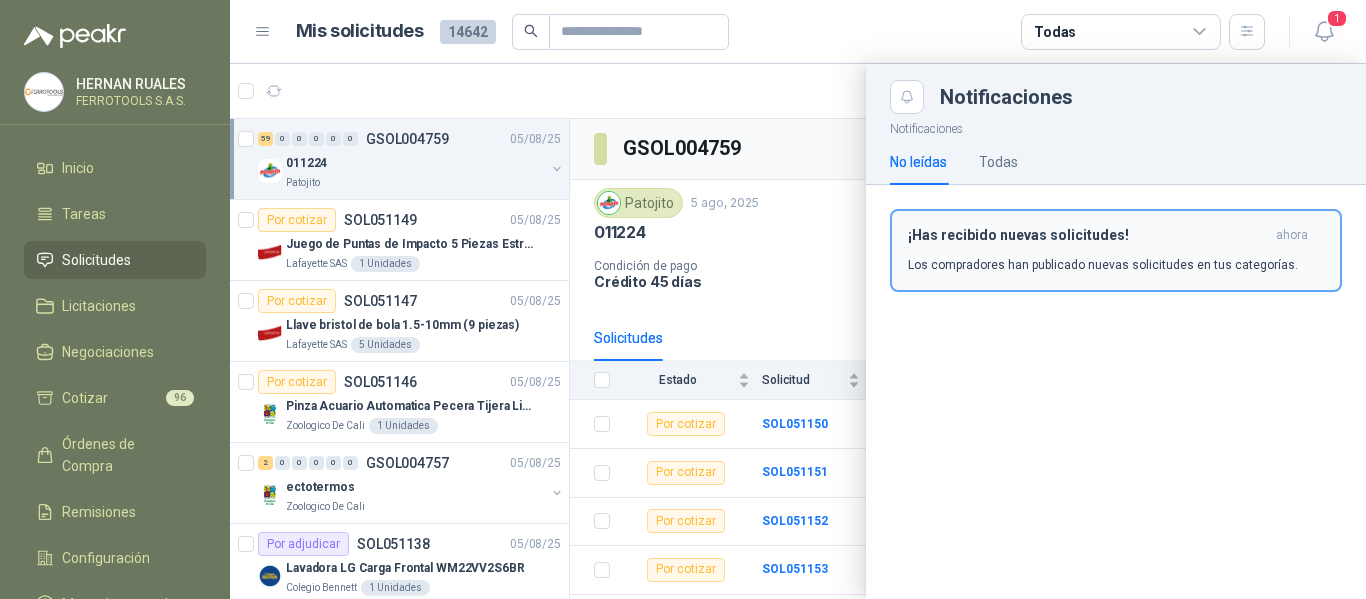 click on "¡Has recibido nuevas solicitudes! ahora   Los compradores han publicado nuevas solicitudes en tus categorías." at bounding box center (1116, 250) 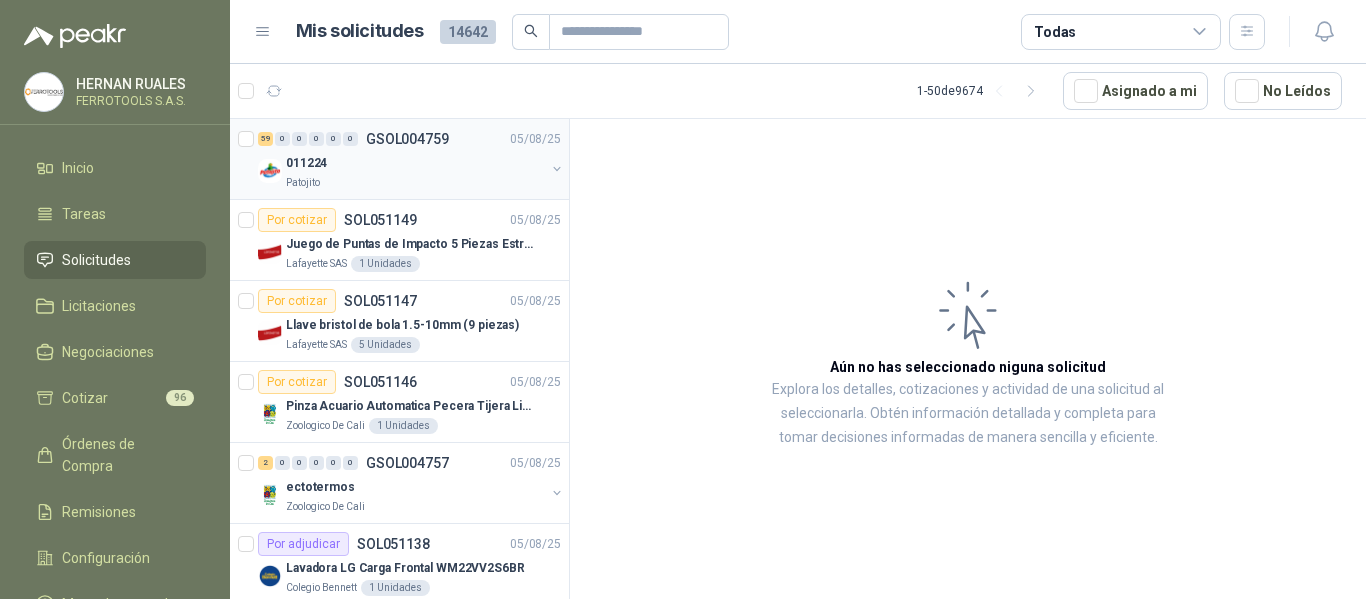 click on "011224" at bounding box center [415, 163] 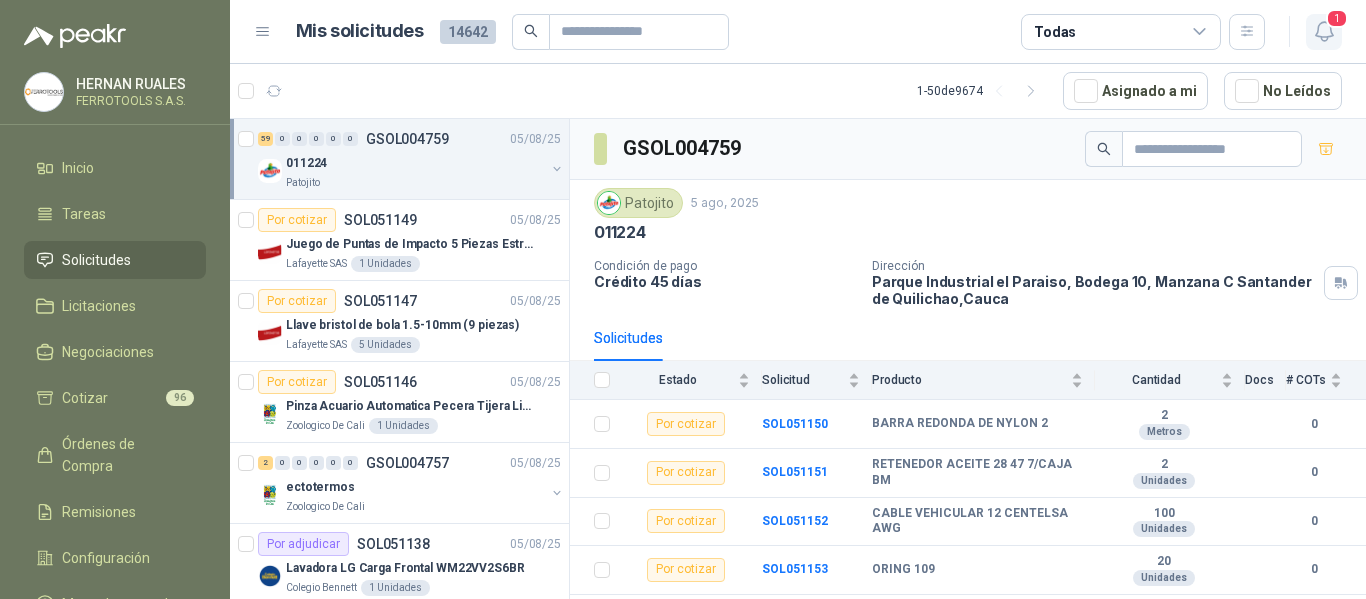 click 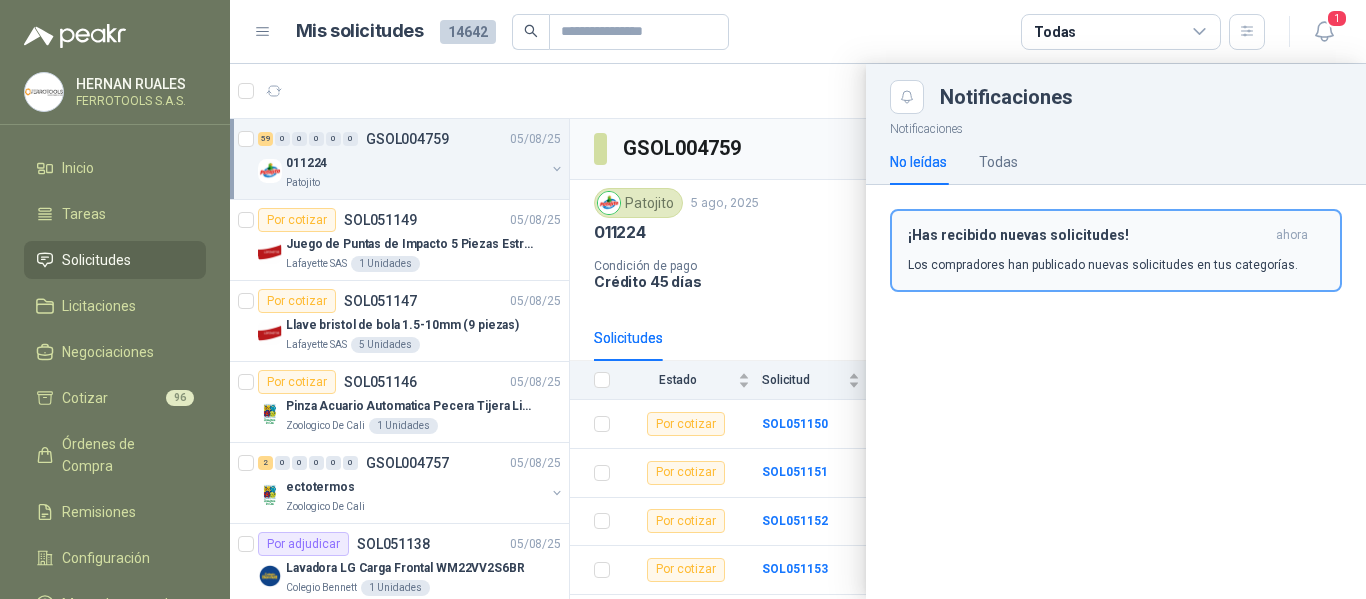 click on "Los compradores han publicado nuevas solicitudes en tus categorías." at bounding box center (1103, 265) 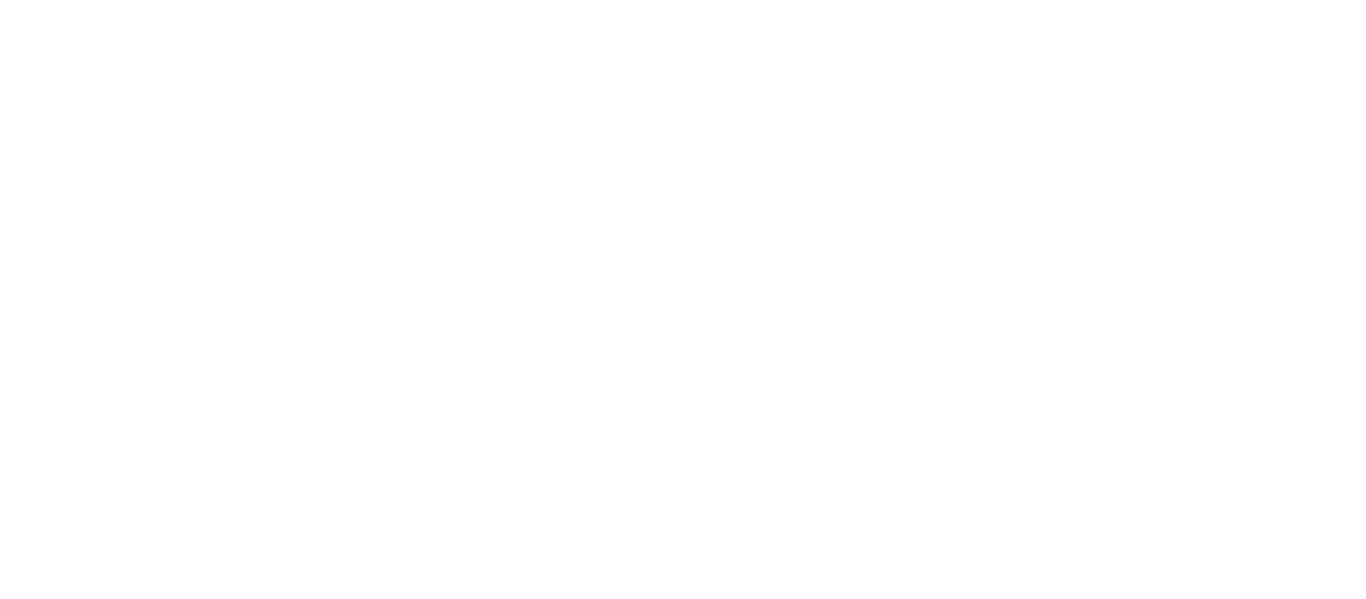 scroll, scrollTop: 0, scrollLeft: 0, axis: both 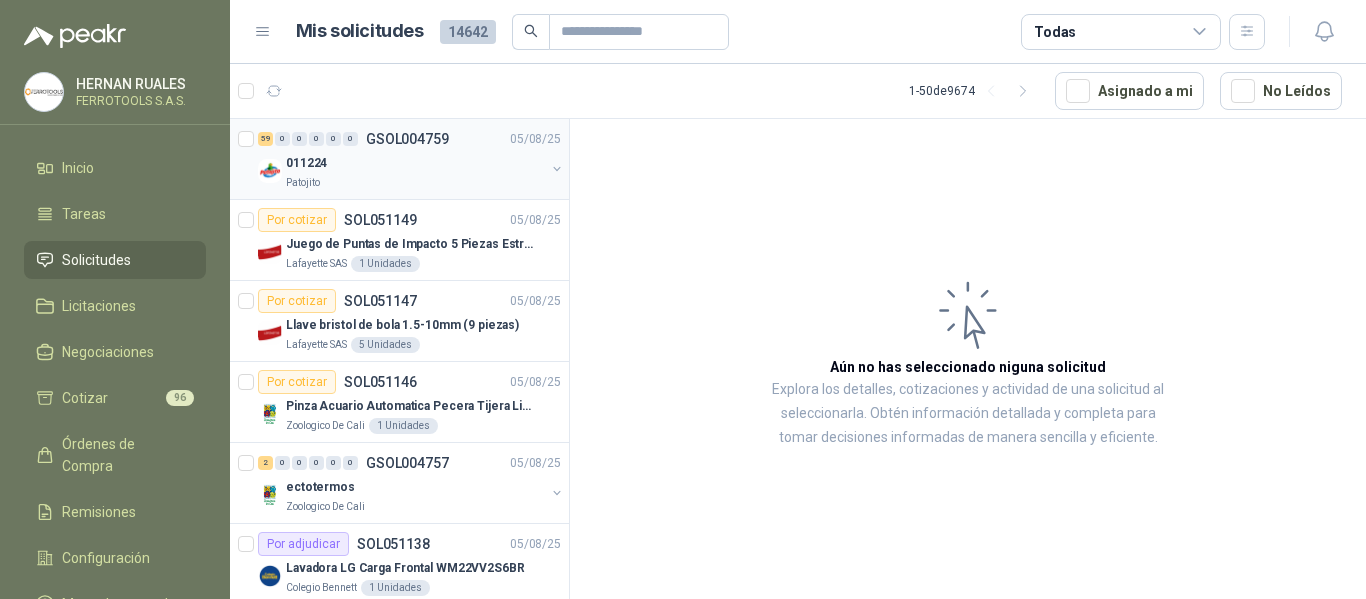 click at bounding box center [270, 171] 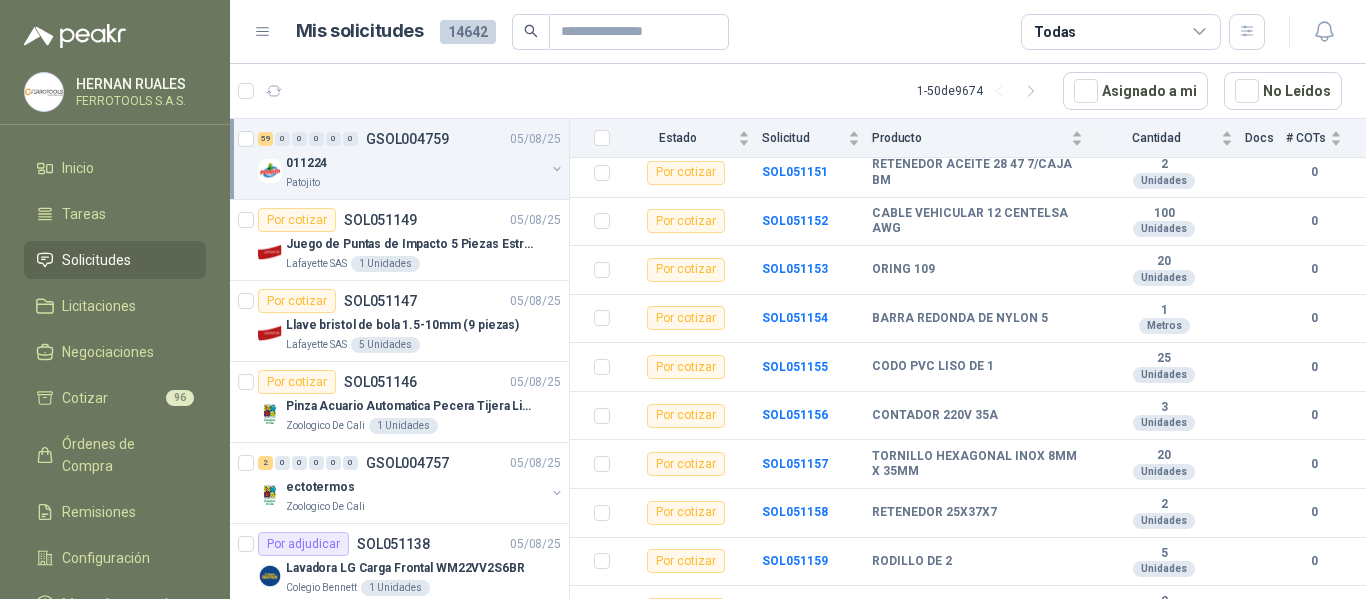 scroll, scrollTop: 0, scrollLeft: 0, axis: both 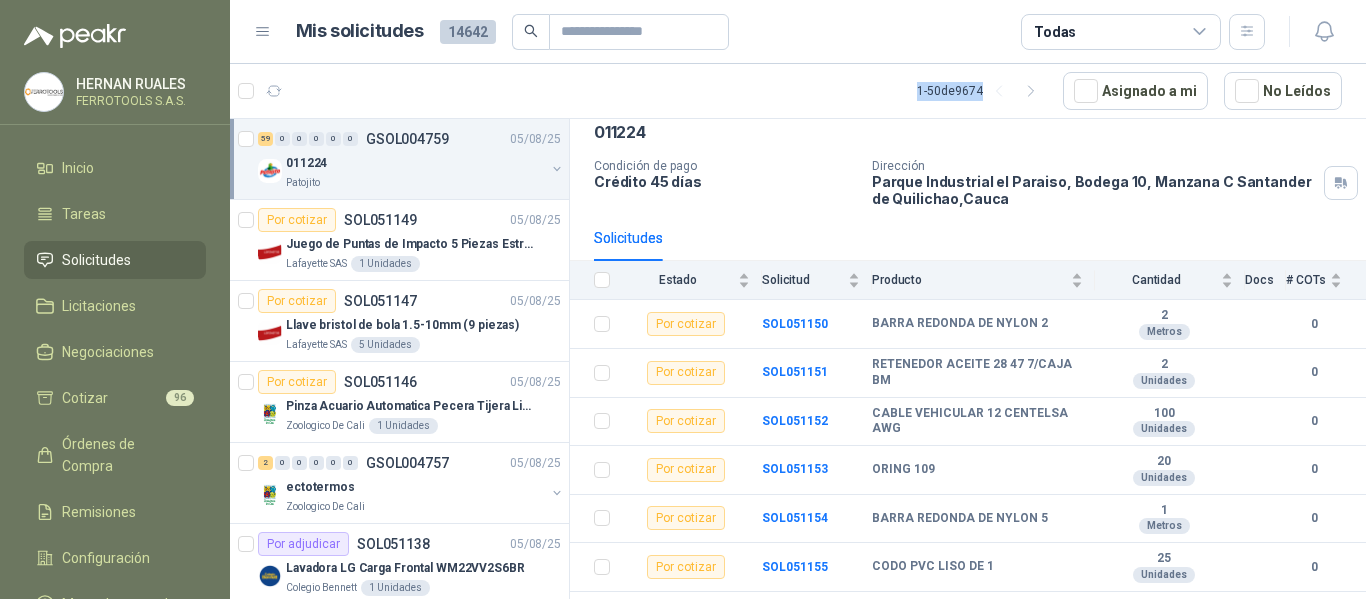 click on "1 - 50  de  9674 Asignado a mi No Leídos" at bounding box center (798, 91) 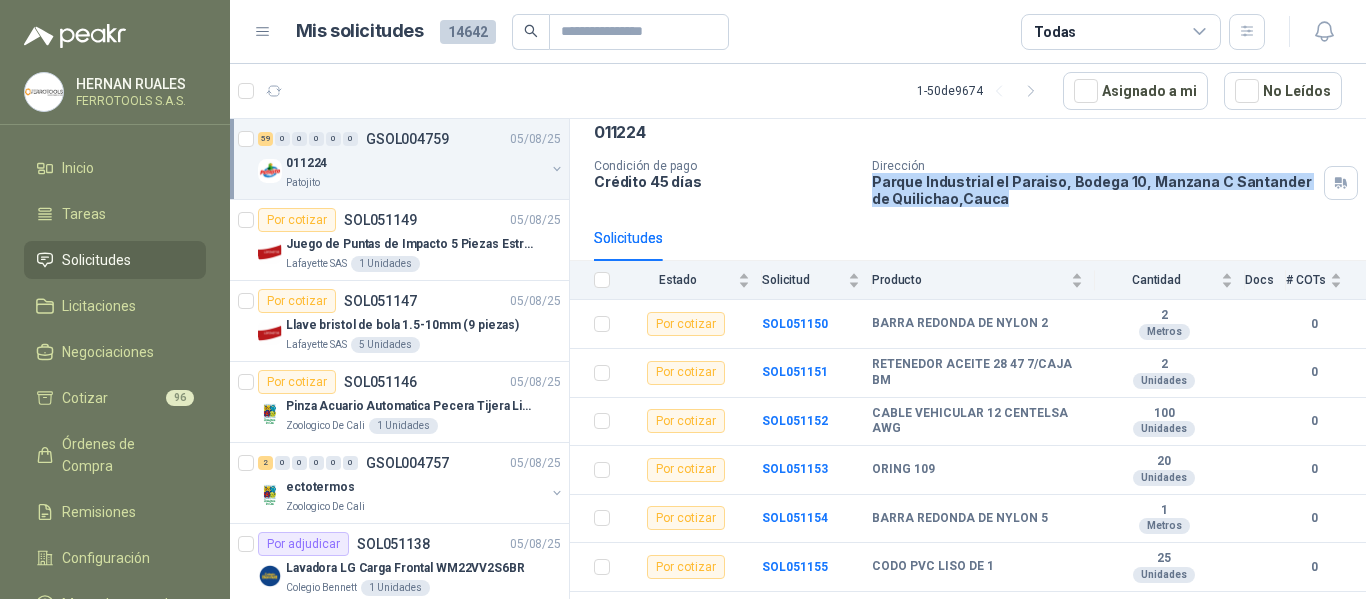 drag, startPoint x: 981, startPoint y: 198, endPoint x: 870, endPoint y: 184, distance: 111.8794 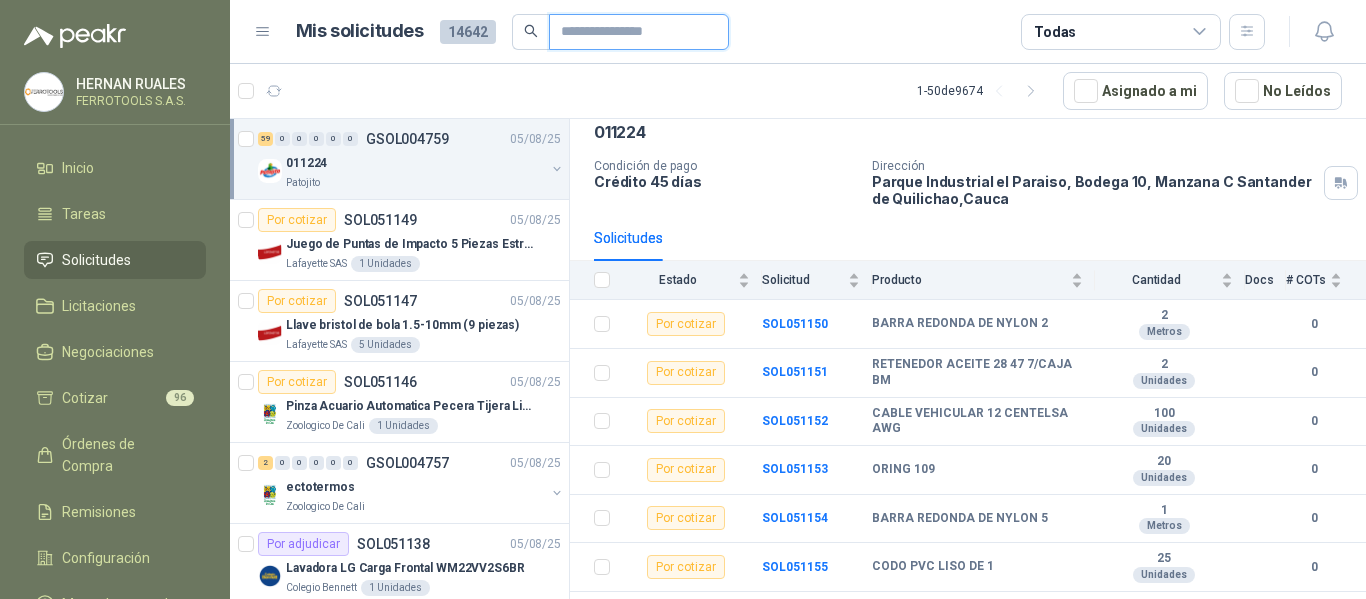 click at bounding box center [631, 32] 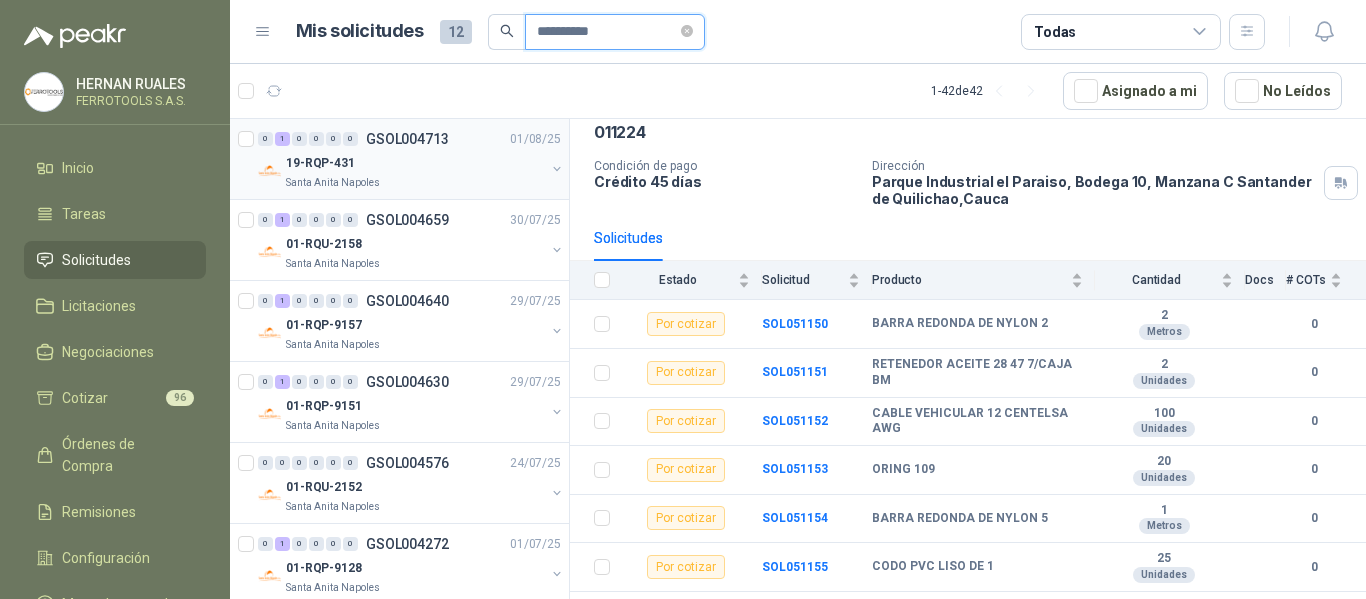type on "**********" 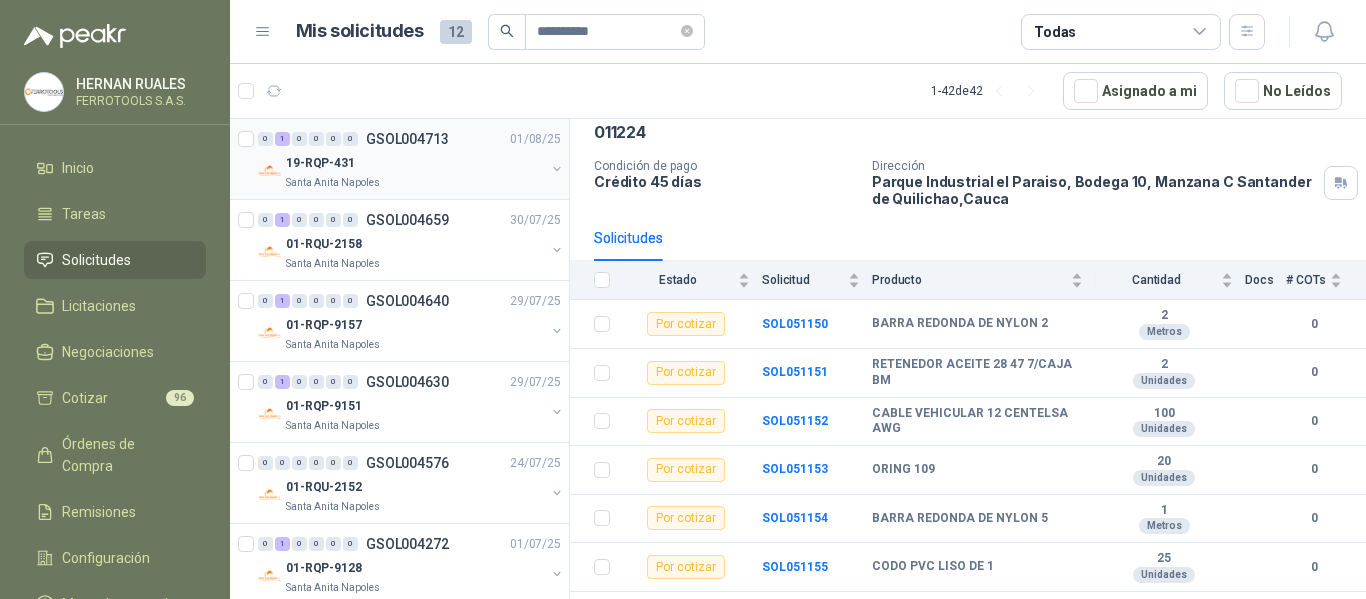 click on "0   1   0   0   0   0   GSOL004713 01/08/25" at bounding box center [411, 139] 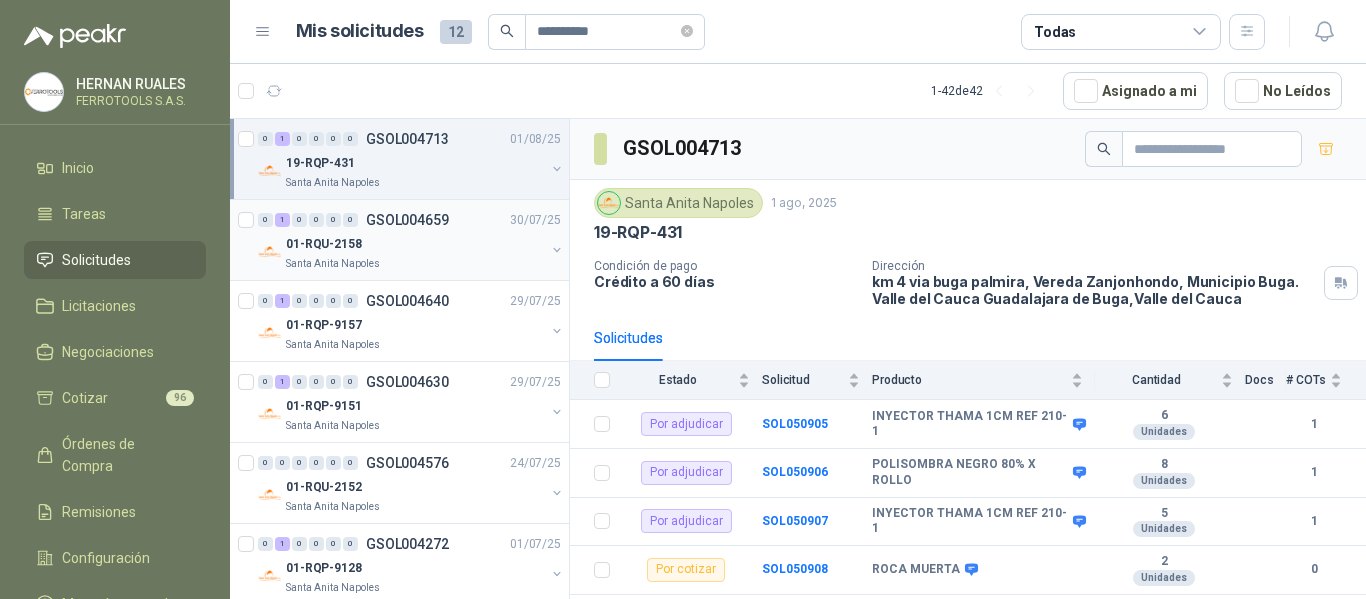 click on "Santa Anita Napoles" at bounding box center (415, 264) 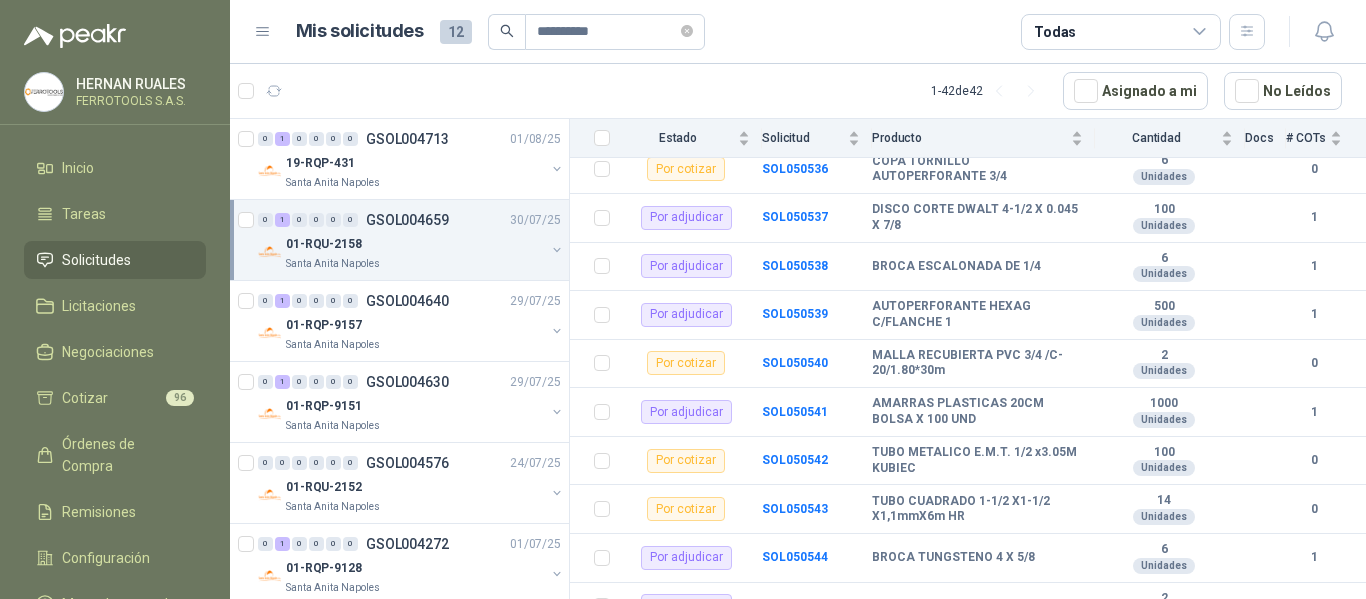 scroll, scrollTop: 280, scrollLeft: 0, axis: vertical 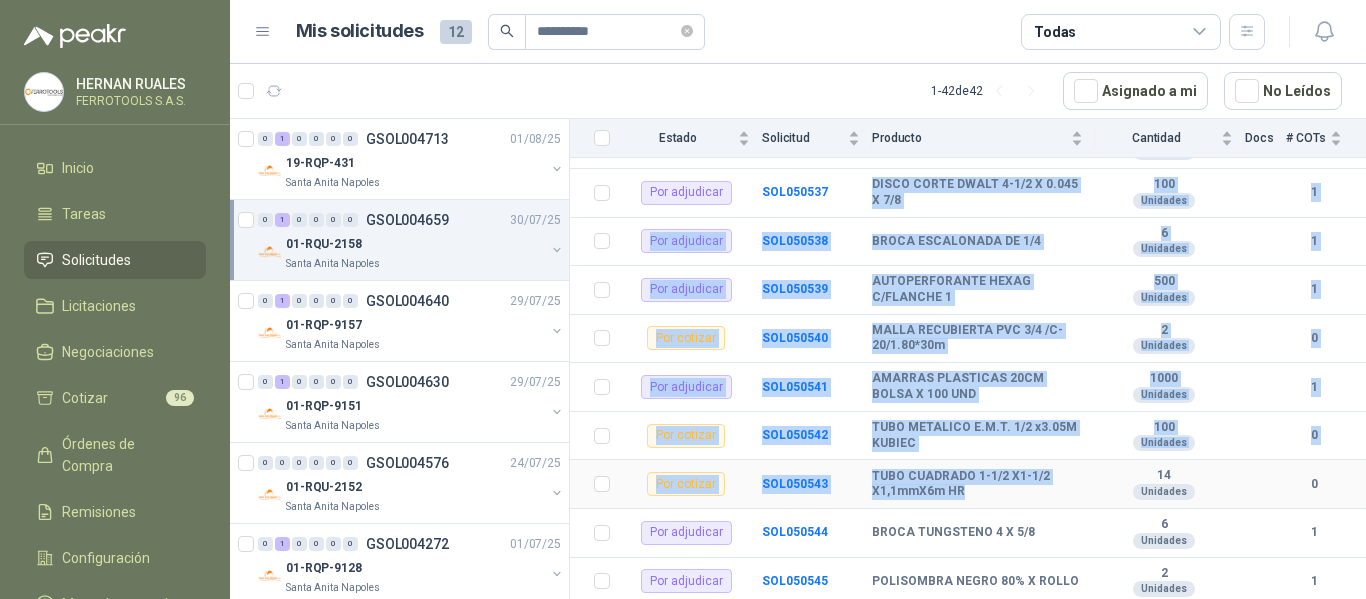 drag, startPoint x: 873, startPoint y: 184, endPoint x: 1027, endPoint y: 489, distance: 341.67383 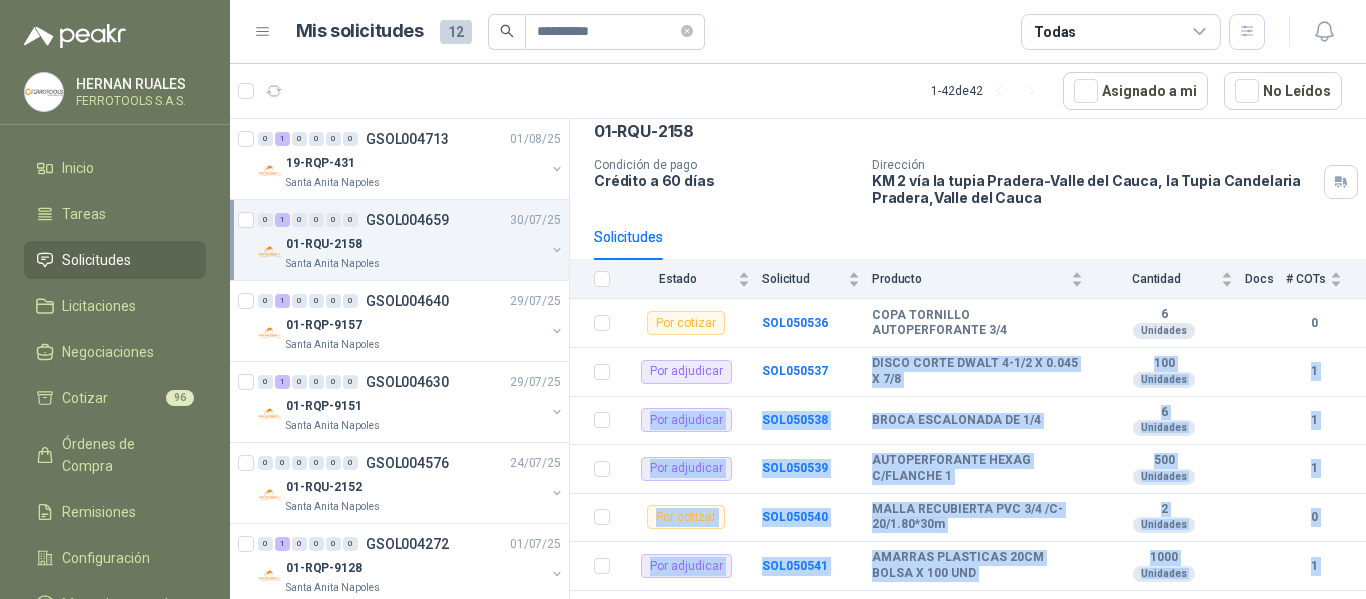 scroll, scrollTop: 0, scrollLeft: 0, axis: both 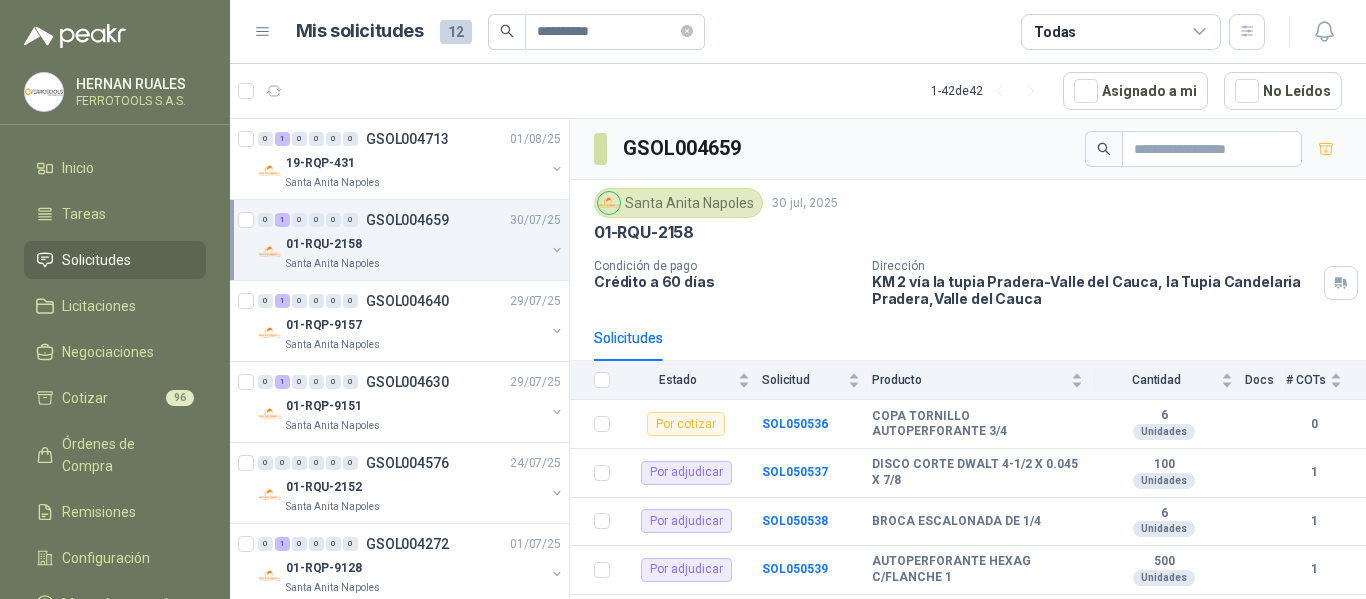 click on "Santa Anita Napoles 30 jul, 2025   01-RQU-2158" at bounding box center [968, 215] 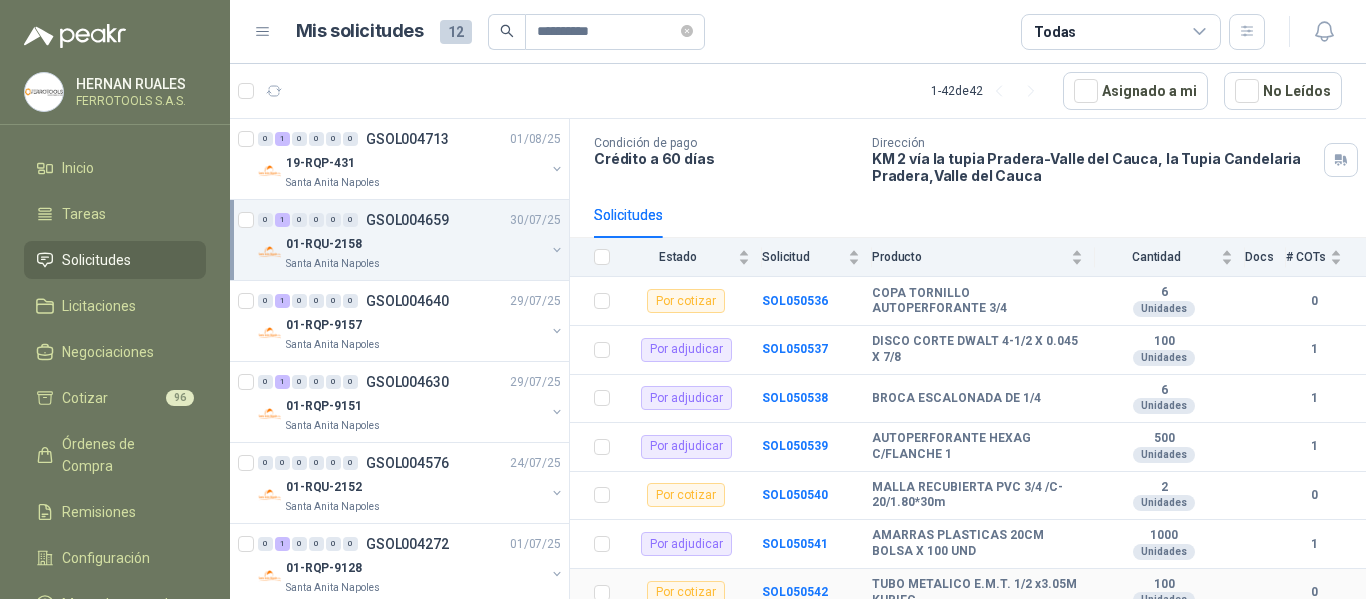 scroll, scrollTop: 0, scrollLeft: 0, axis: both 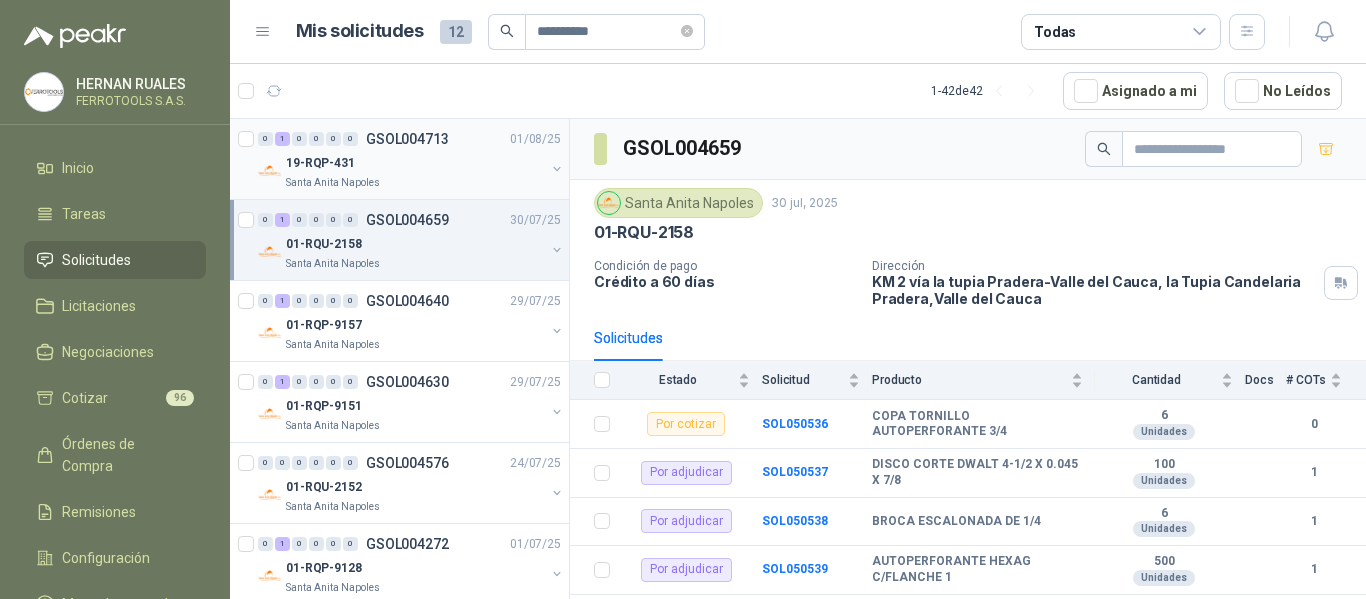 click on "19-RQP-431" at bounding box center (415, 163) 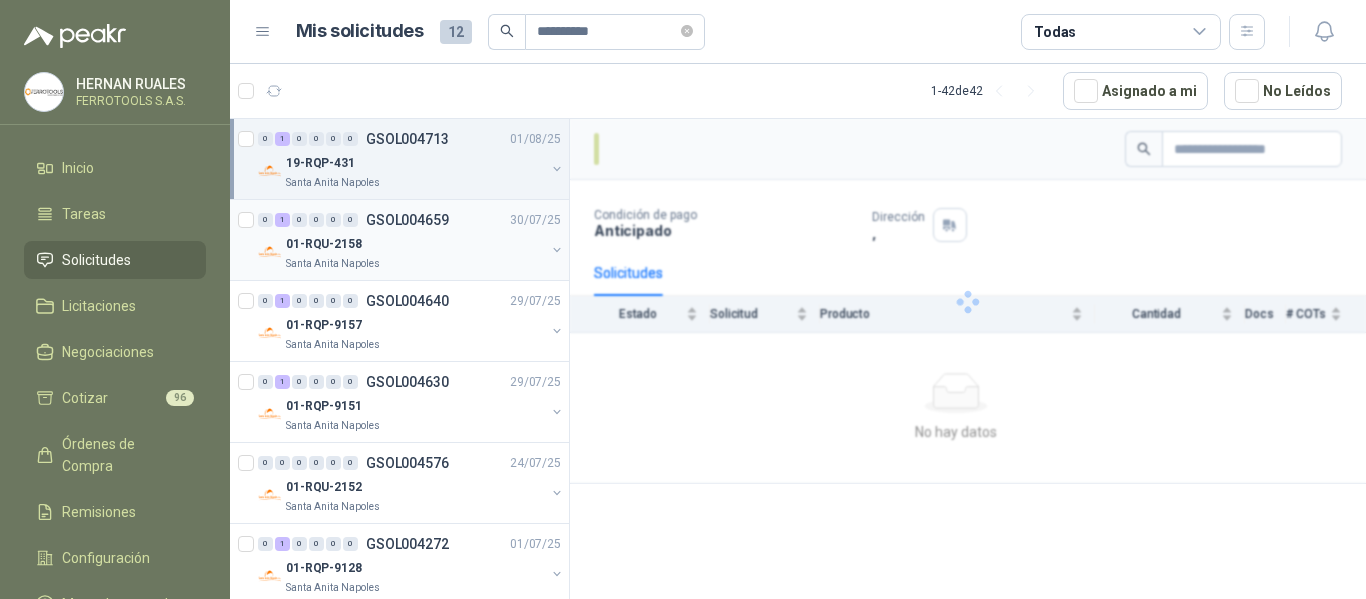 click on "01-RQU-2158" at bounding box center (415, 244) 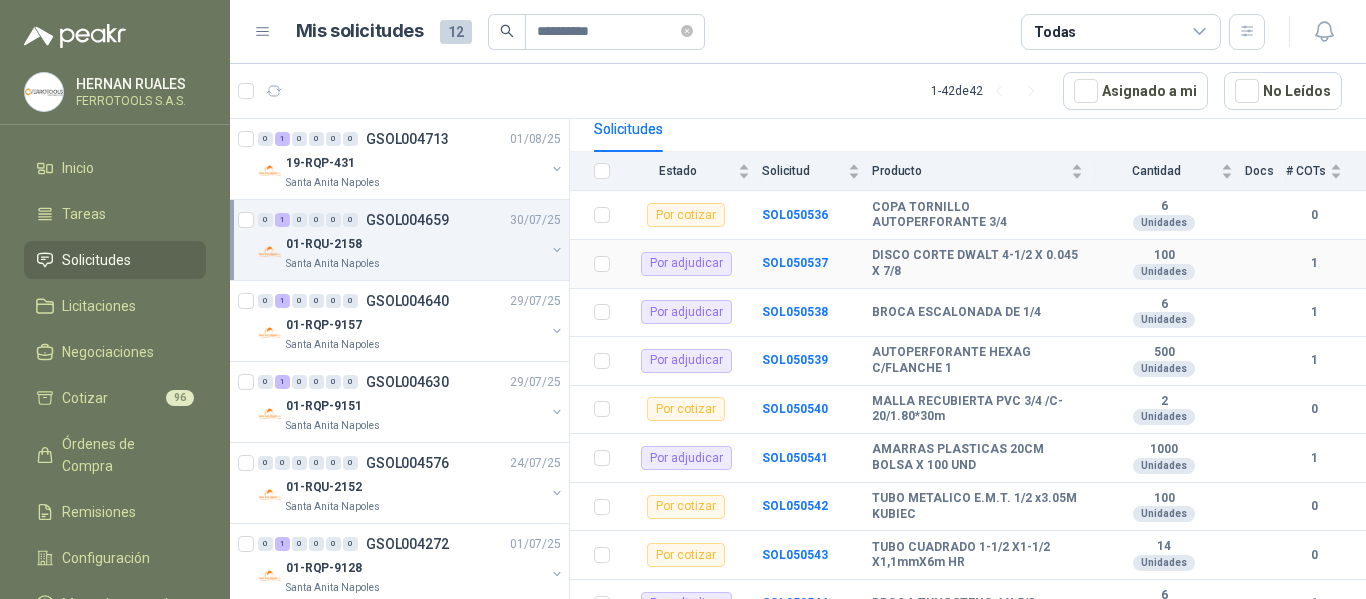 scroll, scrollTop: 280, scrollLeft: 0, axis: vertical 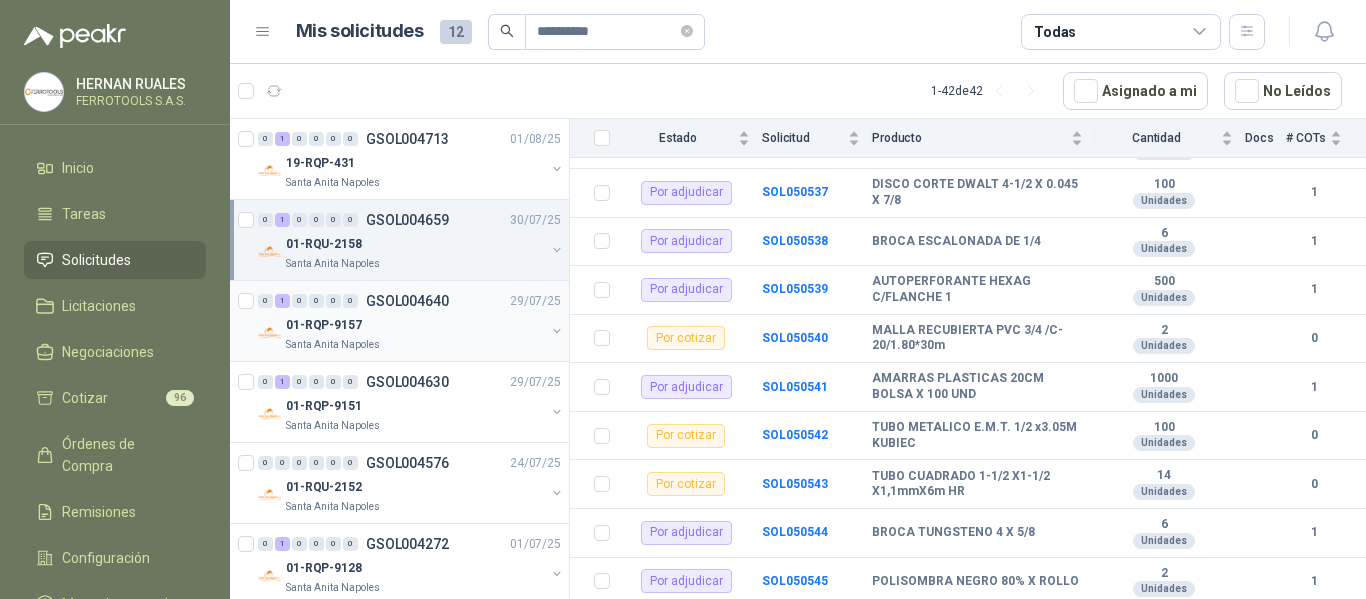 click on "01-RQP-9157" at bounding box center (415, 325) 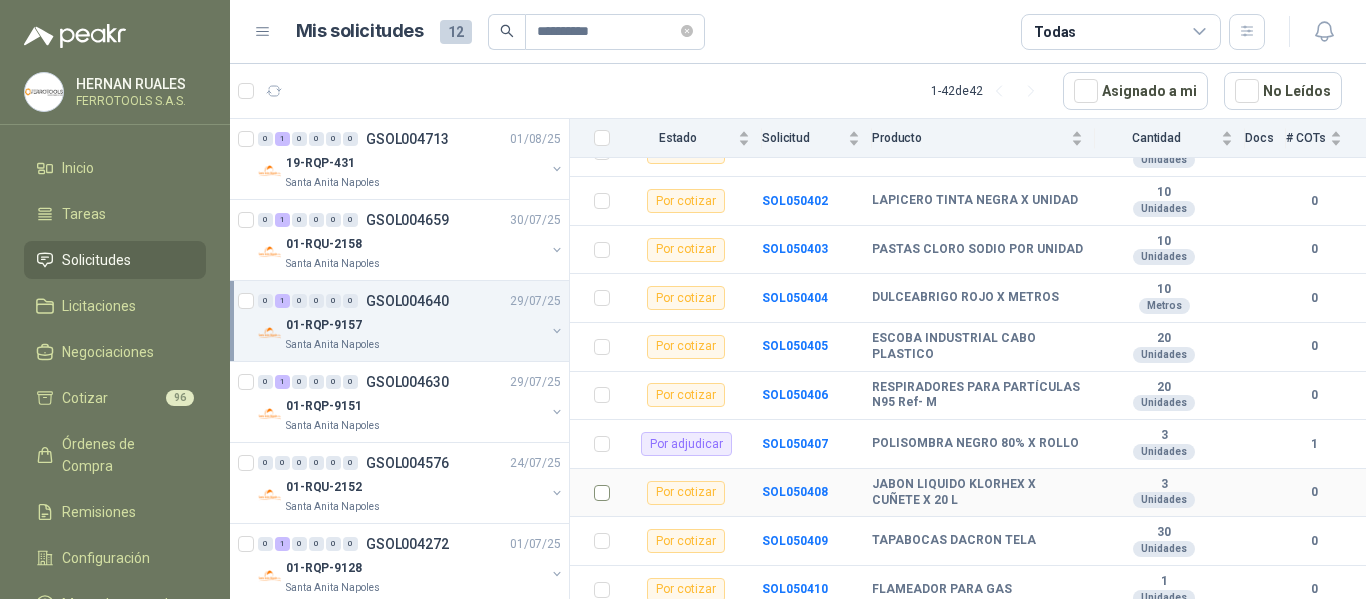 scroll, scrollTop: 500, scrollLeft: 0, axis: vertical 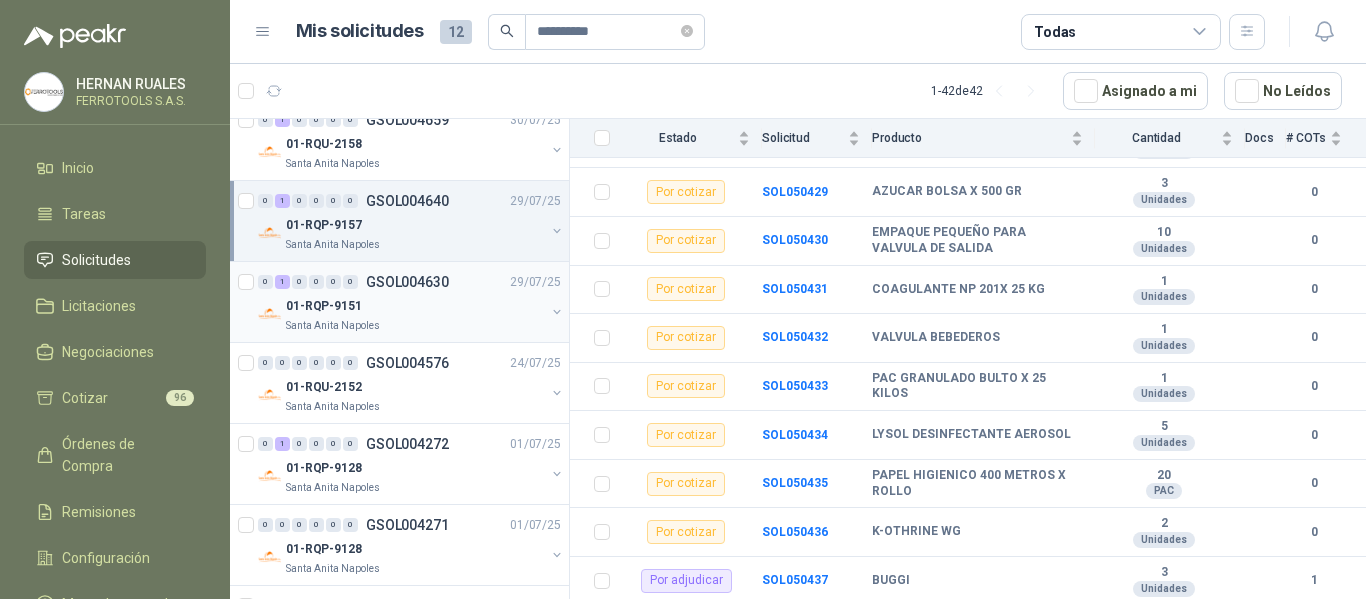 click on "01-RQP-9151" at bounding box center (415, 306) 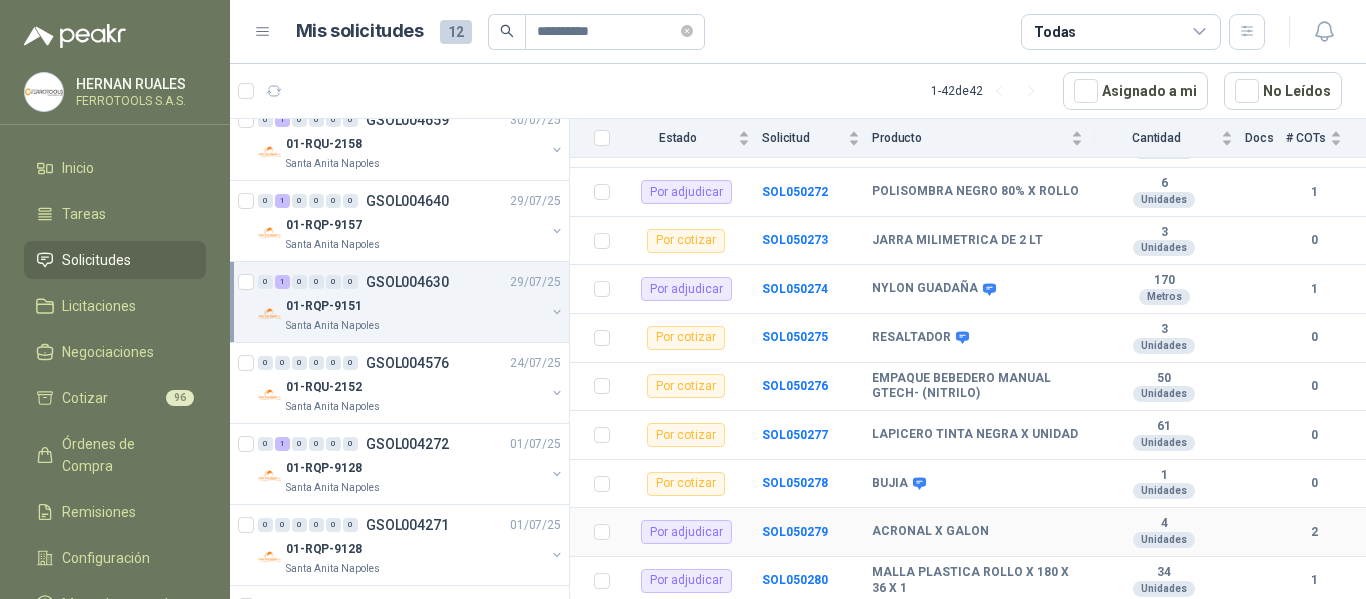 scroll, scrollTop: 2659, scrollLeft: 0, axis: vertical 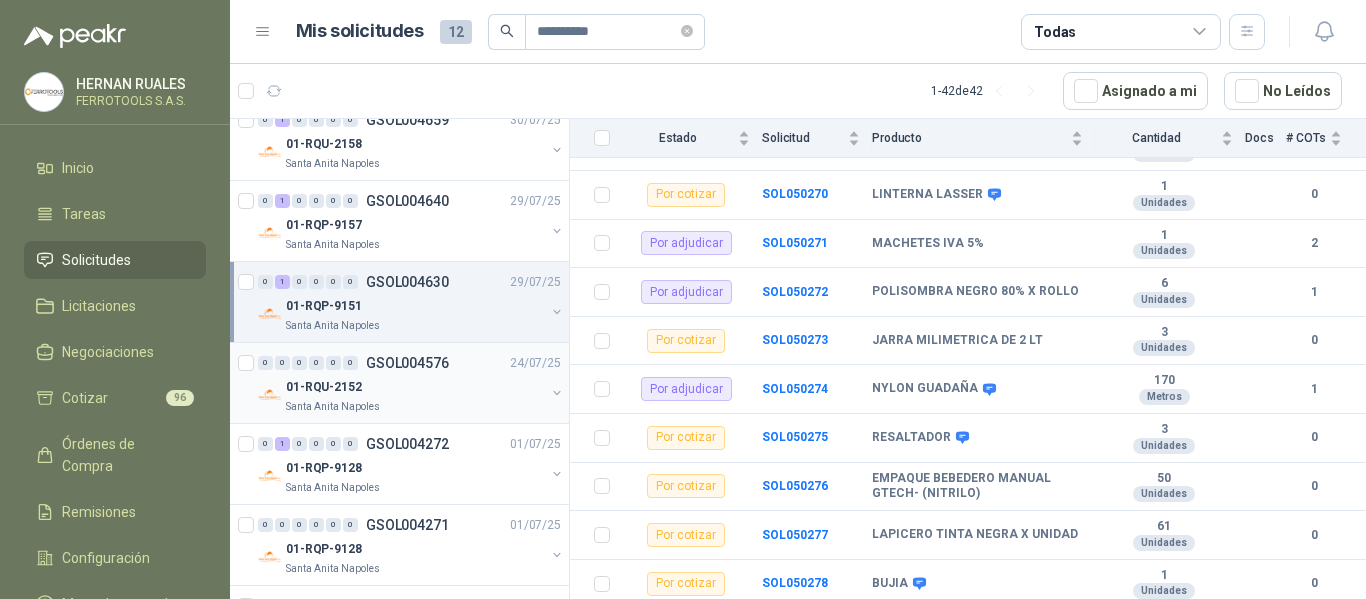 click on "01-RQU-2152" at bounding box center [415, 387] 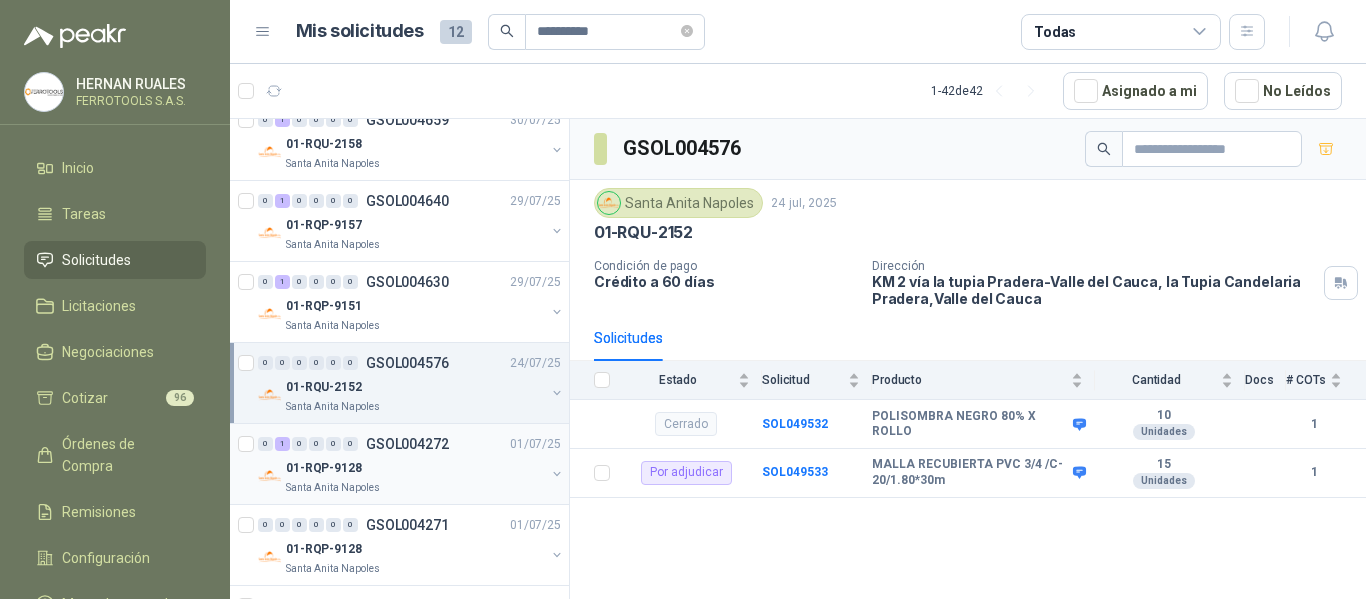 click on "01-RQP-9128" at bounding box center (415, 468) 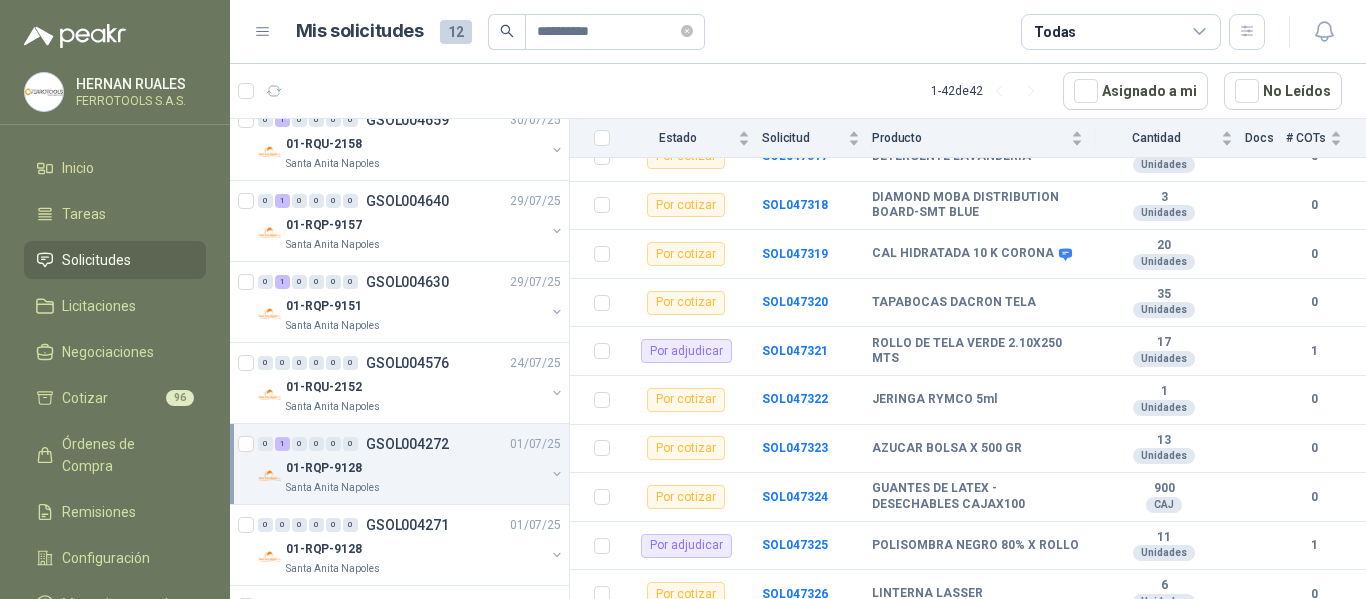 scroll, scrollTop: 6646, scrollLeft: 0, axis: vertical 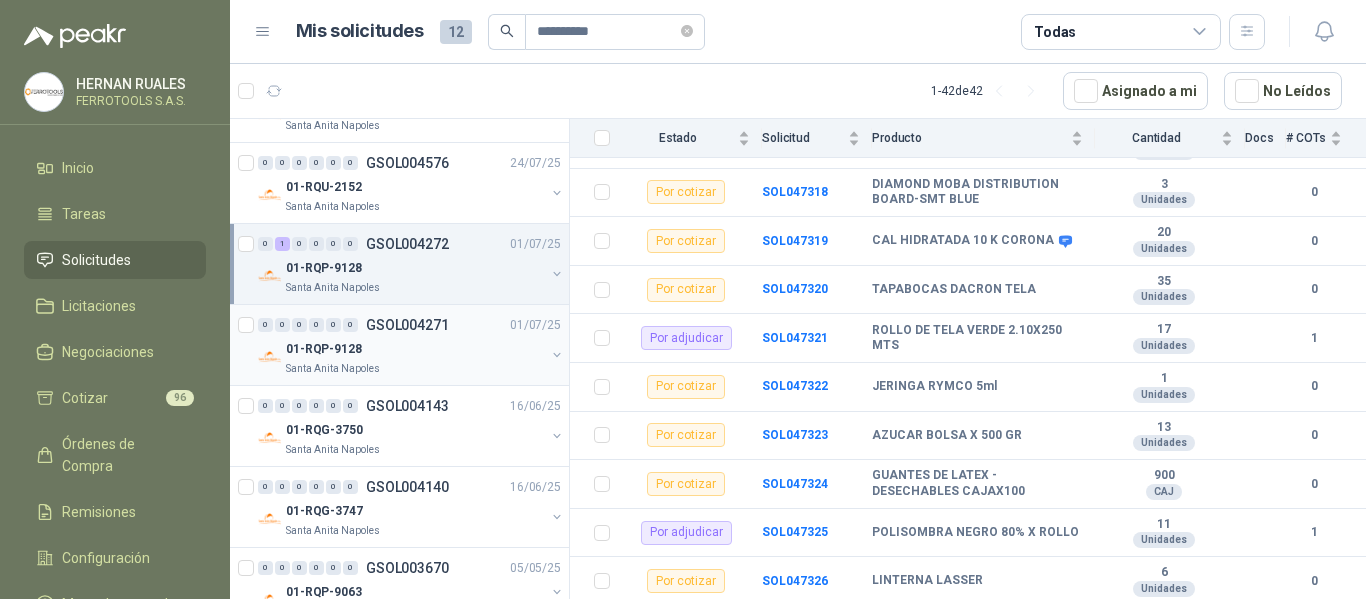 click on "01-RQP-9128" at bounding box center (415, 349) 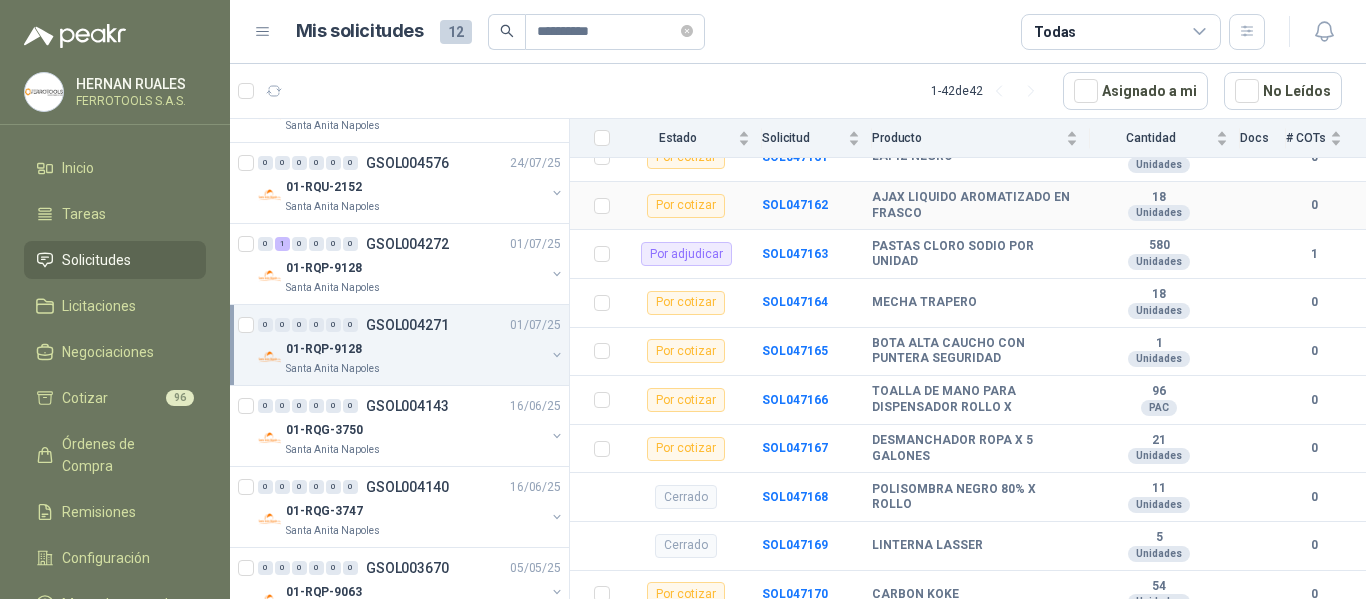scroll, scrollTop: 6100, scrollLeft: 0, axis: vertical 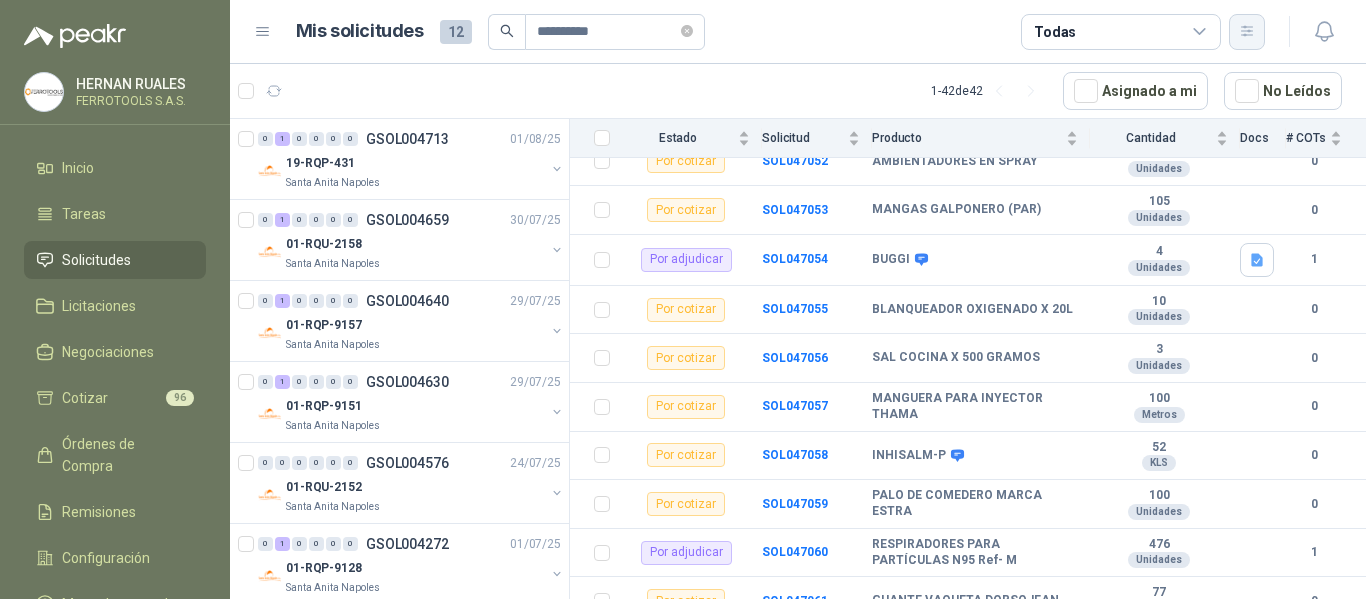 click 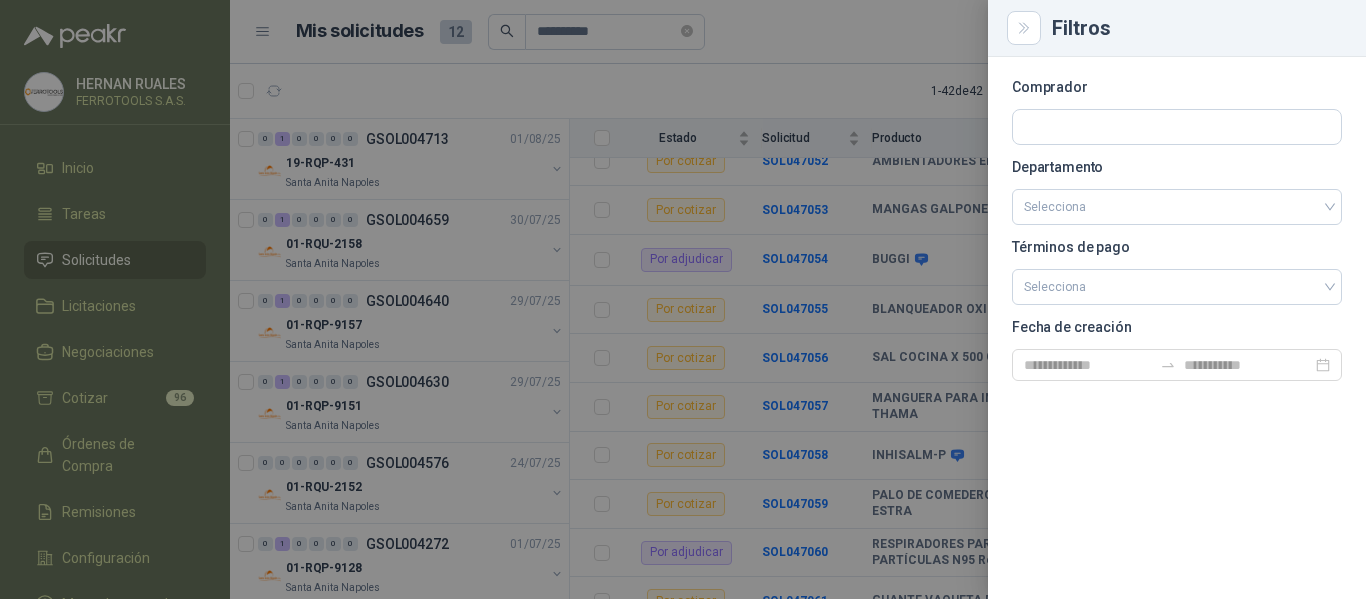 click at bounding box center [683, 299] 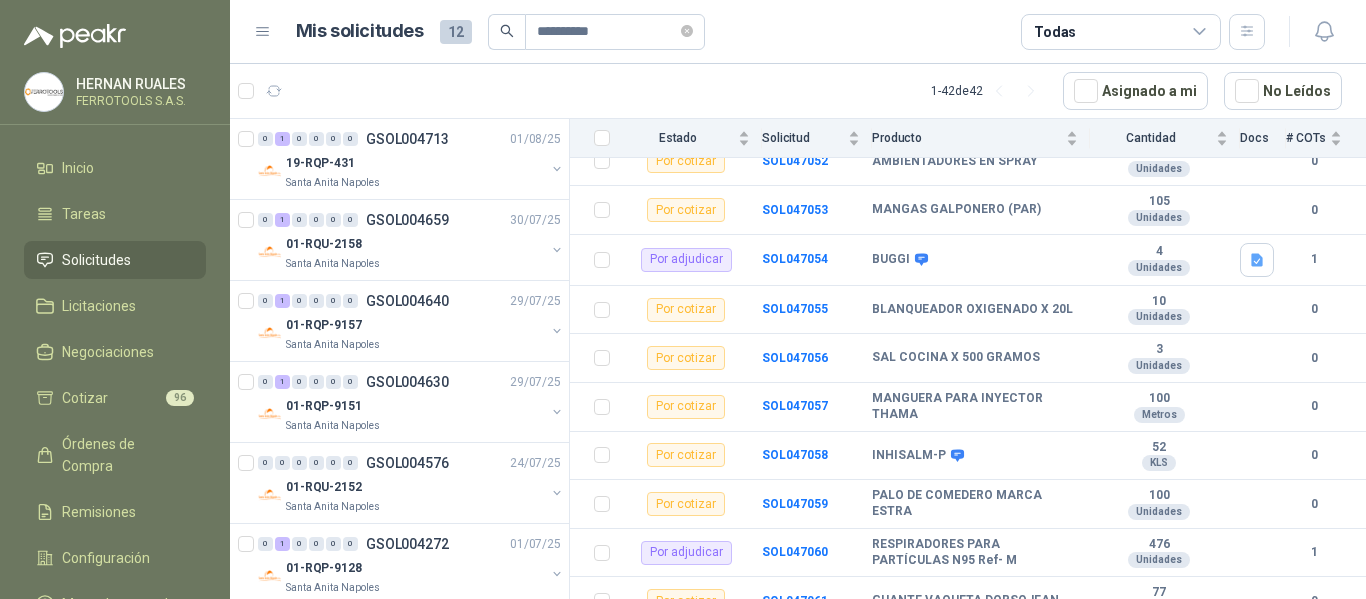click on "1 - 42  de  42 Asignado a mi No Leídos" at bounding box center (798, 91) 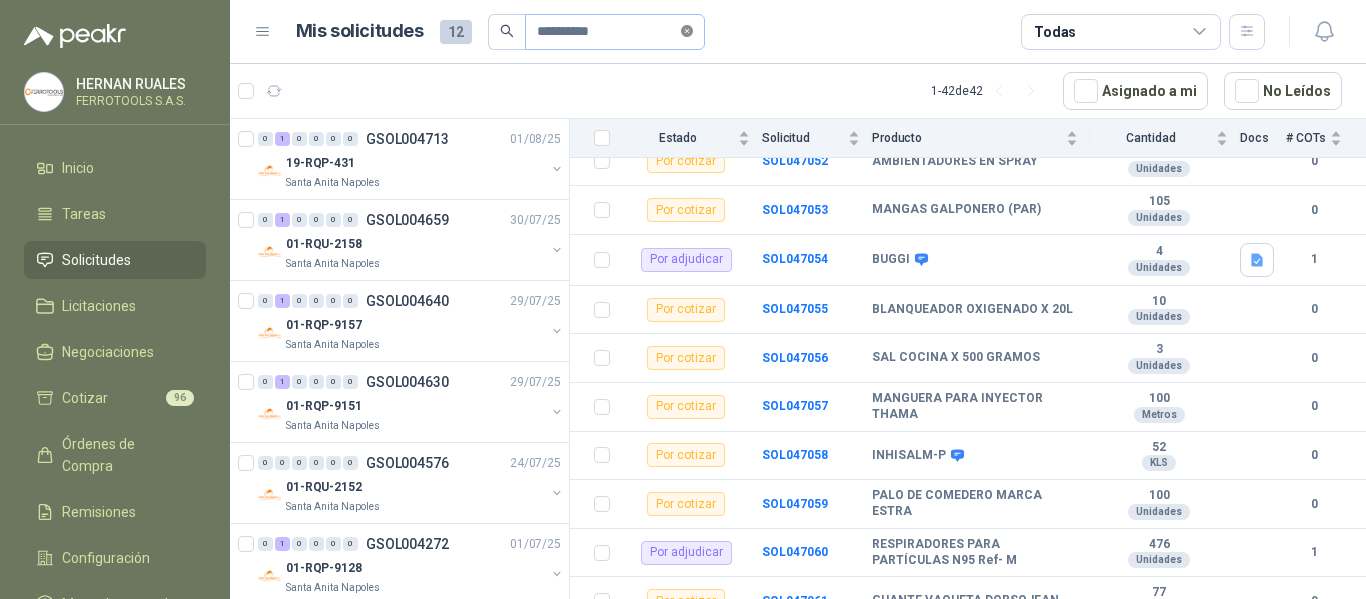 click at bounding box center (687, 31) 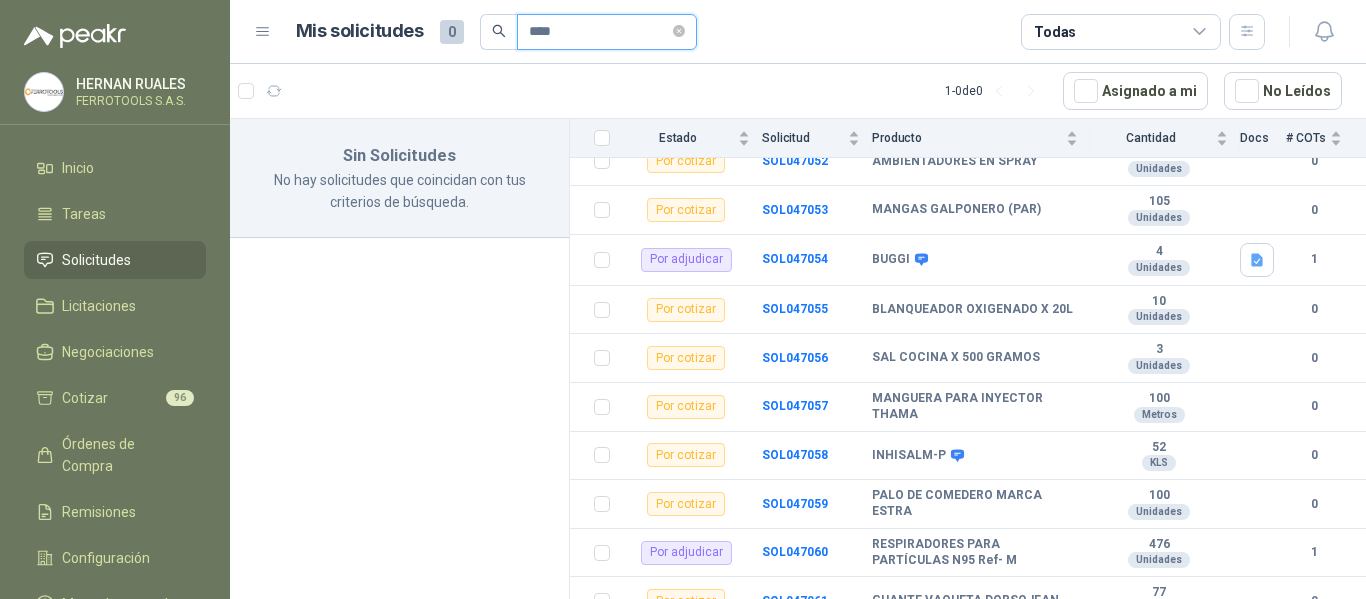 type on "****" 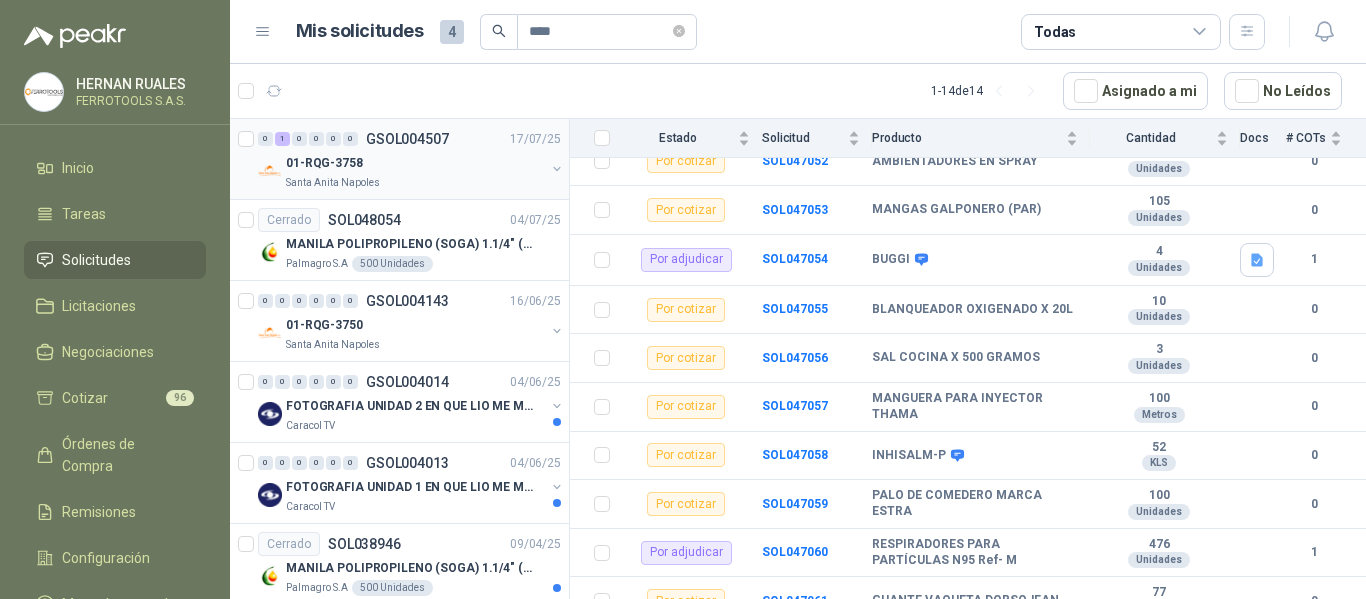 click on "Santa Anita Napoles" at bounding box center (415, 183) 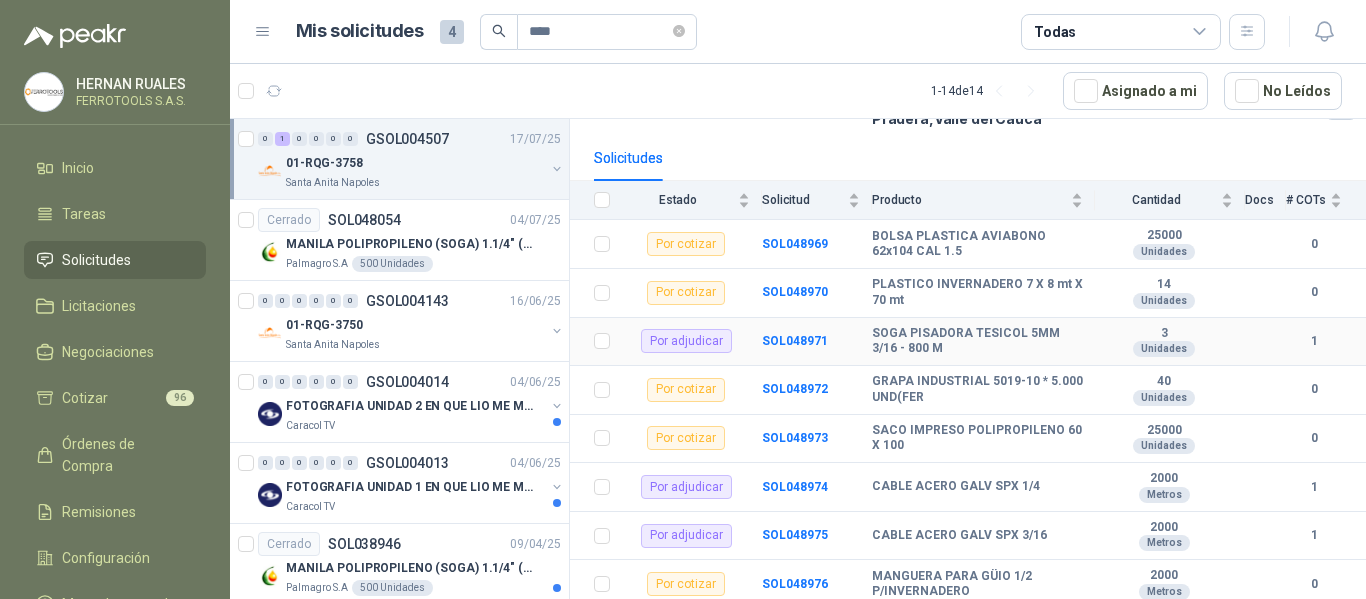 scroll, scrollTop: 183, scrollLeft: 0, axis: vertical 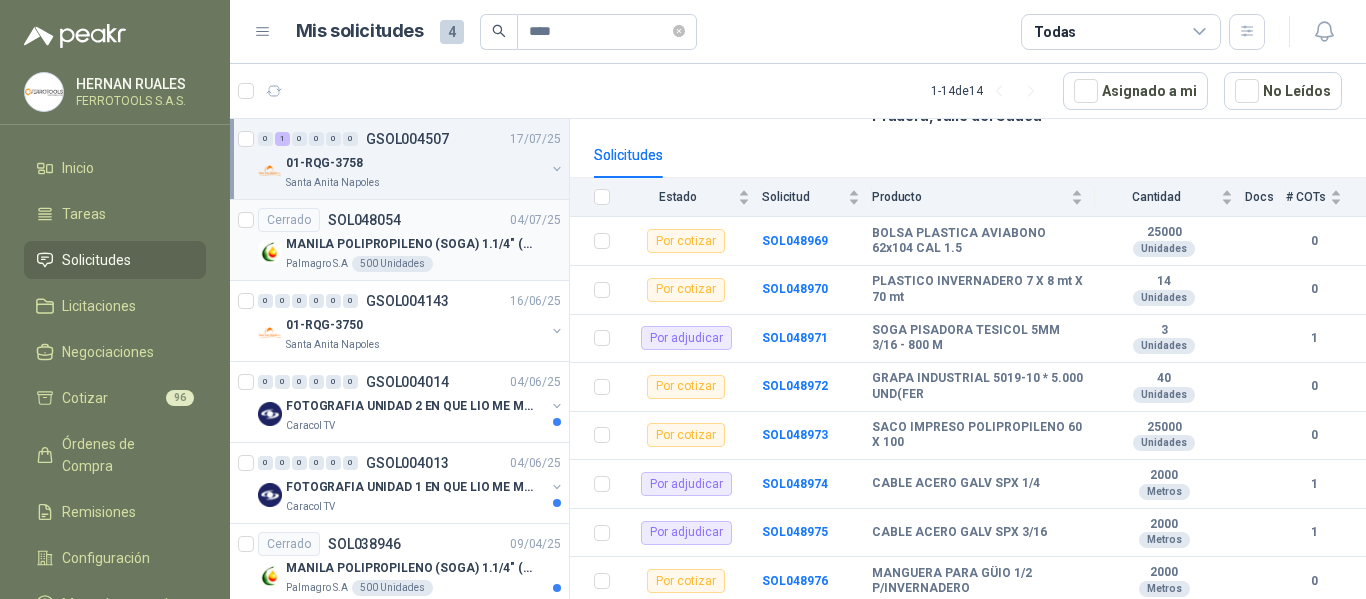 click on "MANILA POLIPROPILENO (SOGA) 1.1/4" (32MM) marca tesicol" at bounding box center (410, 244) 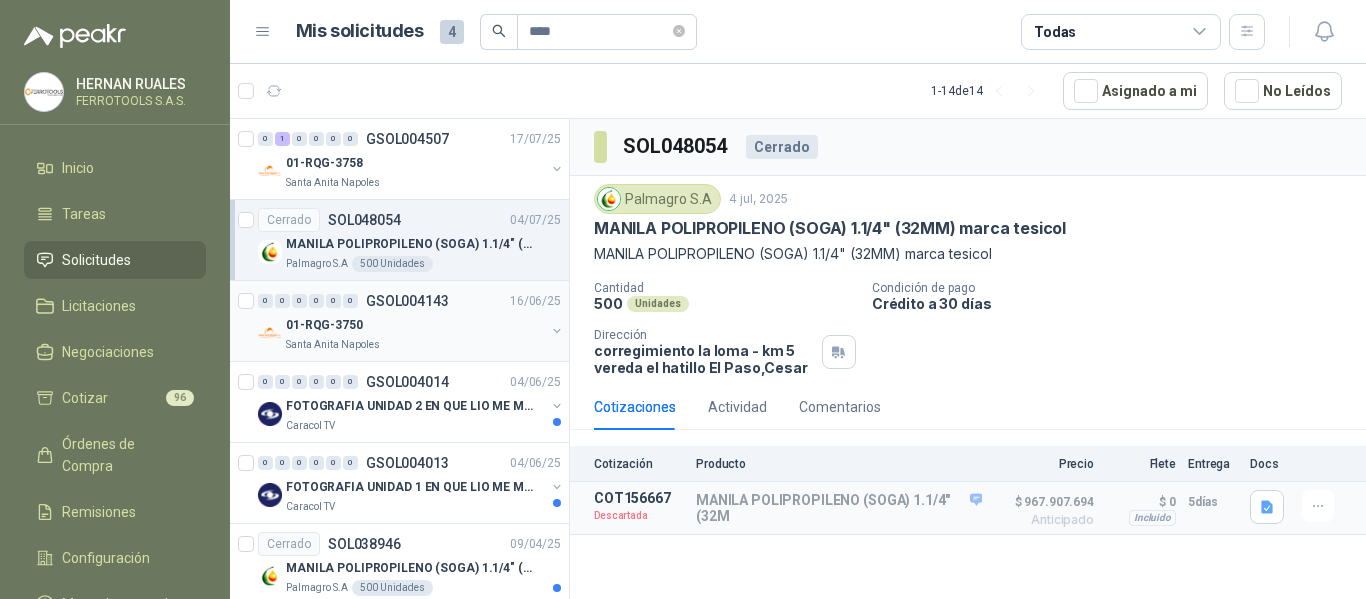 click on "01-RQG-3750" at bounding box center [415, 325] 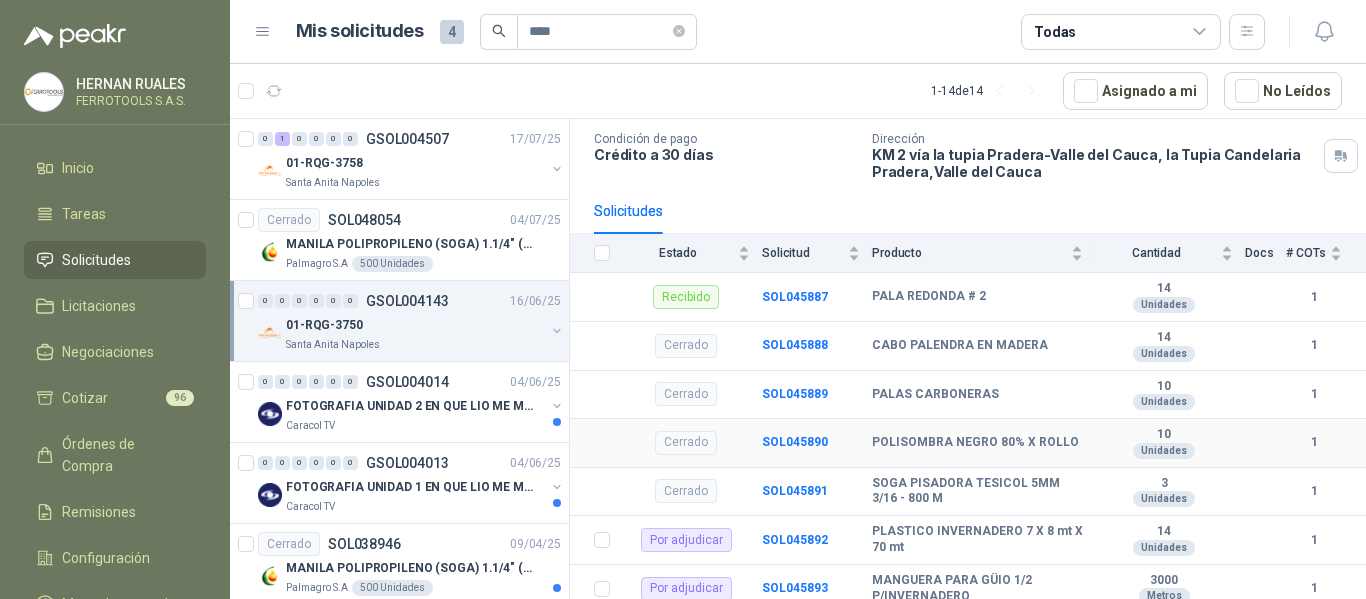 scroll, scrollTop: 134, scrollLeft: 0, axis: vertical 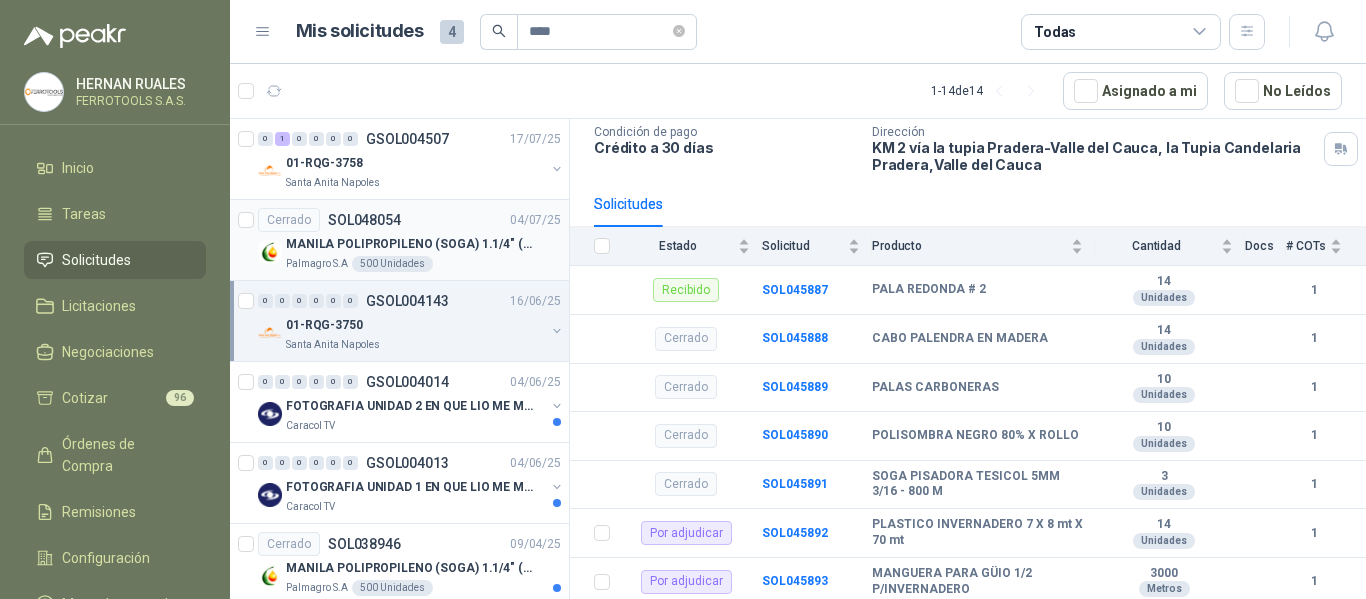 click on "MANILA POLIPROPILENO (SOGA) 1.1/4" (32MM) marca tesicol" at bounding box center (410, 244) 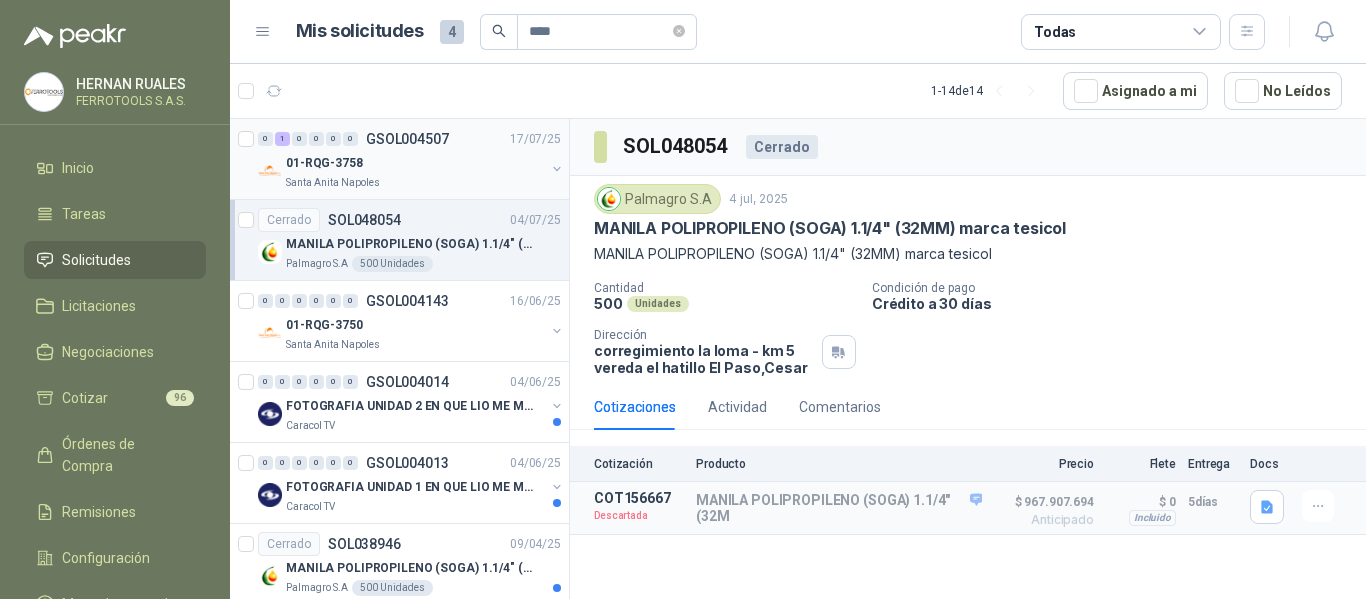 click on "01-RQG-3758" at bounding box center (415, 163) 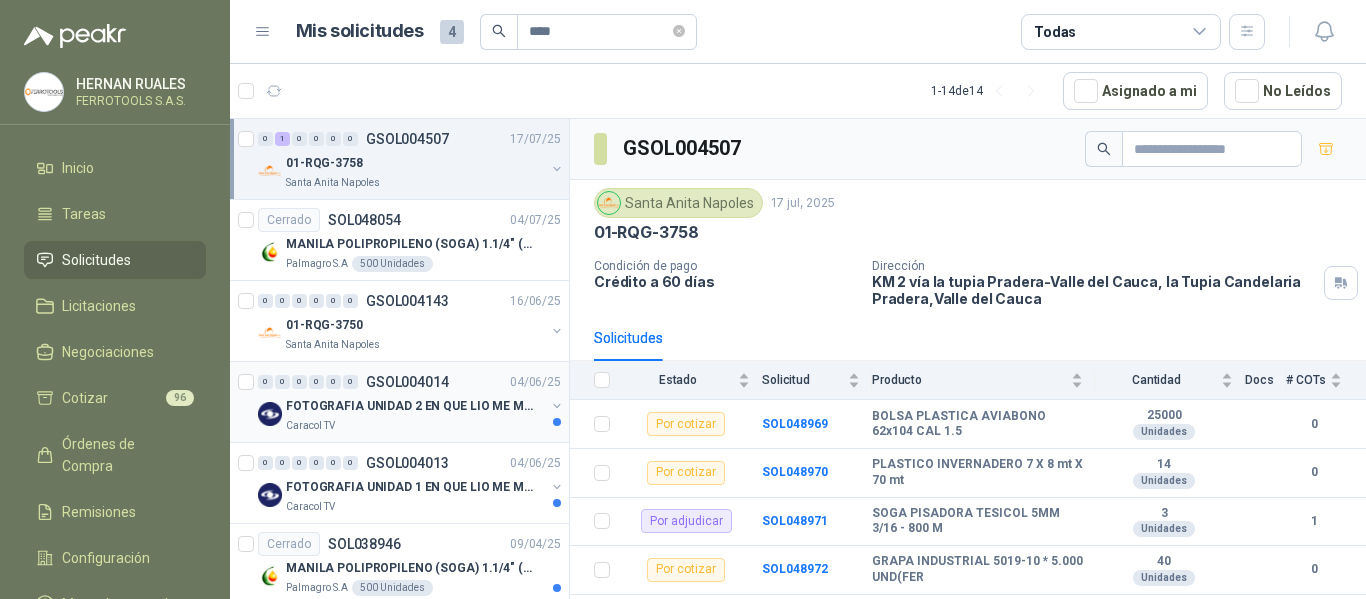 click on "FOTOGRAFIA UNIDAD 2 EN QUE LIO ME METI" at bounding box center (410, 406) 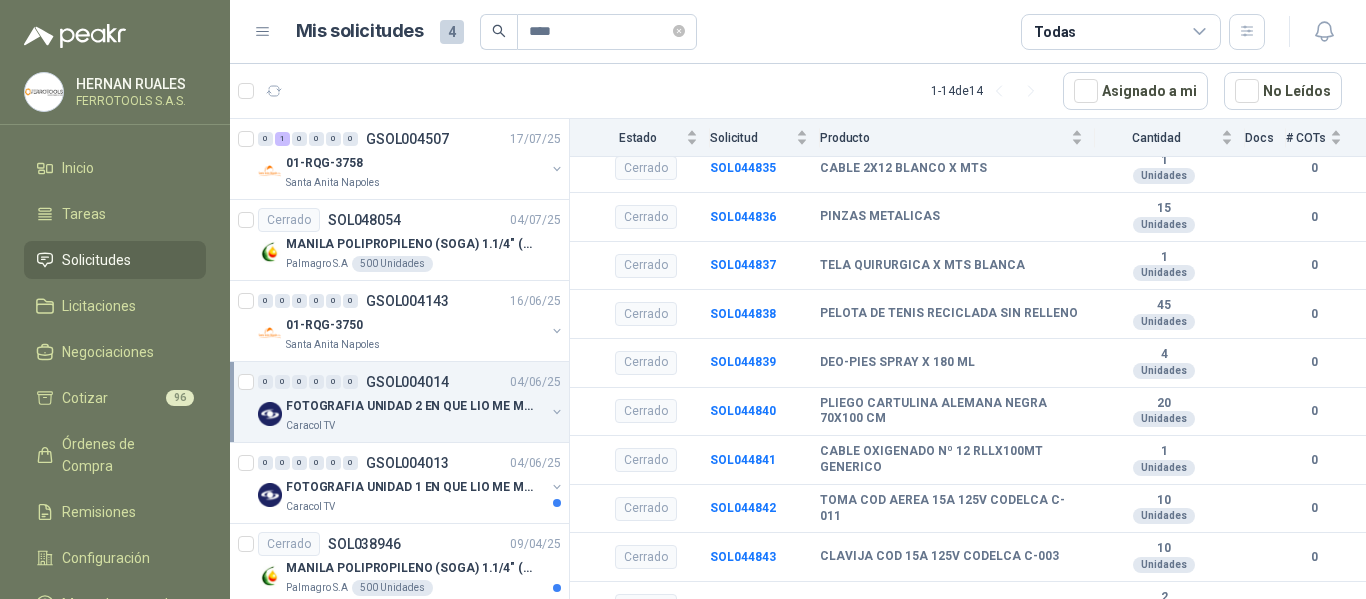 scroll, scrollTop: 500, scrollLeft: 0, axis: vertical 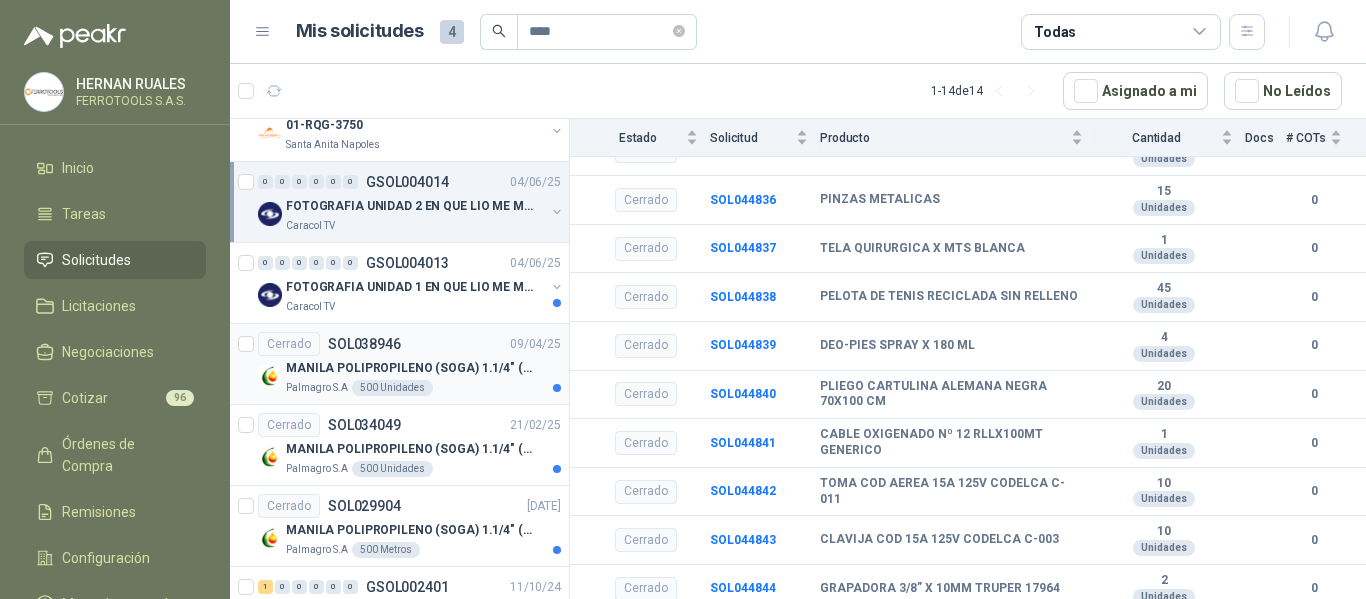 click on "Palmagro S.A 500   Unidades" at bounding box center [423, 388] 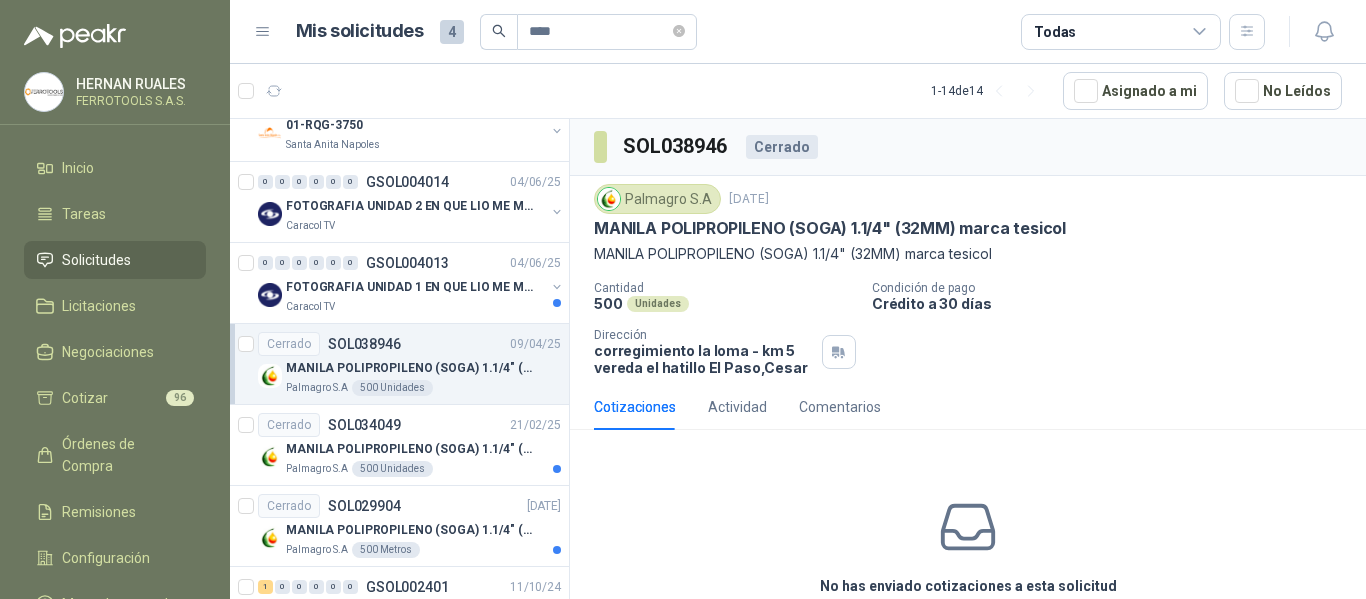 scroll, scrollTop: 41, scrollLeft: 0, axis: vertical 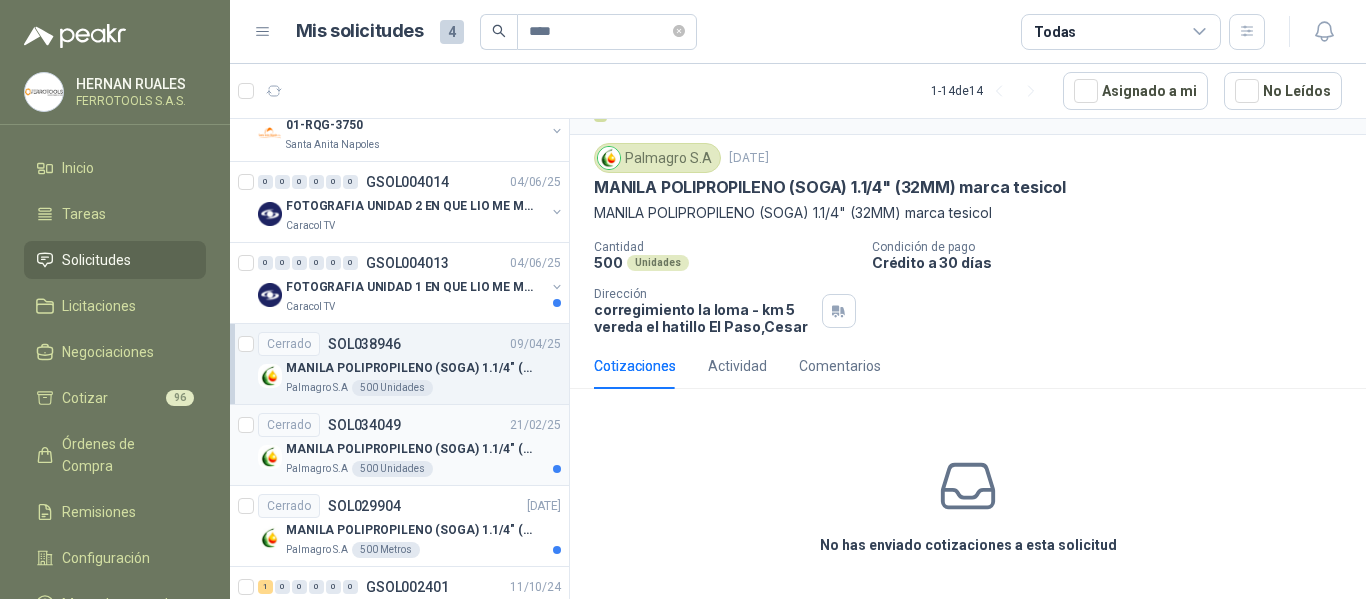 click on "Cerrado SOL034049 21/02/25   MANILA POLIPROPILENO (SOGA) 1.1/4" (32MM) marca tesicol Palmagro S.A 500   Unidades" at bounding box center [399, 445] 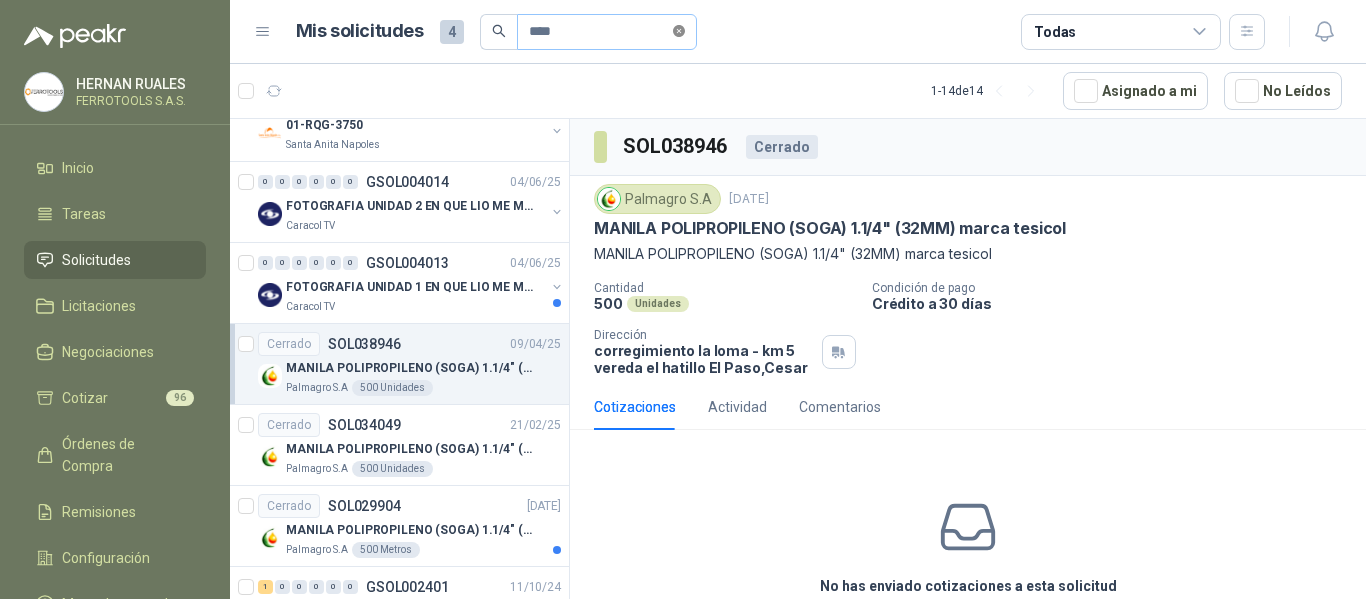 click 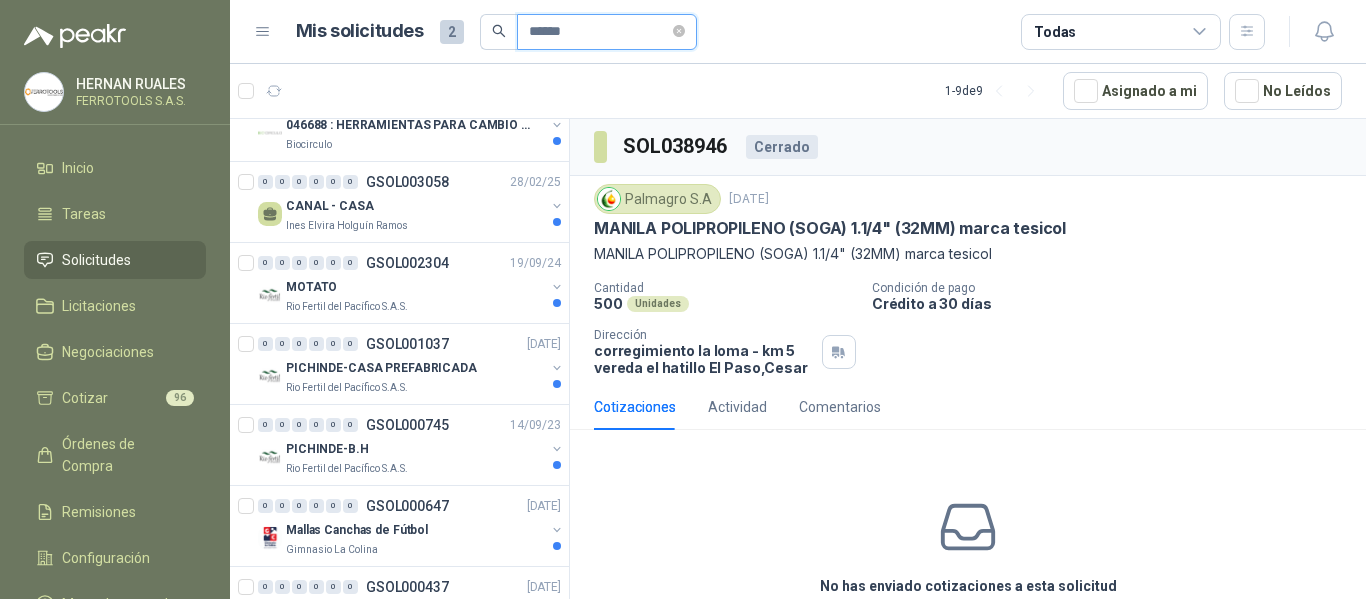 click on "******" at bounding box center [599, 32] 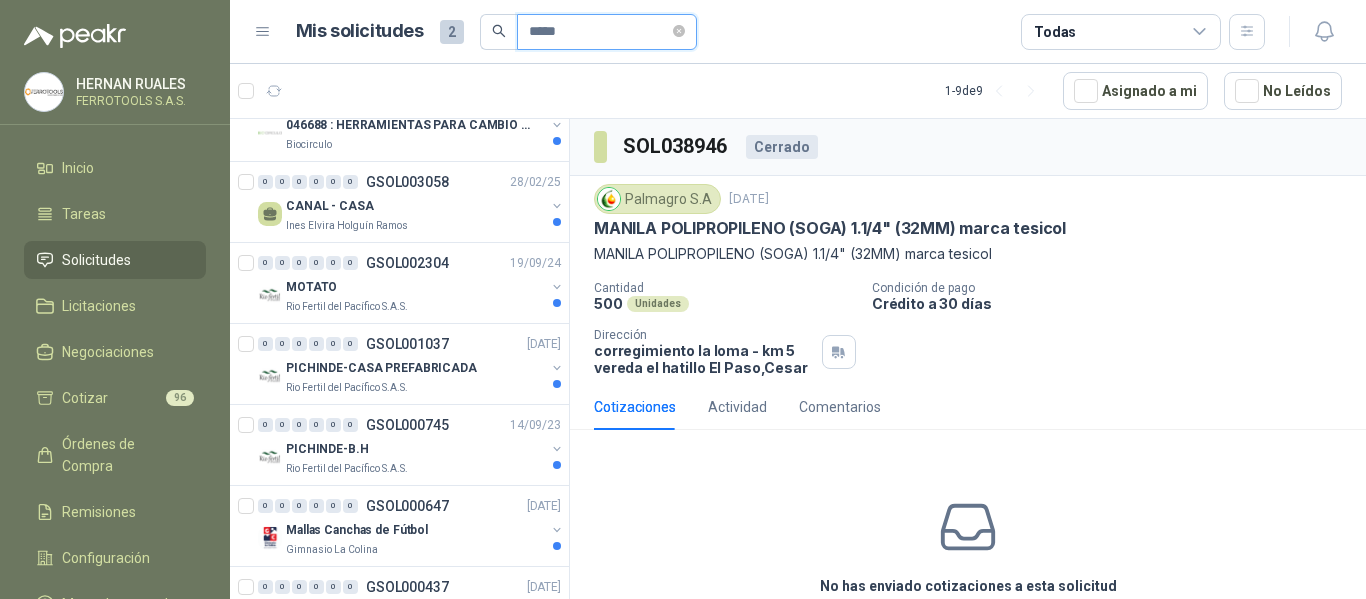 type on "*****" 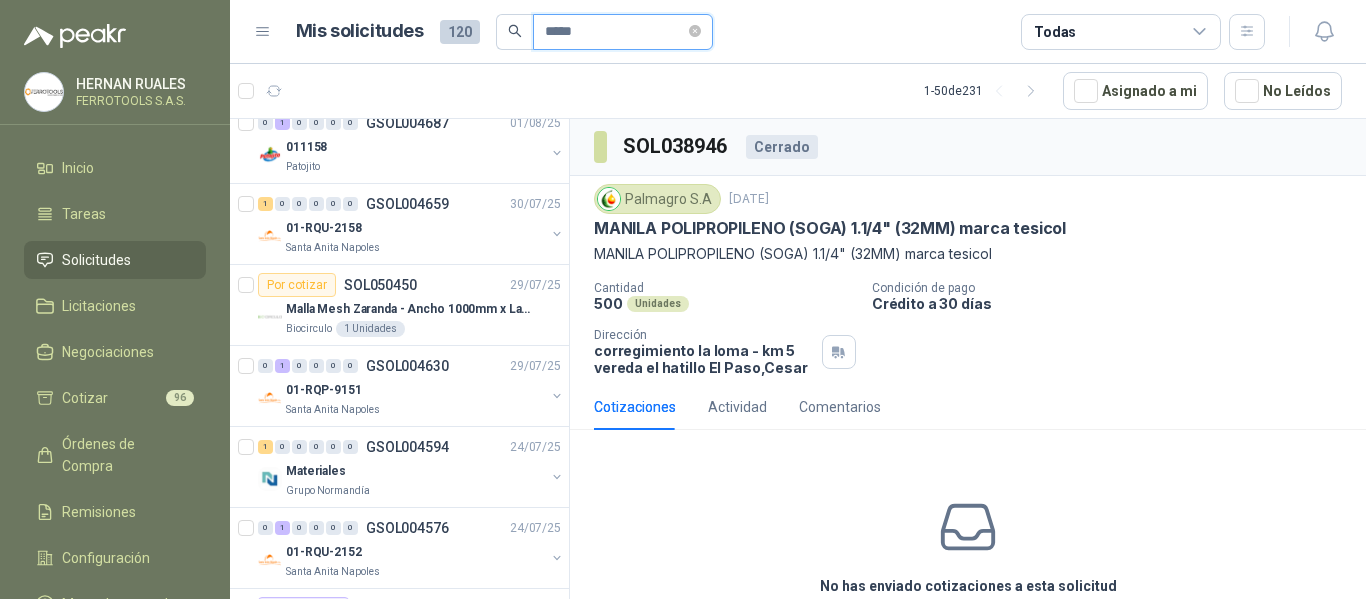 scroll, scrollTop: 0, scrollLeft: 0, axis: both 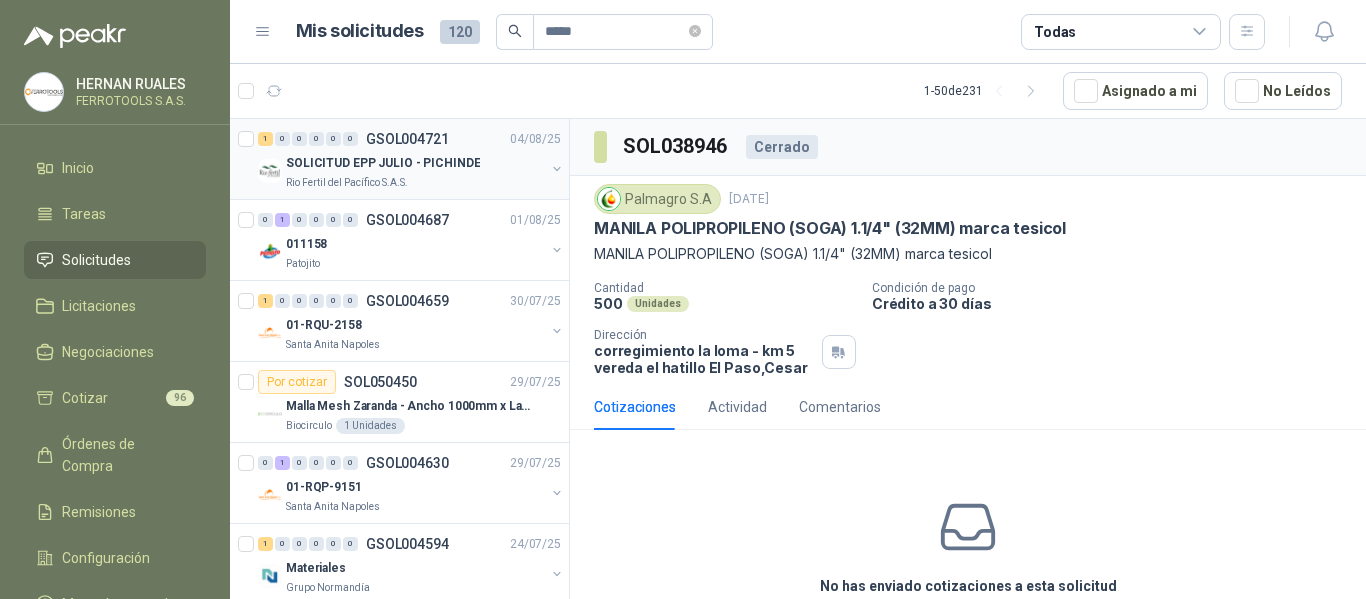 click on "SOLICITUD EPP JULIO - PICHINDE" at bounding box center (415, 163) 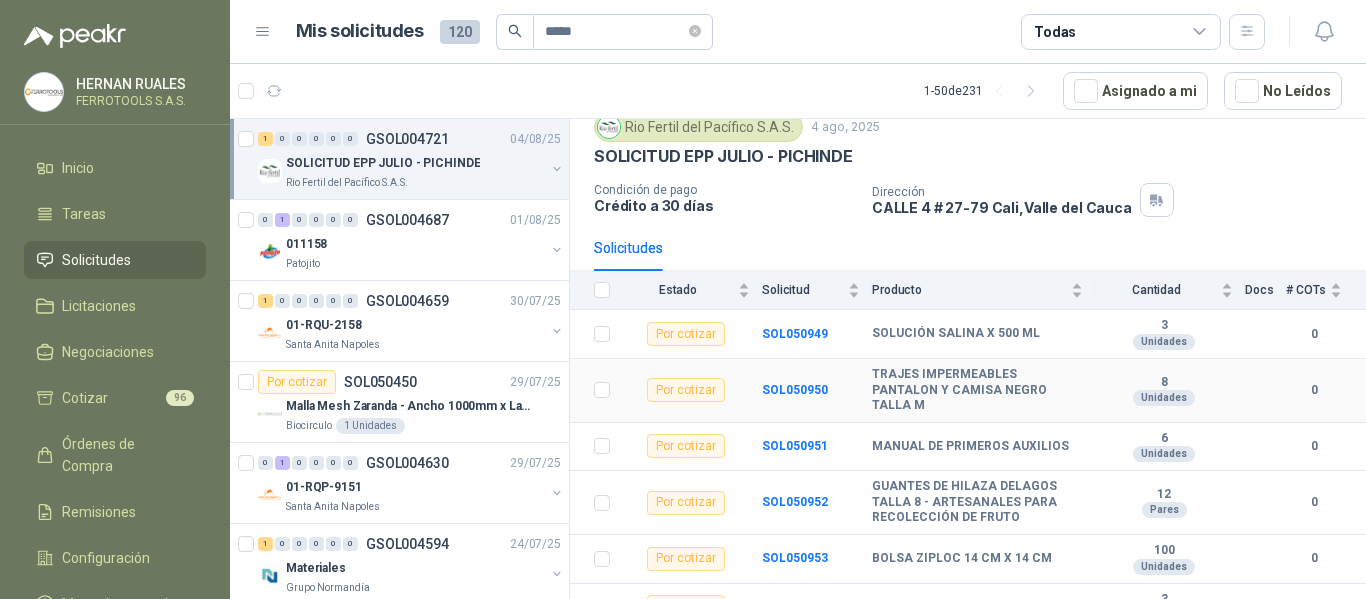 scroll, scrollTop: 41, scrollLeft: 0, axis: vertical 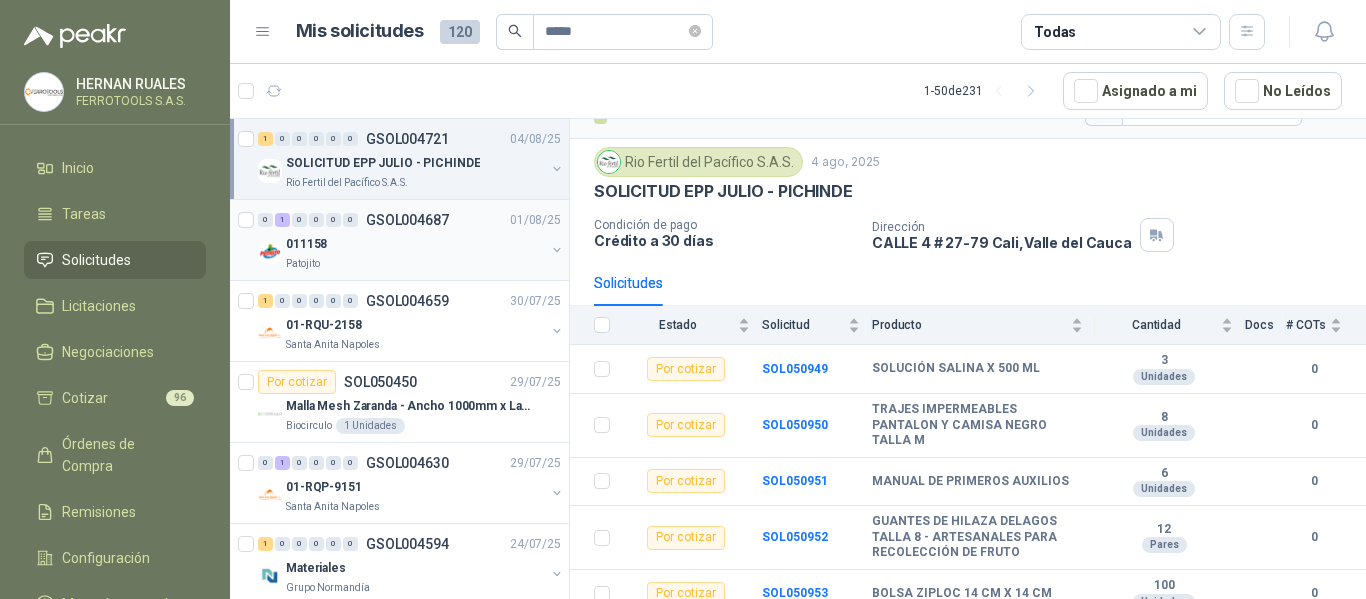 click on "011158" at bounding box center (415, 244) 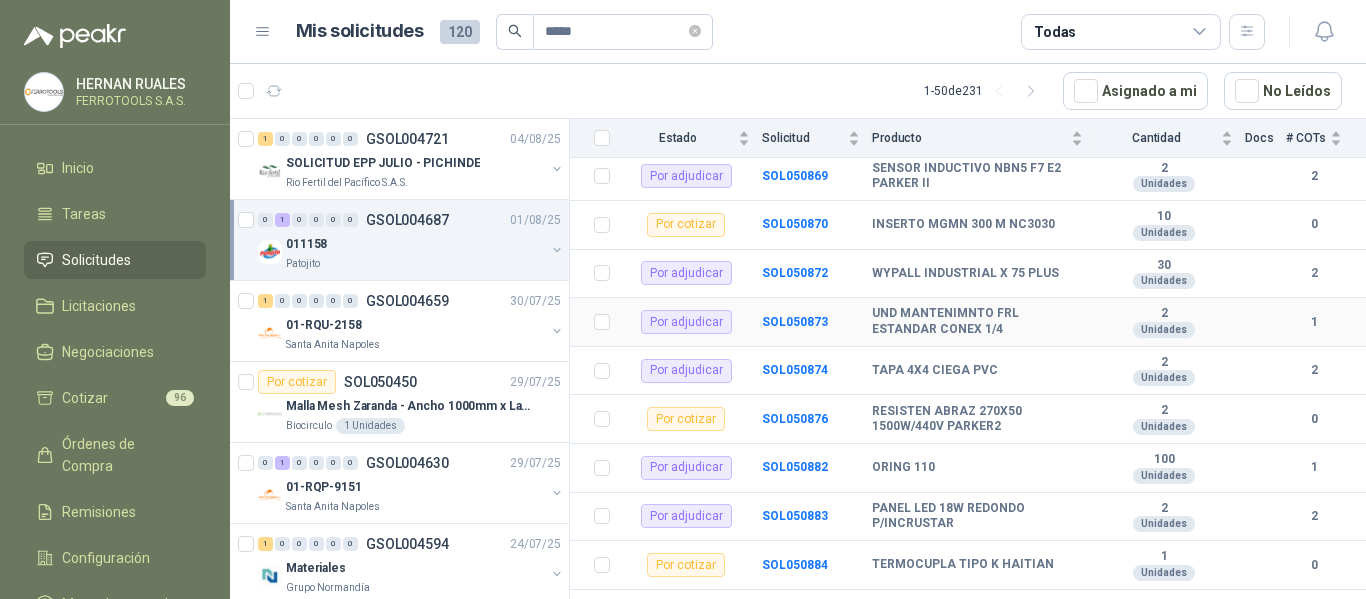scroll, scrollTop: 2030, scrollLeft: 0, axis: vertical 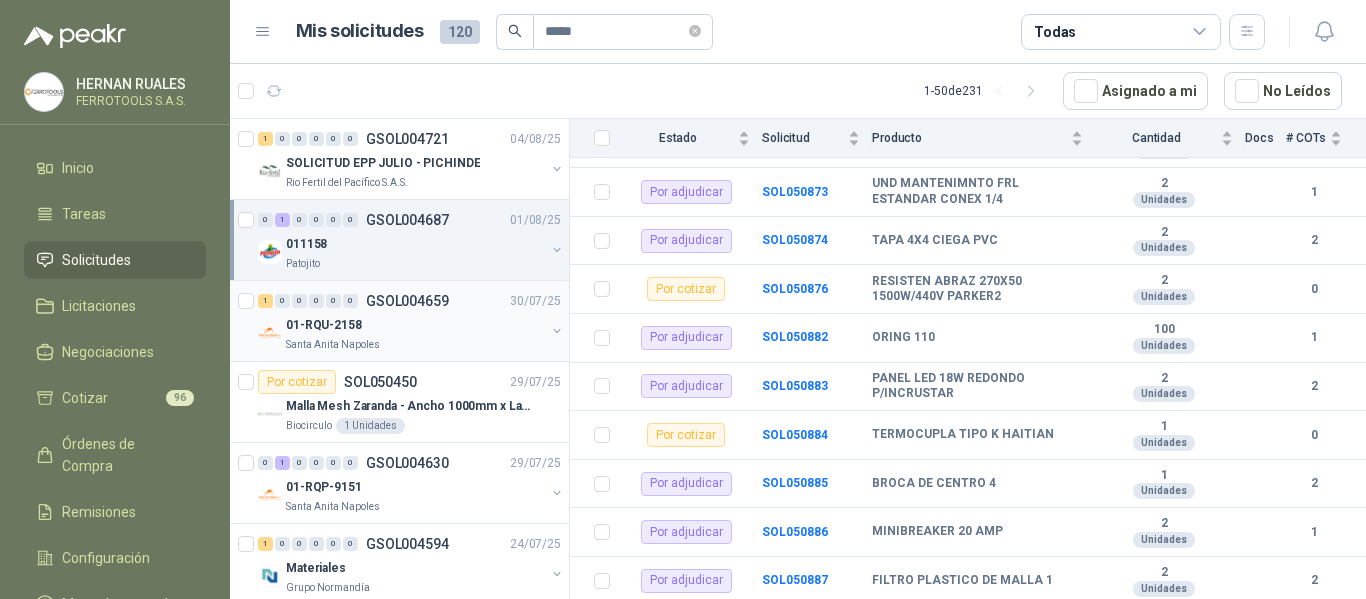 click on "Santa Anita Napoles" at bounding box center [415, 345] 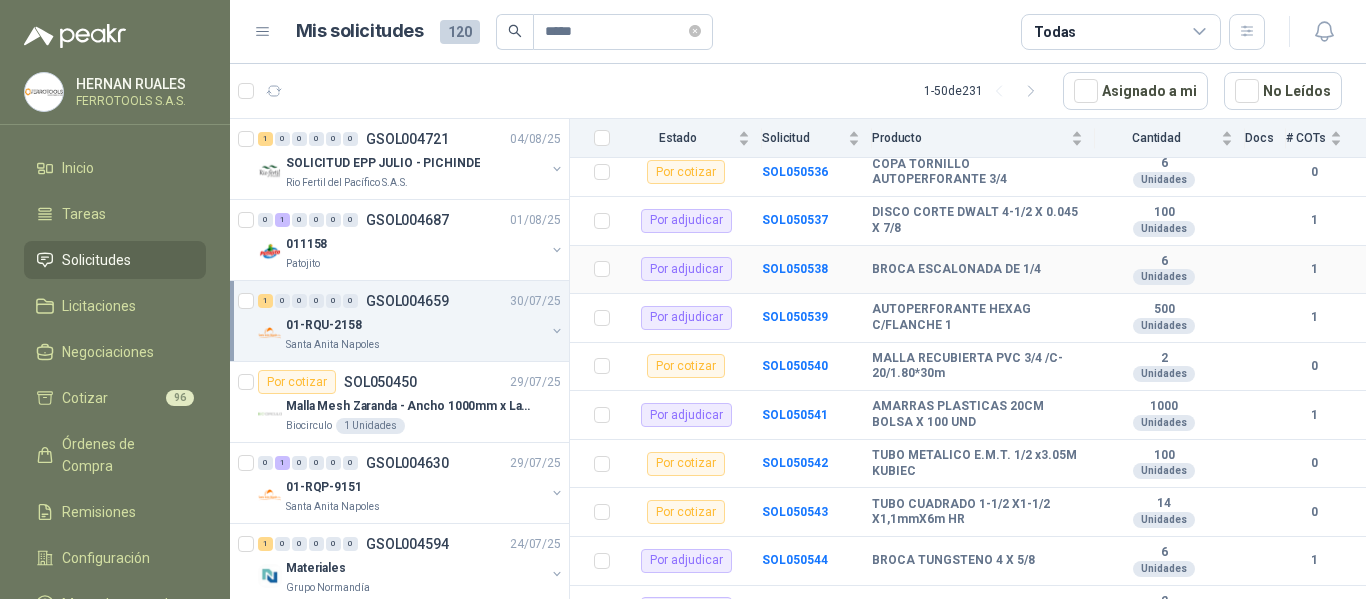 scroll, scrollTop: 280, scrollLeft: 0, axis: vertical 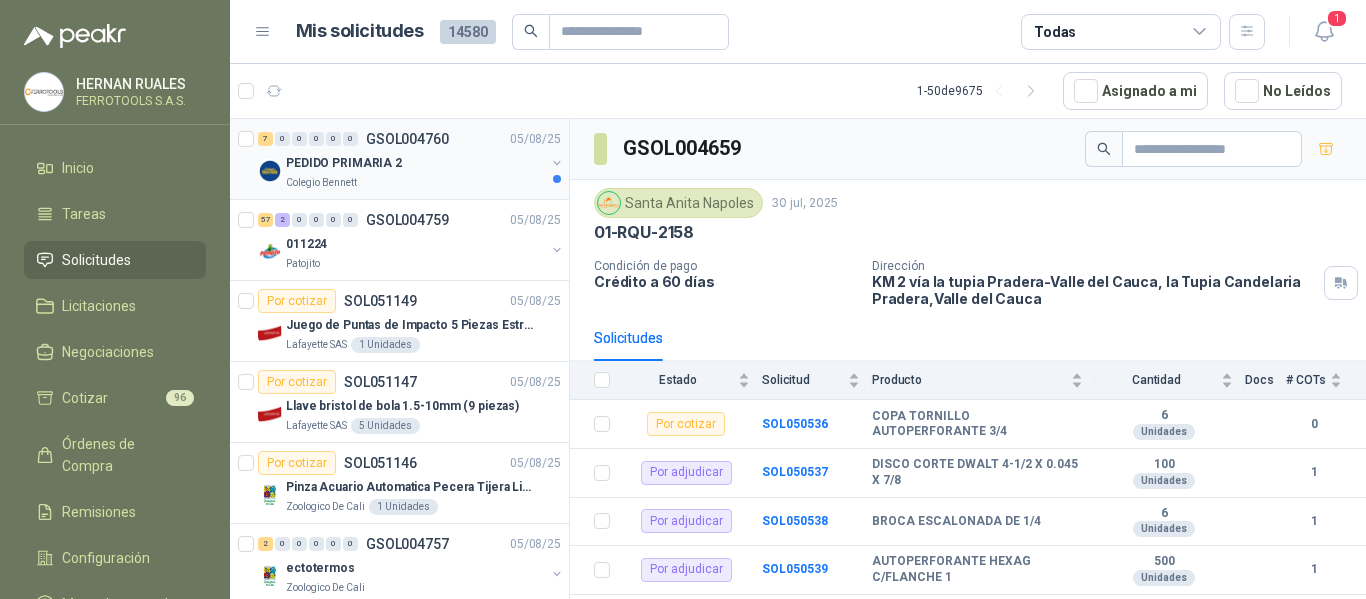 click on "PEDIDO PRIMARIA 2" at bounding box center (415, 163) 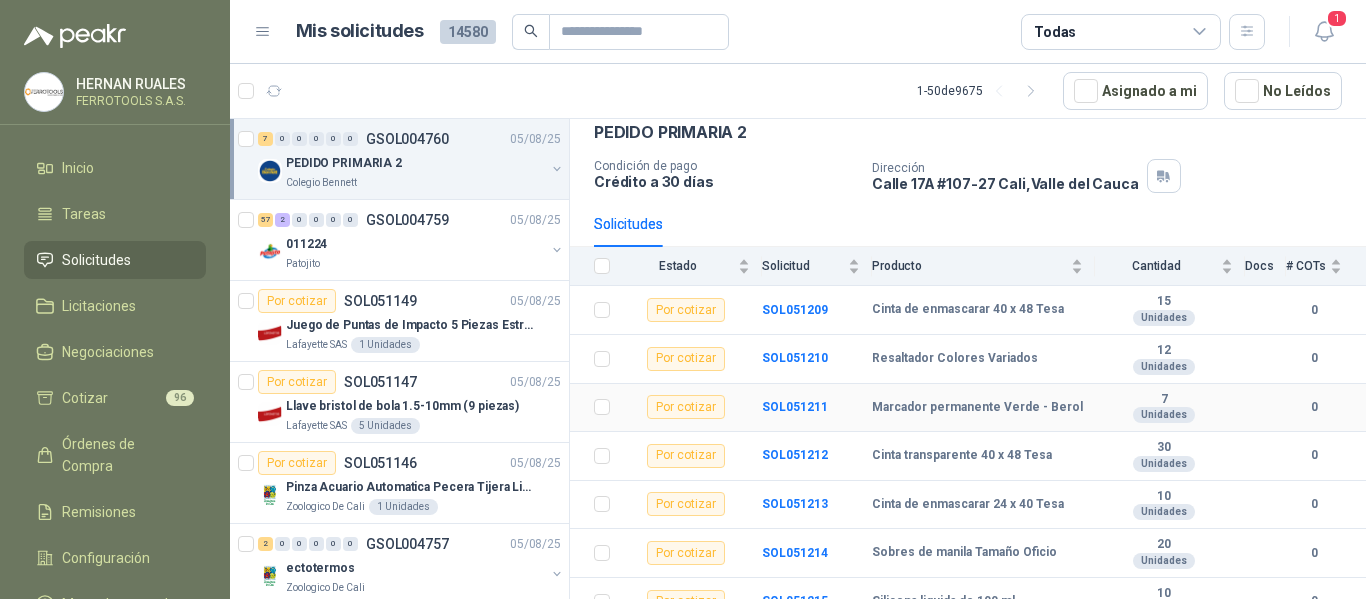 scroll, scrollTop: 120, scrollLeft: 0, axis: vertical 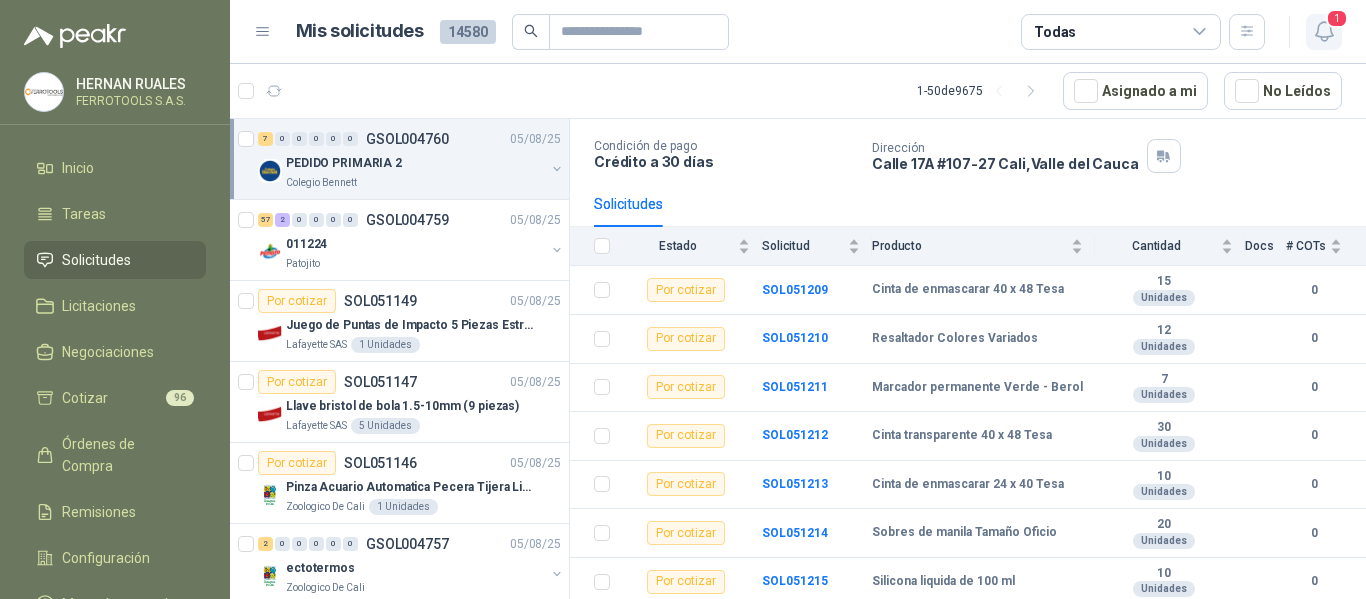 click 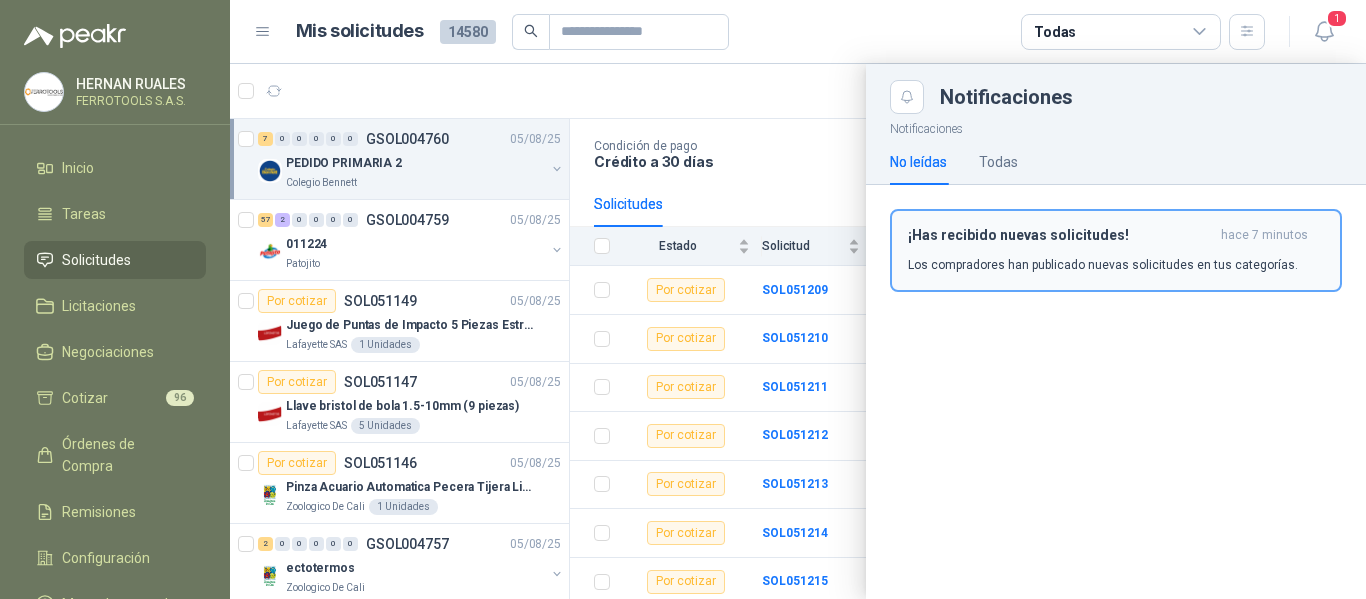 click on "Los compradores han publicado nuevas solicitudes en tus categorías." at bounding box center (1103, 265) 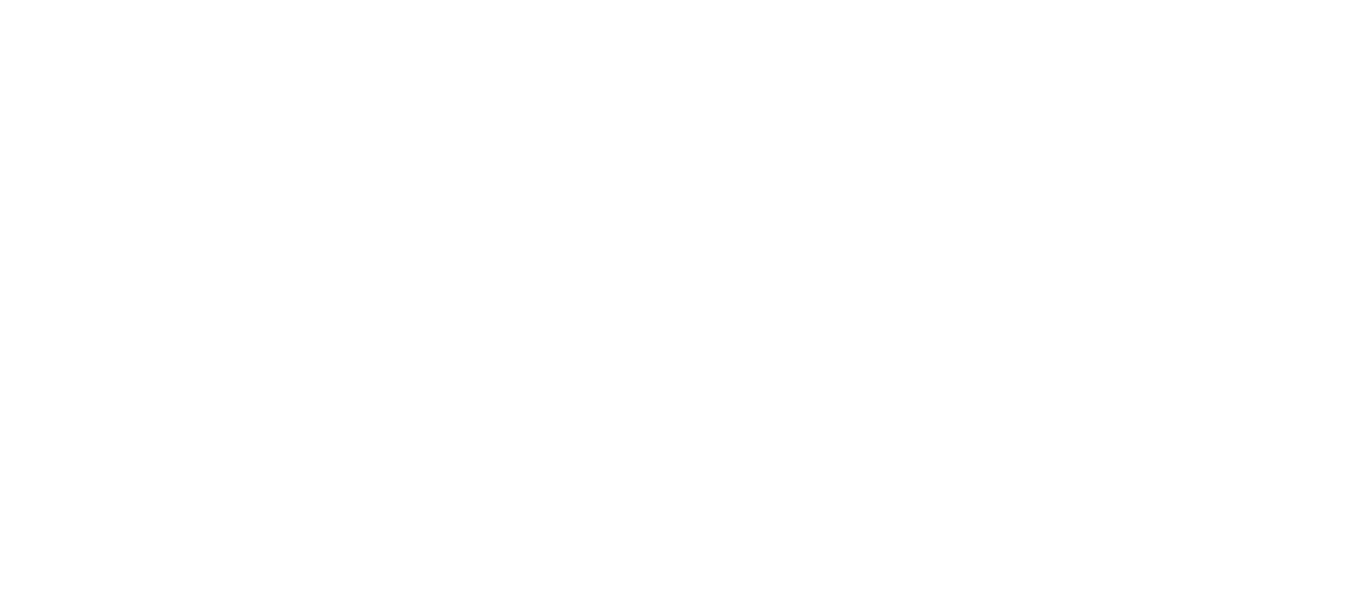 scroll, scrollTop: 0, scrollLeft: 0, axis: both 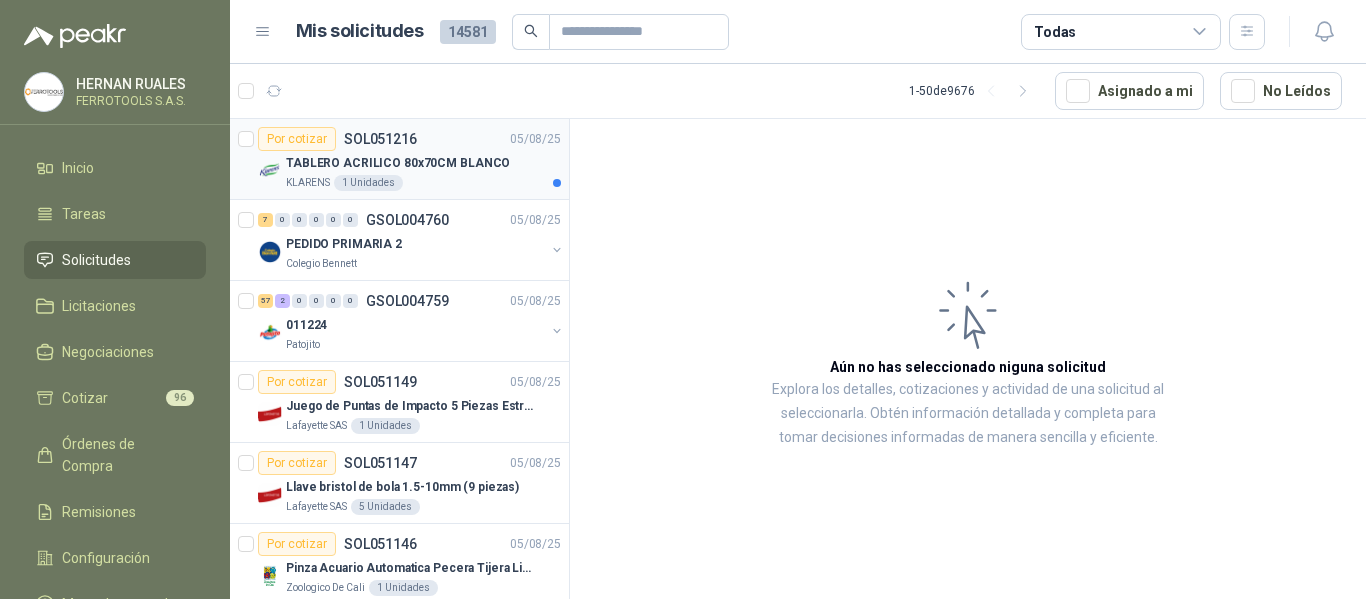 click on "TABLERO ACRILICO 80x70CM BLANCO" at bounding box center (398, 163) 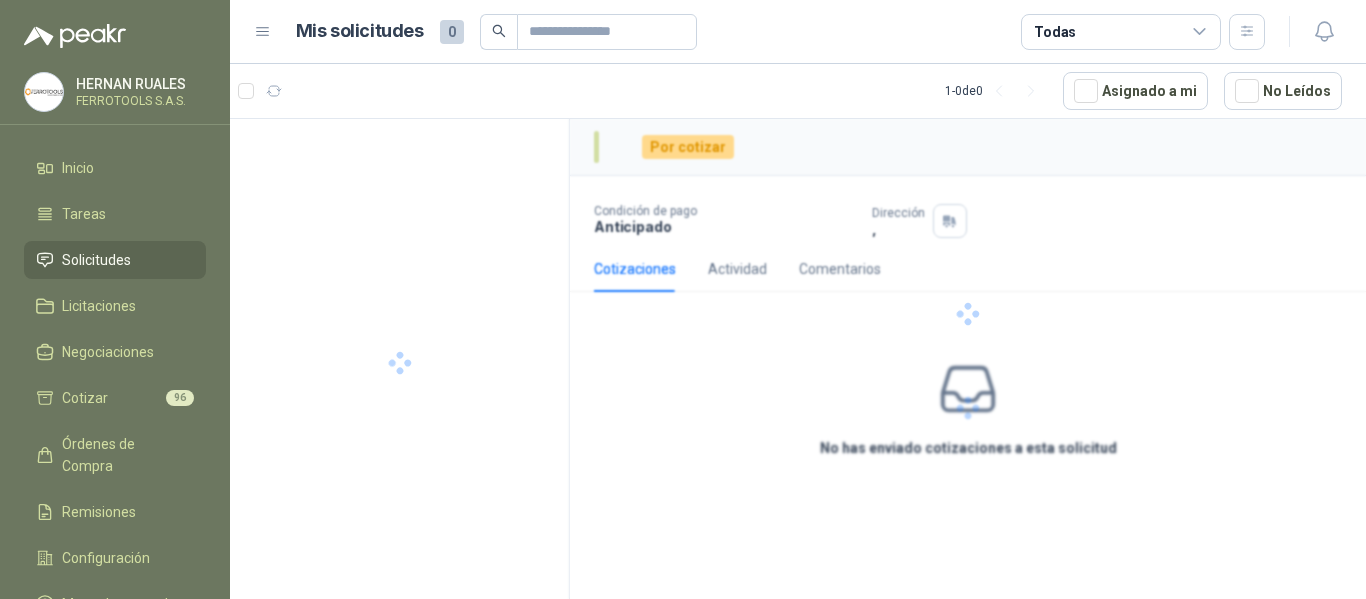scroll, scrollTop: 0, scrollLeft: 0, axis: both 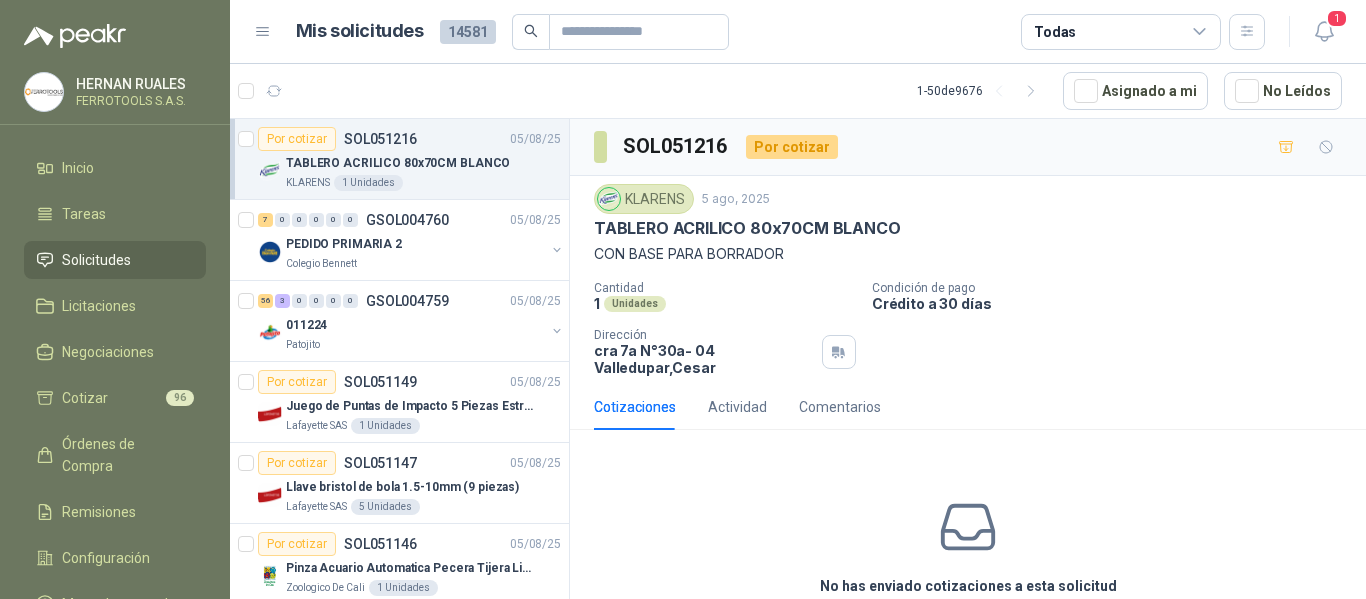 click on "Mis solicitudes 14581 Todas 1" at bounding box center [798, 32] 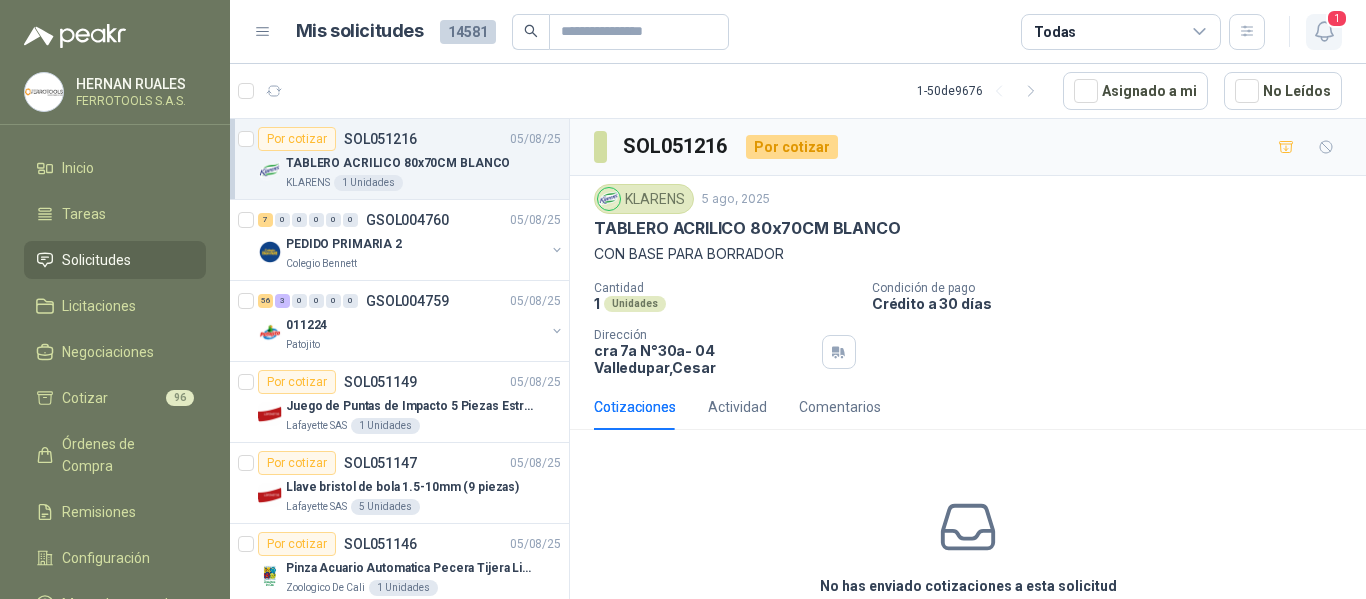 click 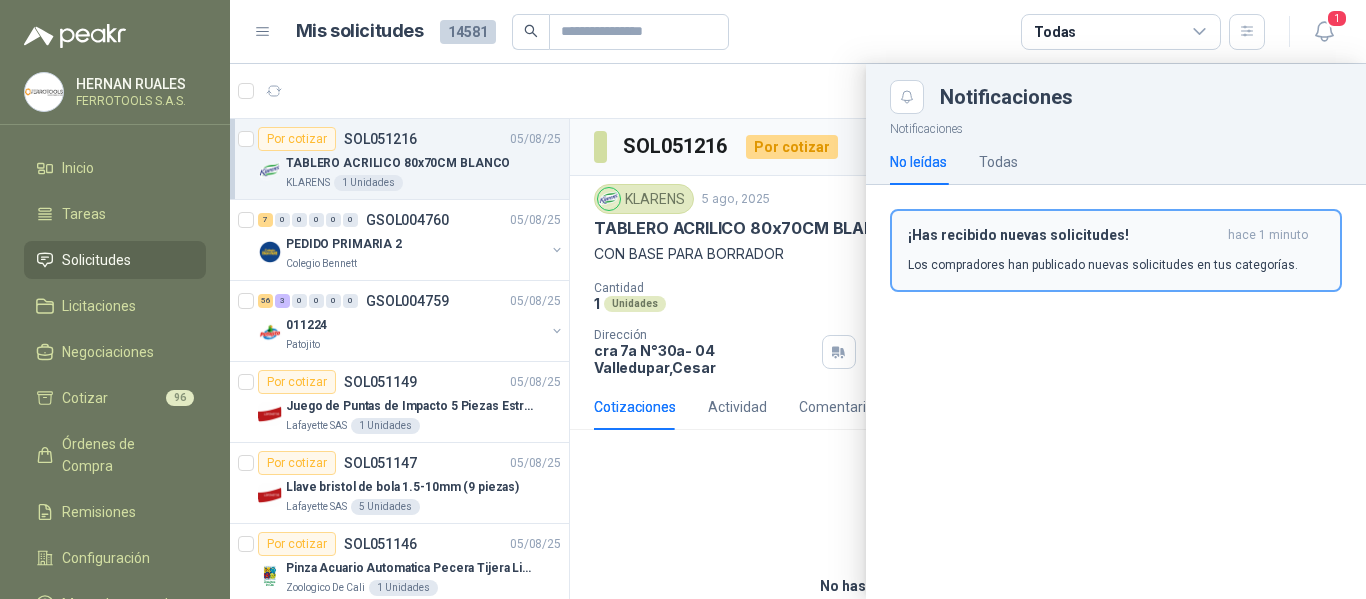 click on "Los compradores han publicado nuevas solicitudes en tus categorías." at bounding box center (1103, 265) 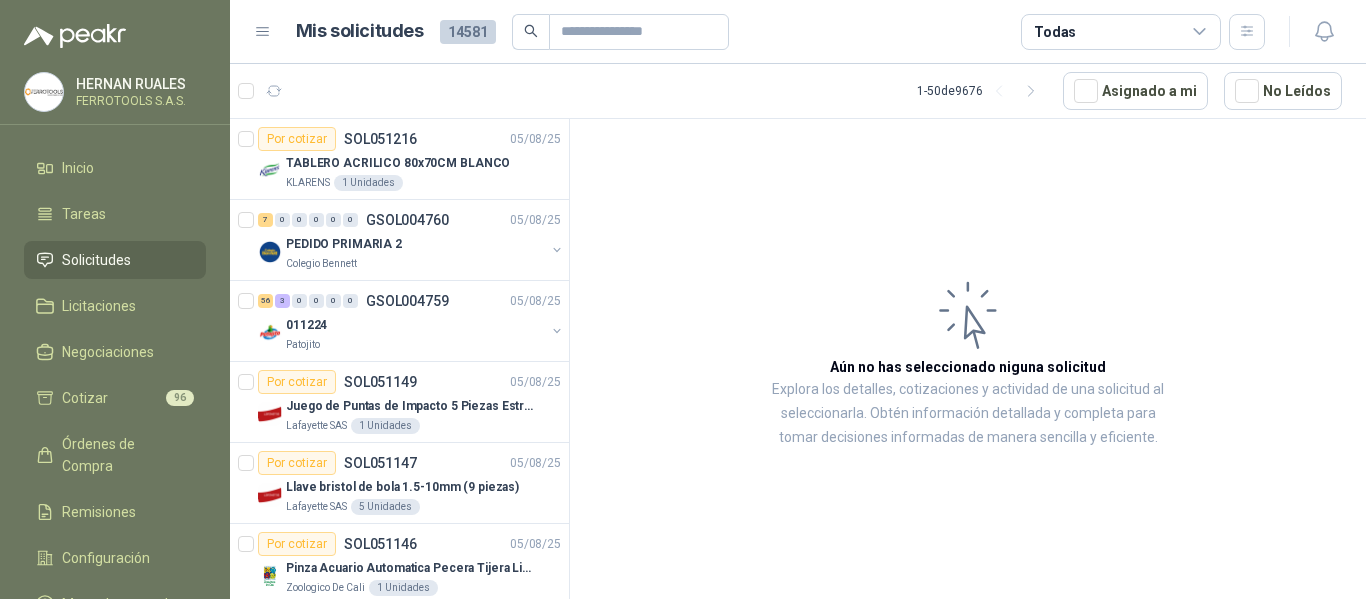 click on "1 - 50  de  9676 Asignado a mi No Leídos" at bounding box center [798, 91] 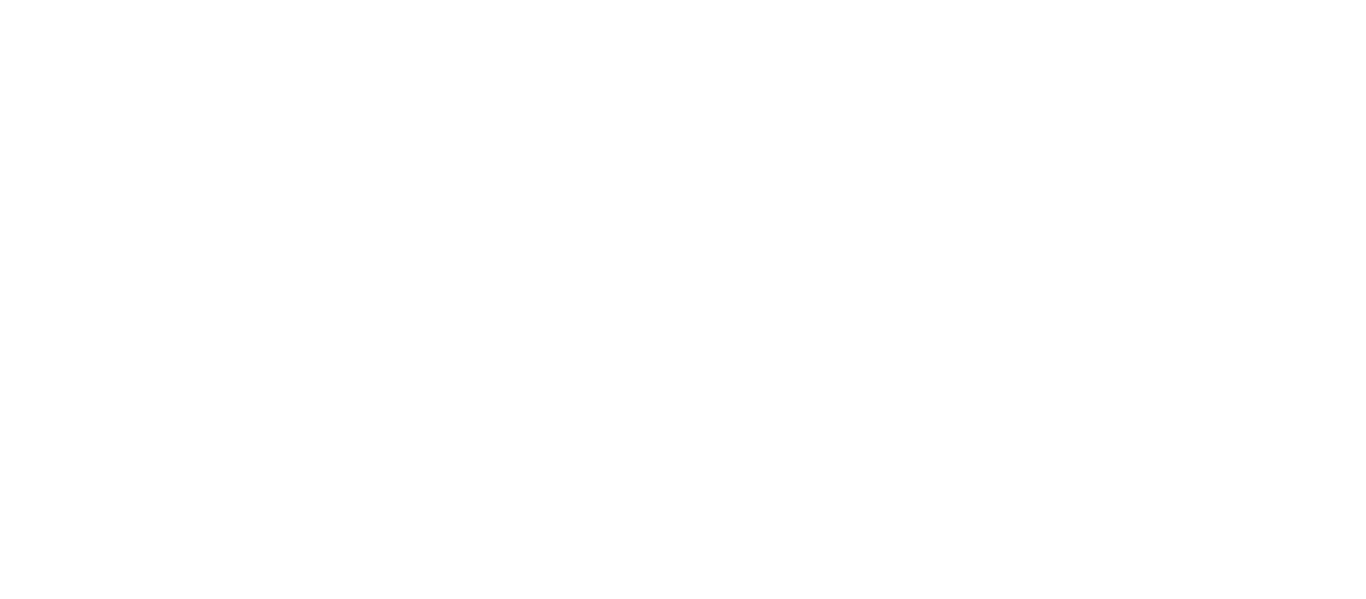 scroll, scrollTop: 0, scrollLeft: 0, axis: both 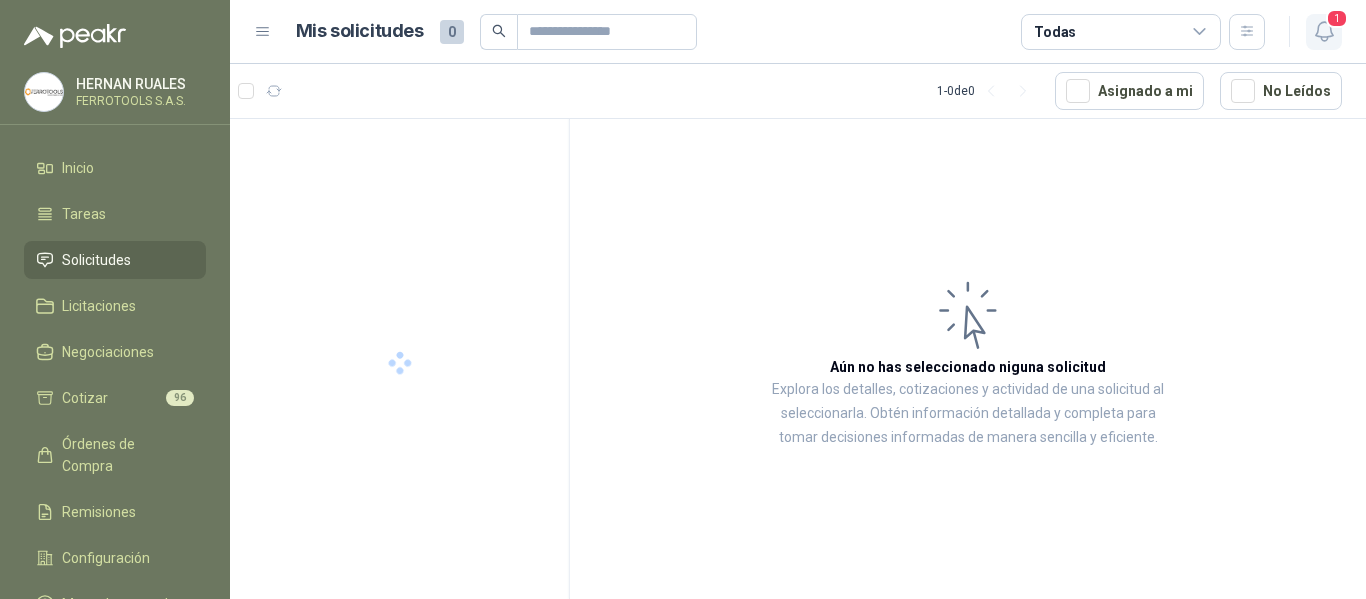click on "1" at bounding box center [1337, 18] 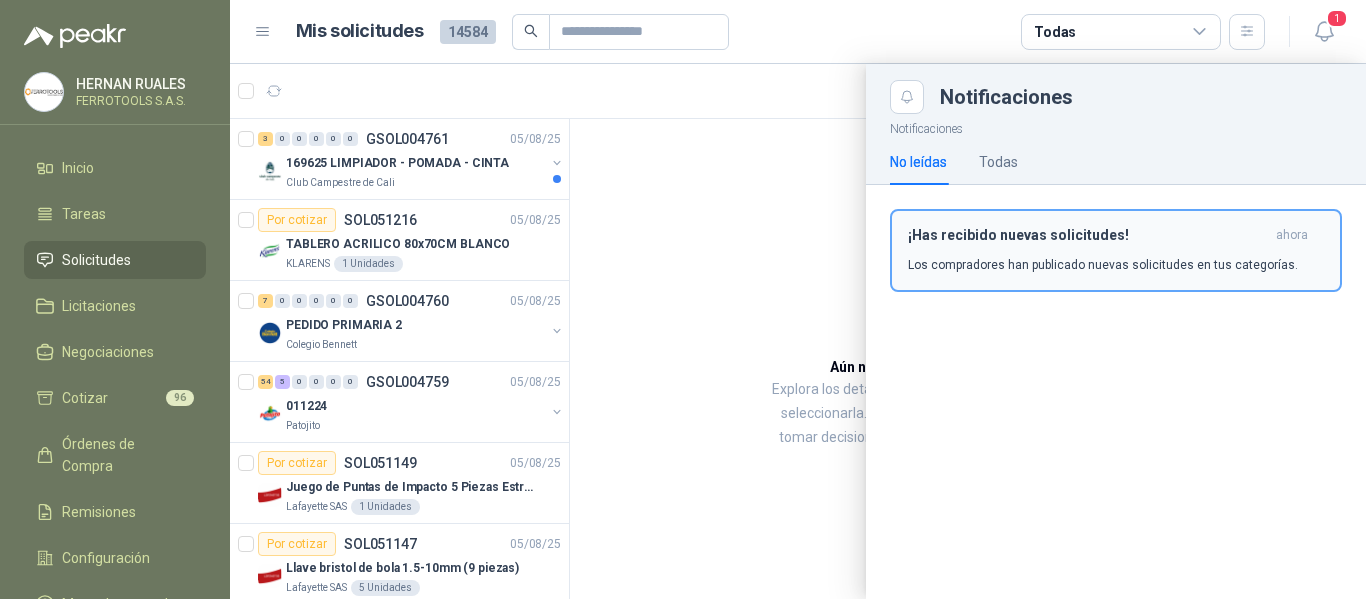 click on "Los compradores han publicado nuevas solicitudes en tus categorías." at bounding box center [1103, 265] 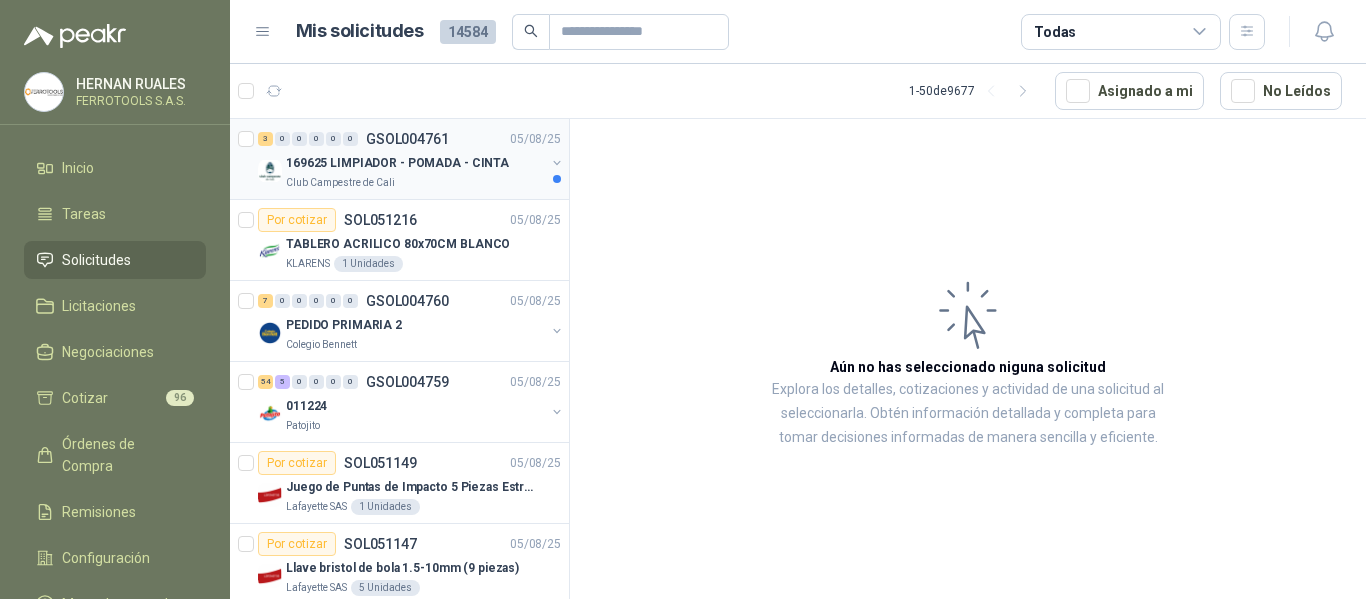 click on "Club Campestre de Cali" at bounding box center (415, 183) 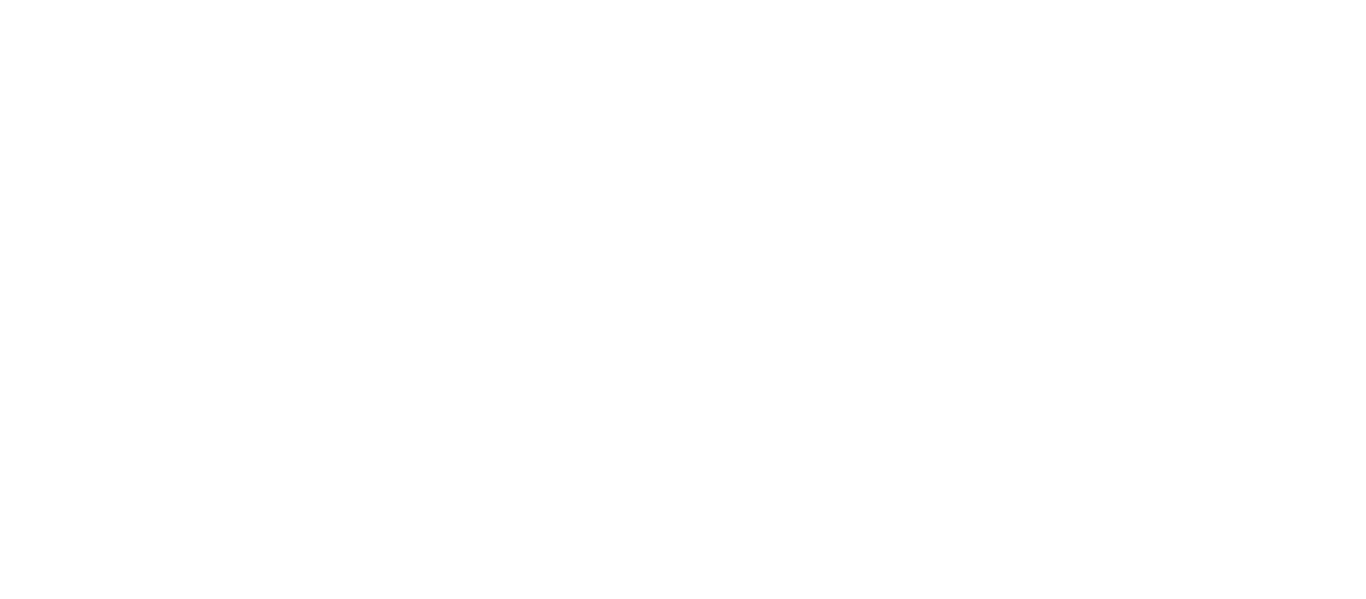 scroll, scrollTop: 0, scrollLeft: 0, axis: both 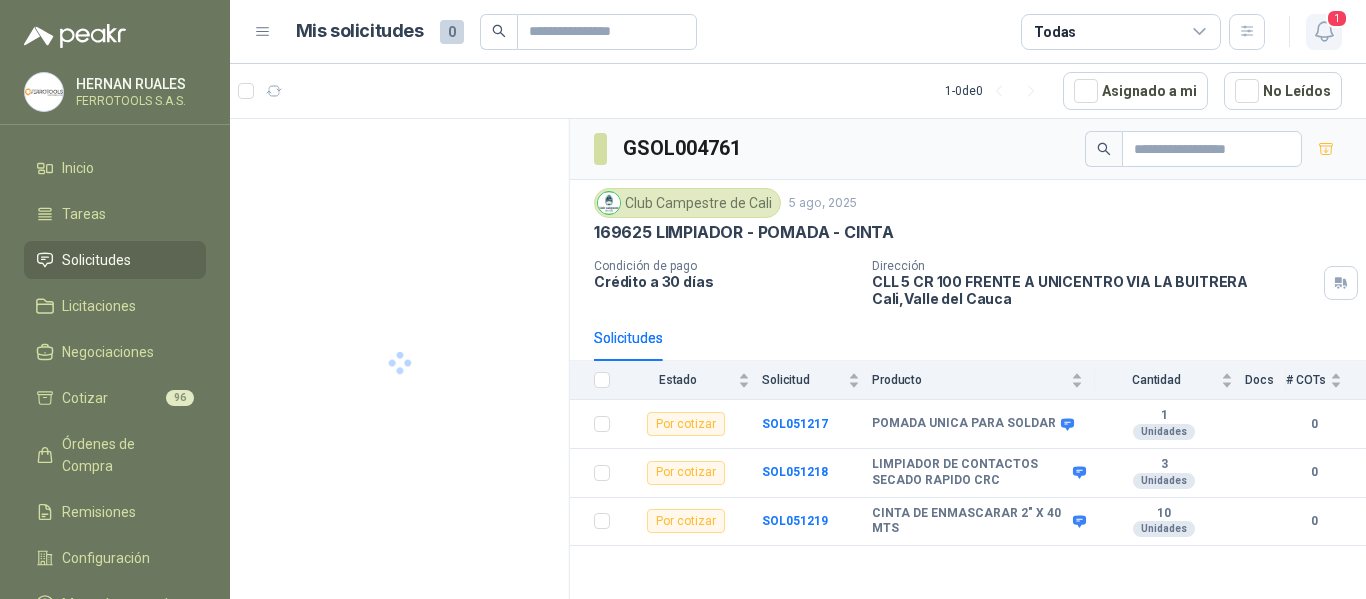 click 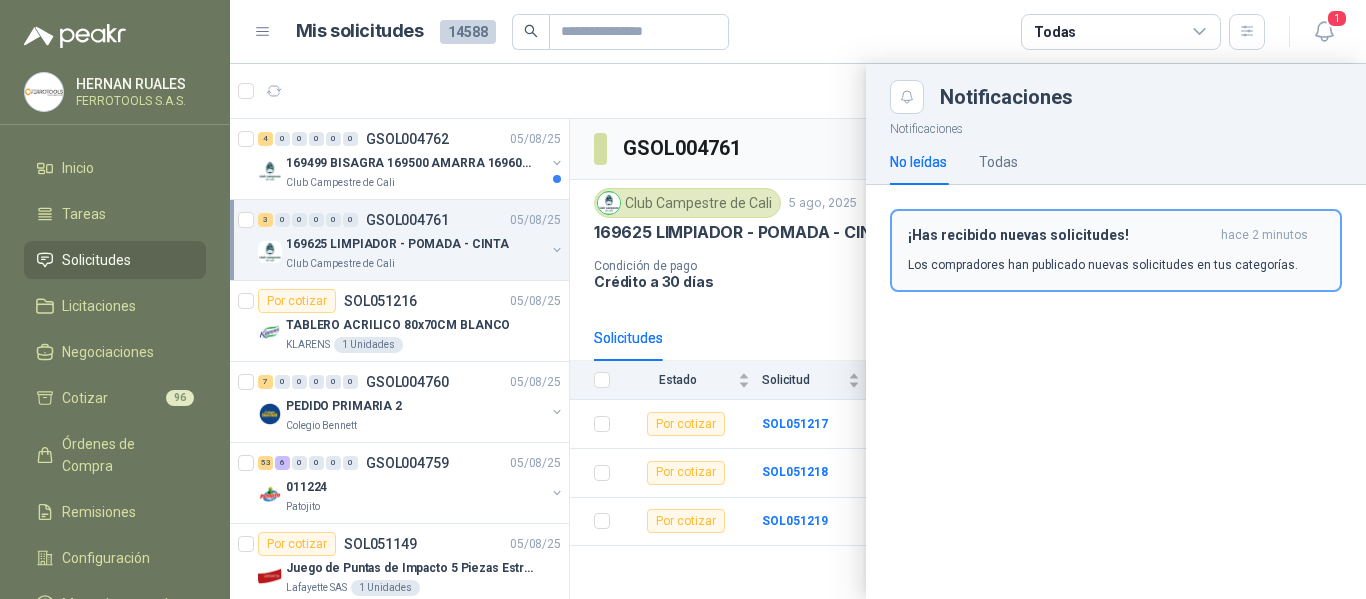 click on "¡Has recibido nuevas solicitudes! hace 2 minutos   Los compradores han publicado nuevas solicitudes en tus categorías." at bounding box center (1116, 250) 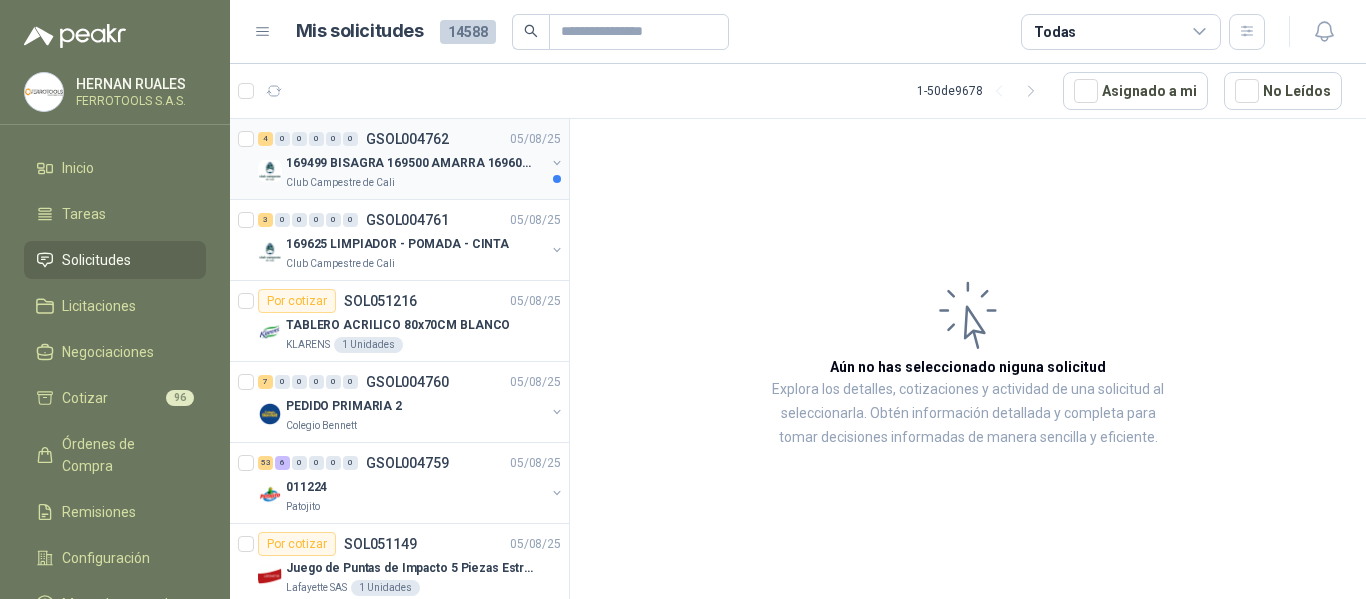 click on "169499 BISAGRA 169500 AMARRA 169601 BUJ 169617 CER" at bounding box center (410, 163) 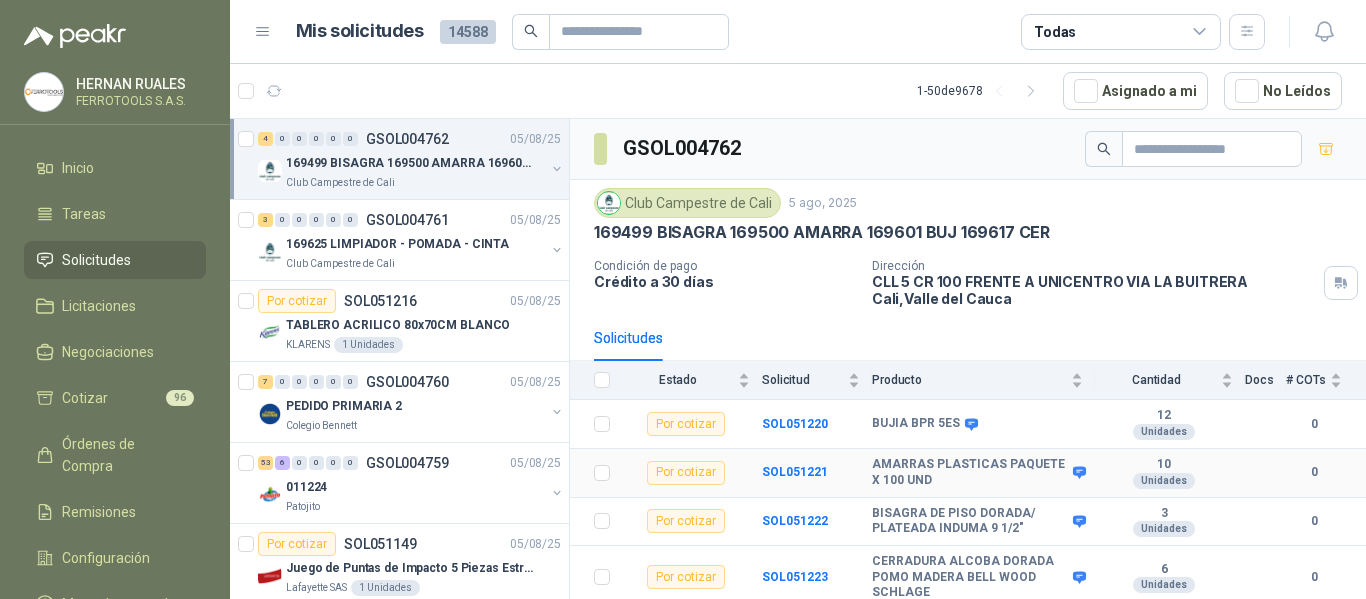 scroll, scrollTop: 4, scrollLeft: 0, axis: vertical 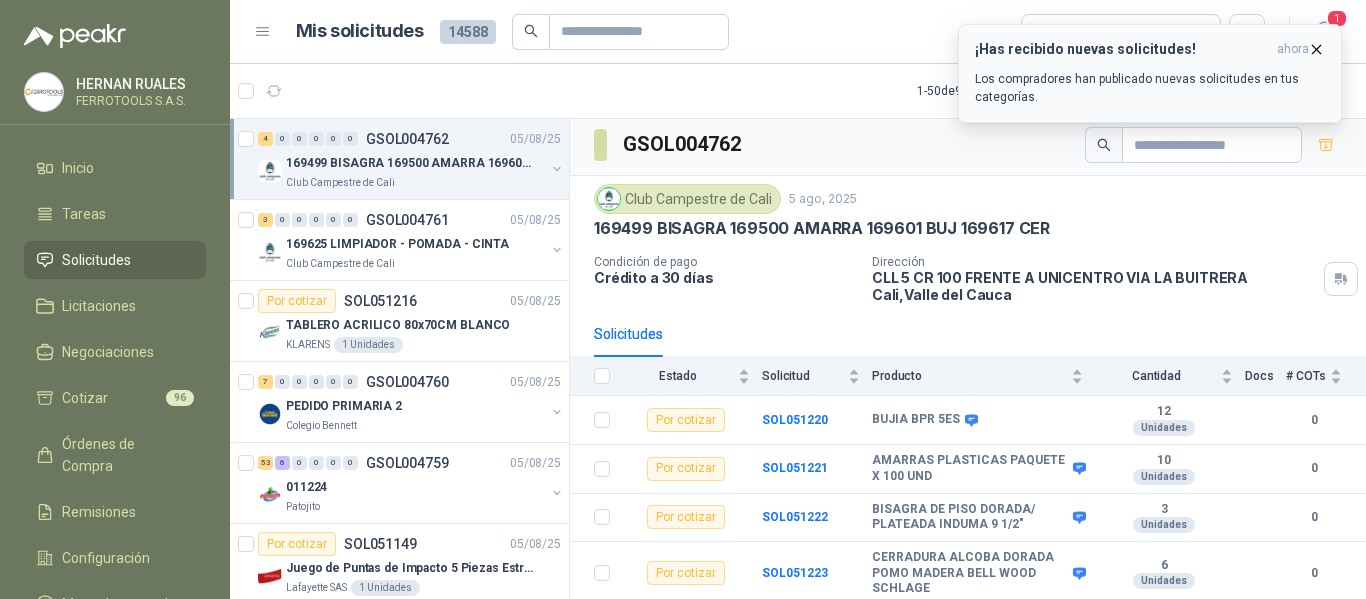 click on "Los compradores han publicado nuevas solicitudes en tus categorías." at bounding box center [1150, 88] 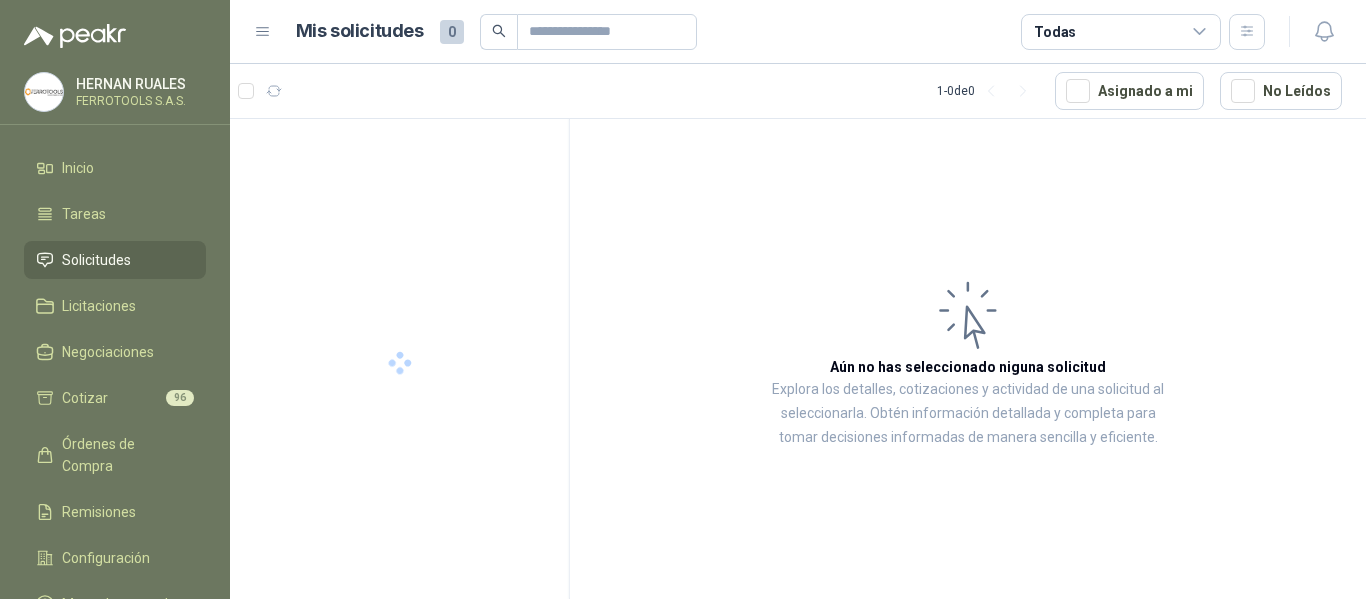 scroll, scrollTop: 0, scrollLeft: 0, axis: both 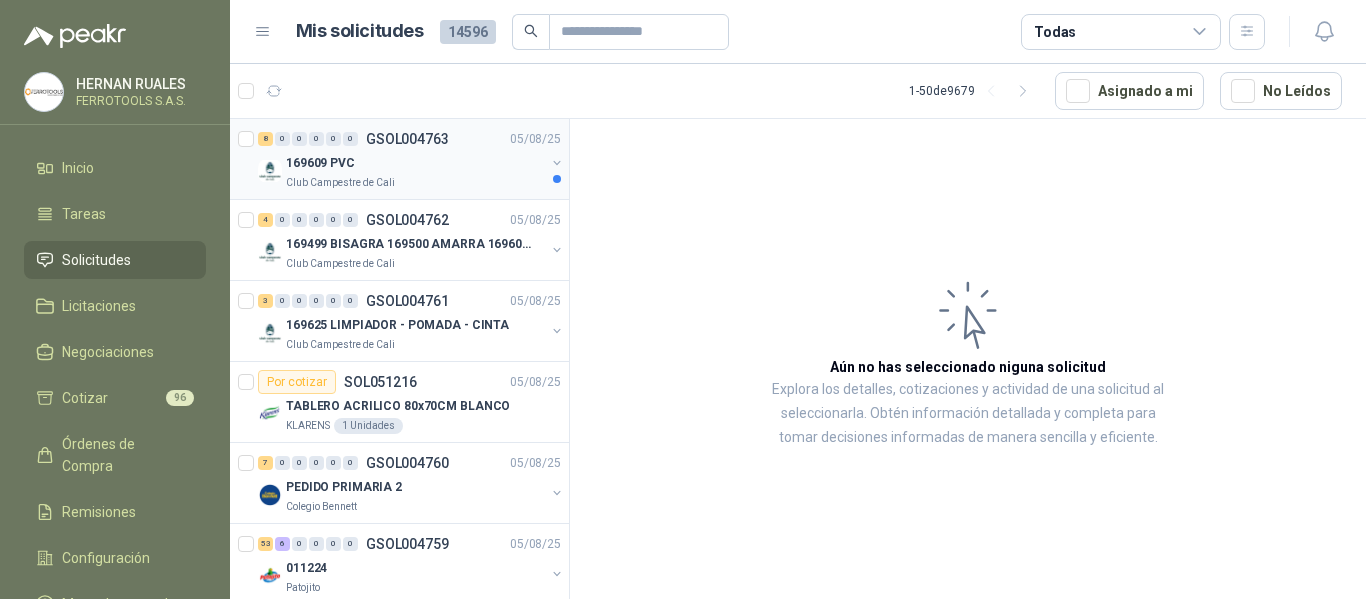 click on "Club Campestre de Cali" at bounding box center [415, 183] 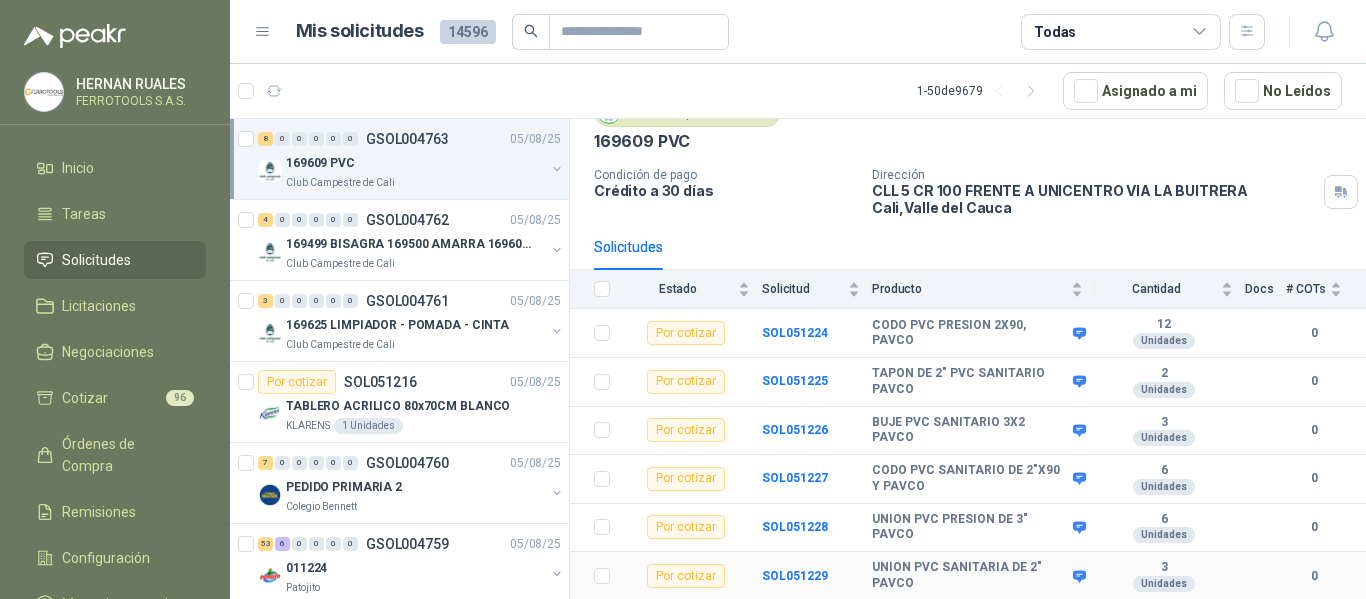 scroll, scrollTop: 0, scrollLeft: 0, axis: both 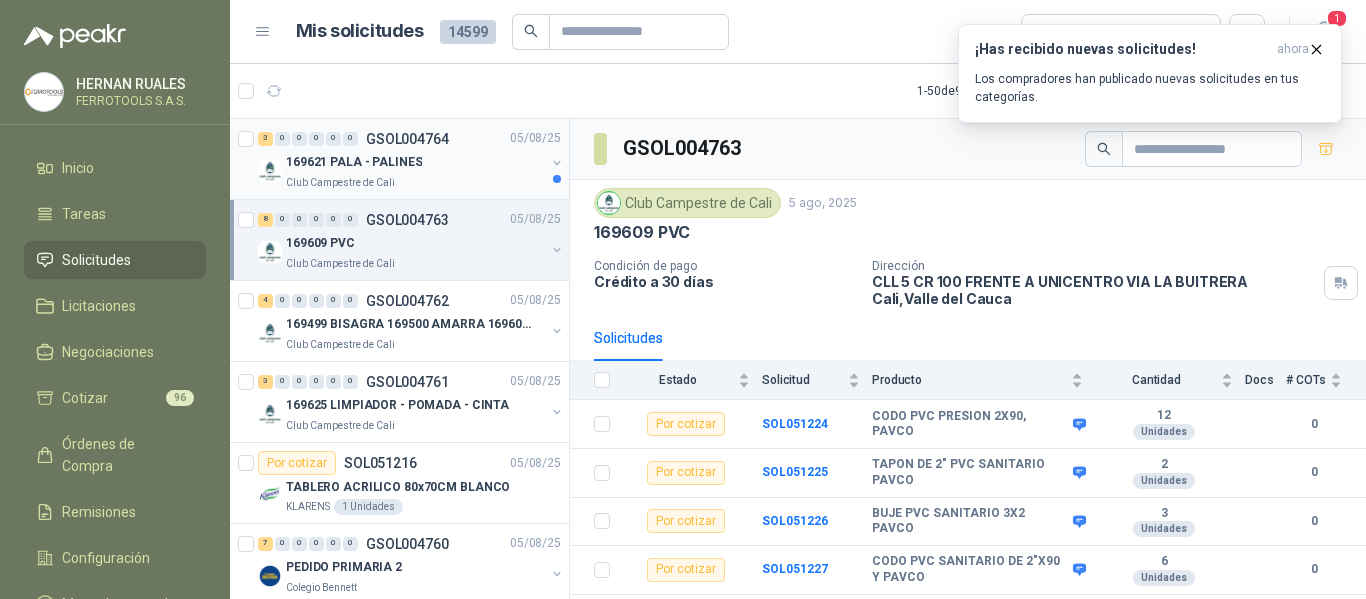 click on "3   0   0   0   0   0   GSOL004764 05/08/25   169621 PALA - PALINES   Club Campestre de Cali" at bounding box center [399, 159] 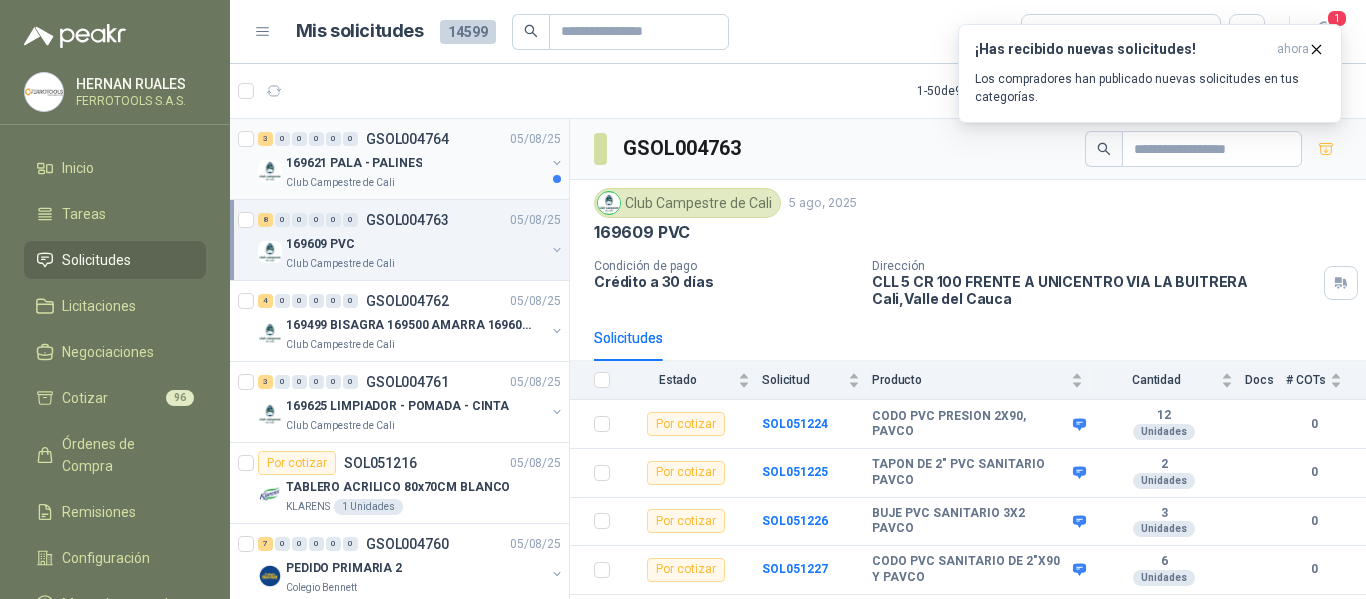 click on "Club Campestre de Cali" at bounding box center (415, 183) 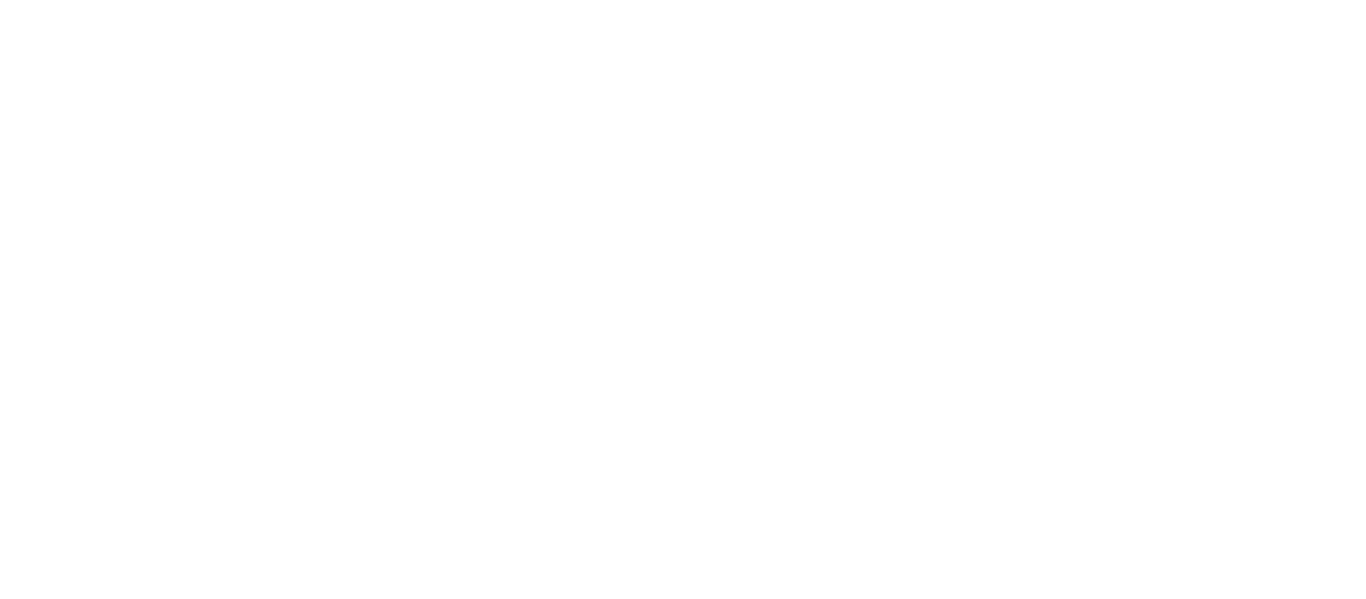 scroll, scrollTop: 0, scrollLeft: 0, axis: both 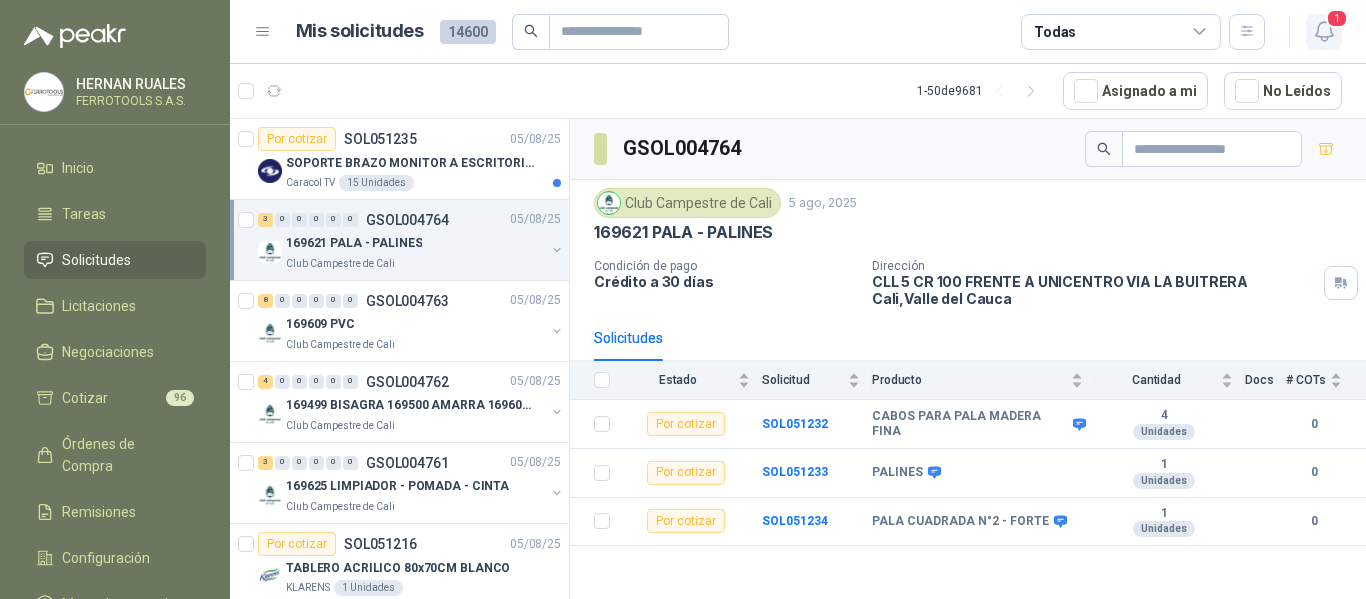 click 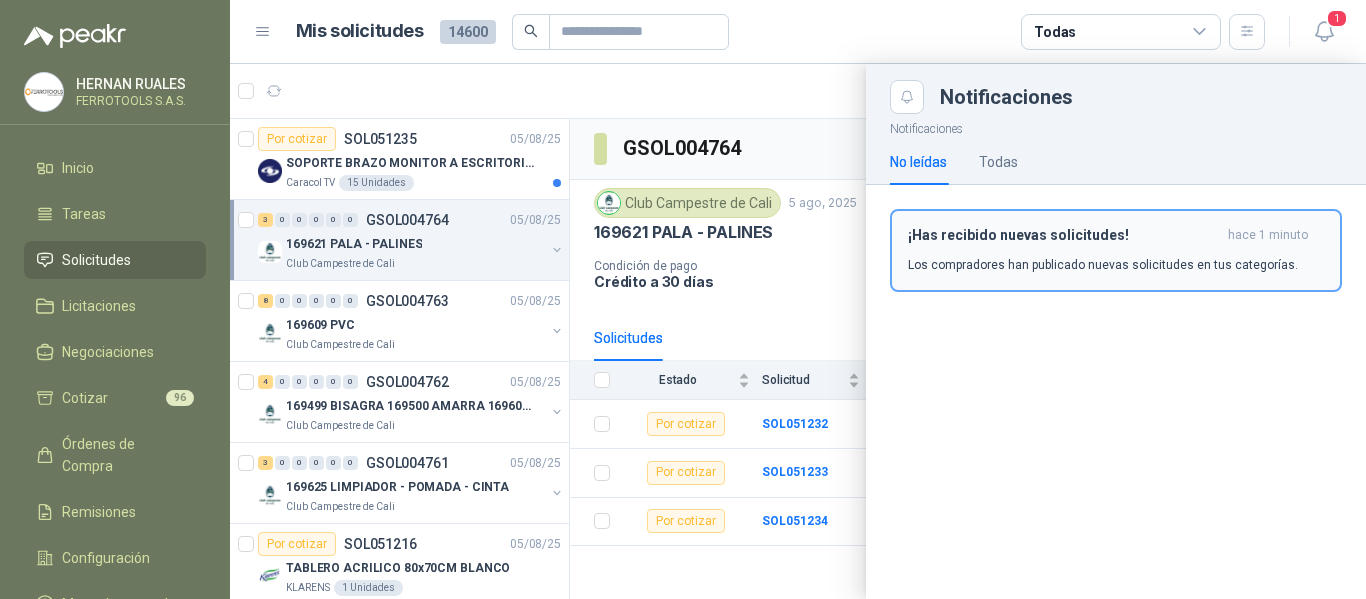 click on "¡Has recibido nuevas solicitudes!" at bounding box center (1064, 235) 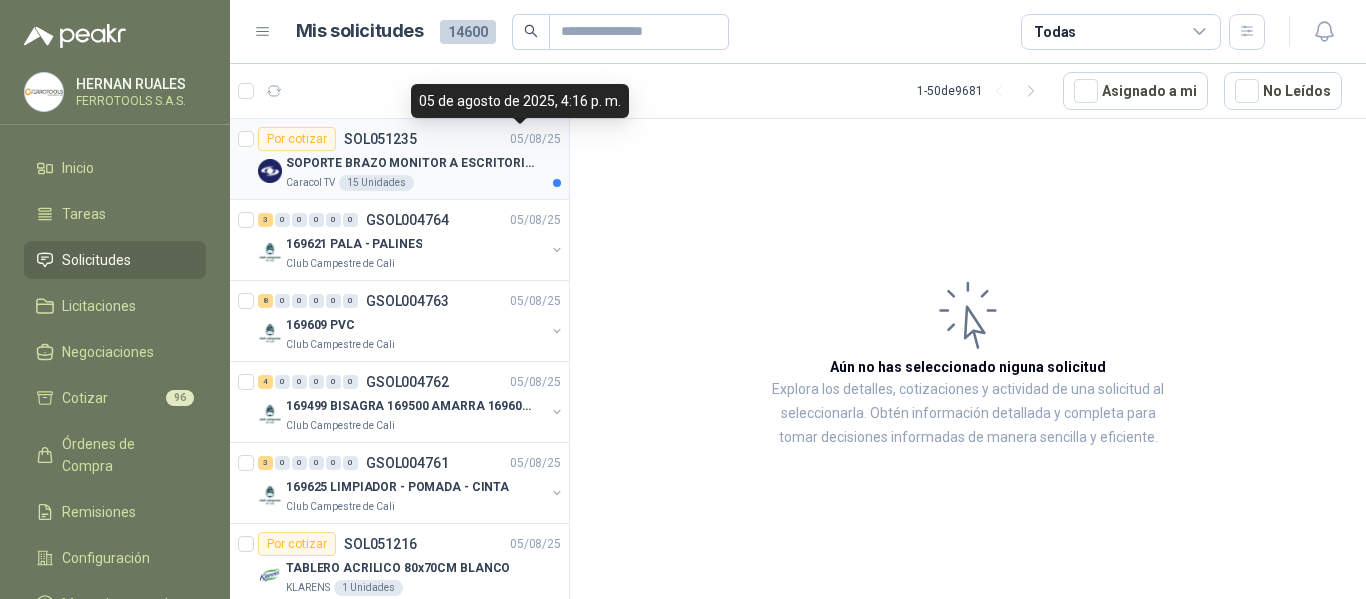 click on "05/08/25" at bounding box center [535, 139] 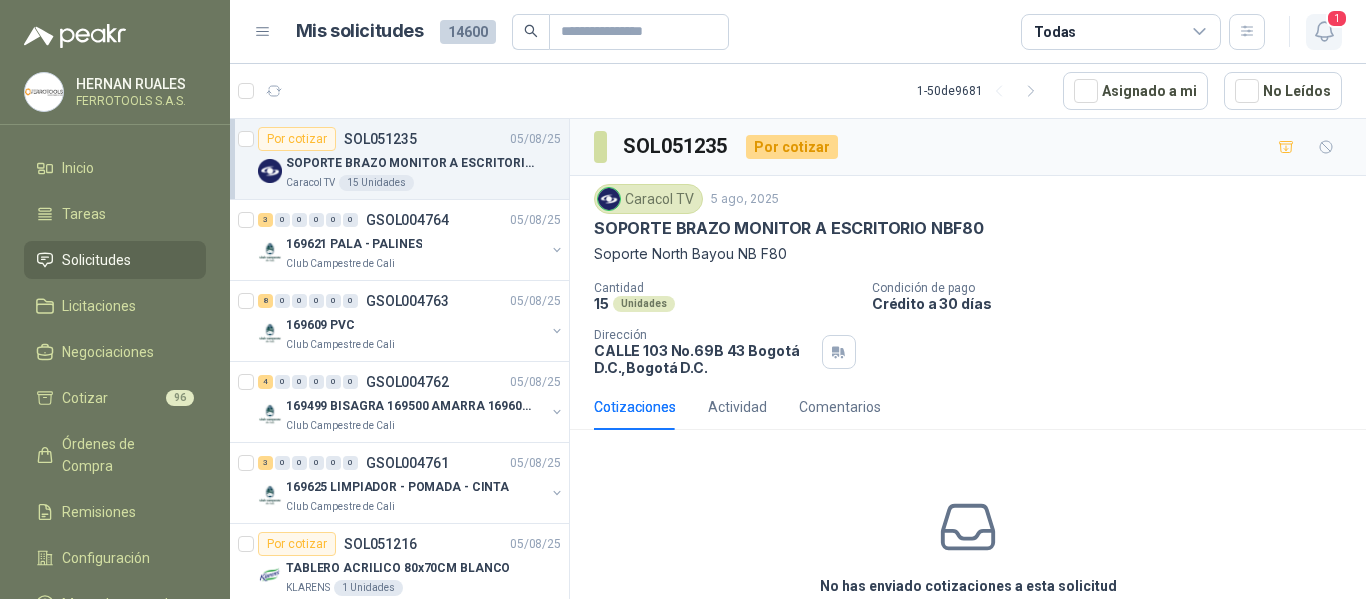 click 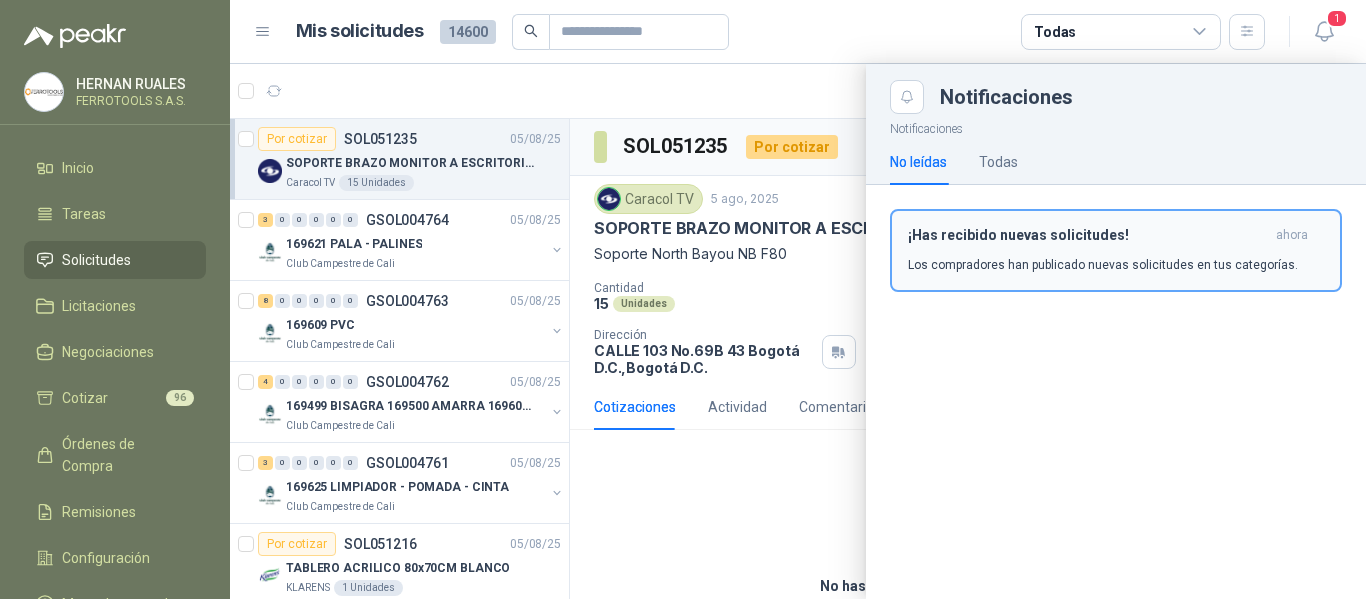 click on "¡Has recibido nuevas solicitudes! ahora   Los compradores han publicado nuevas solicitudes en tus categorías." at bounding box center (1116, 250) 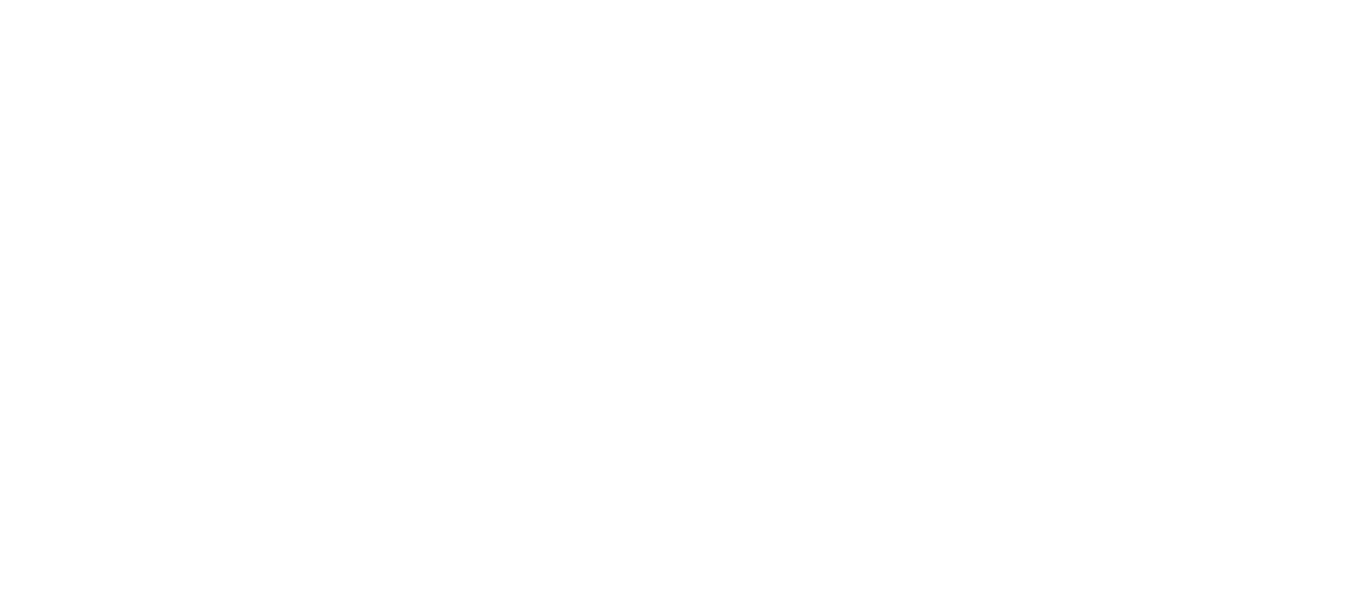 scroll, scrollTop: 0, scrollLeft: 0, axis: both 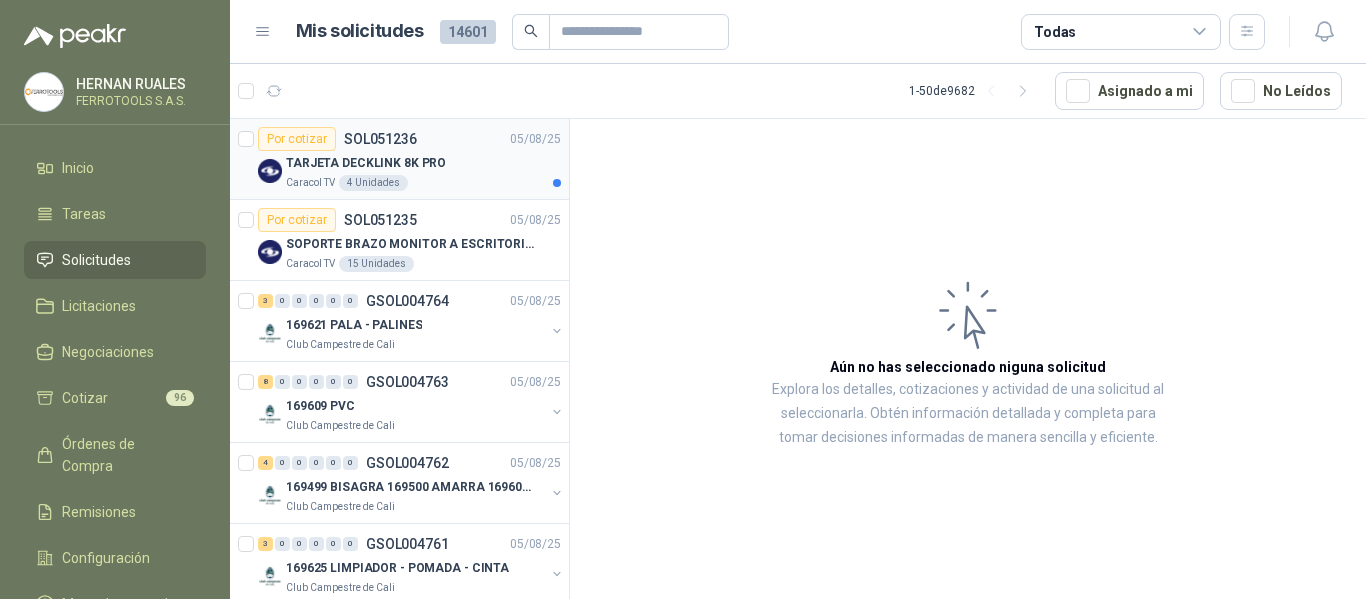 click on "Por cotizar SOL051236 05/08/25" at bounding box center [409, 139] 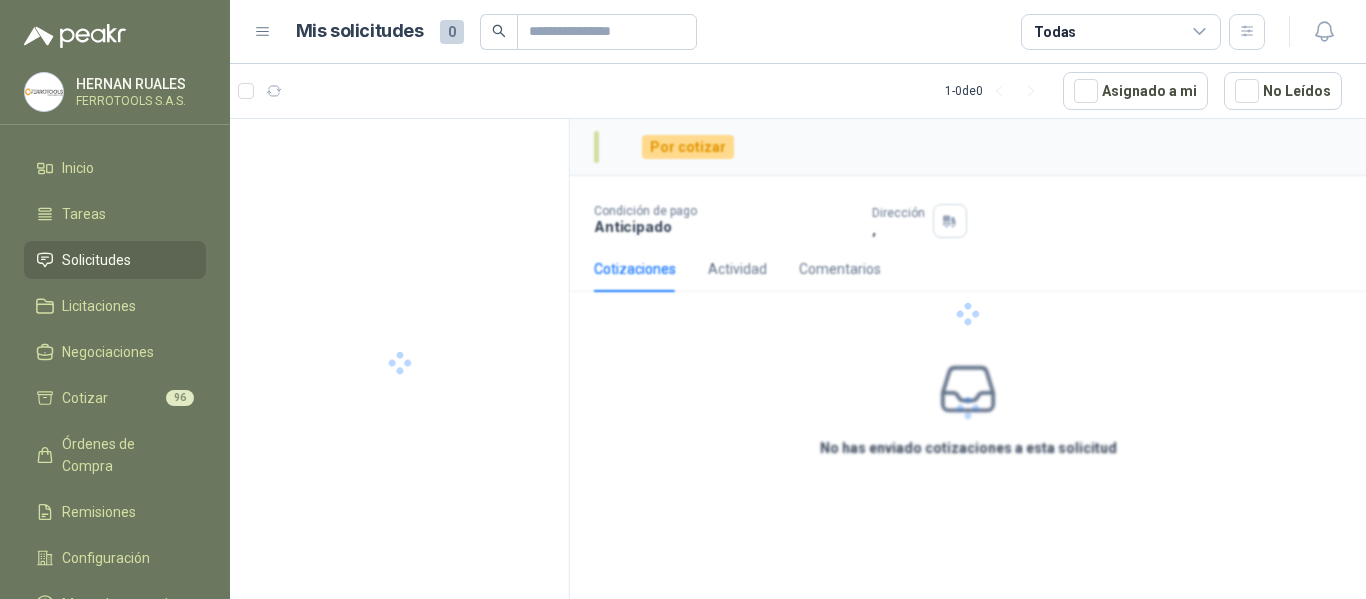 scroll, scrollTop: 0, scrollLeft: 0, axis: both 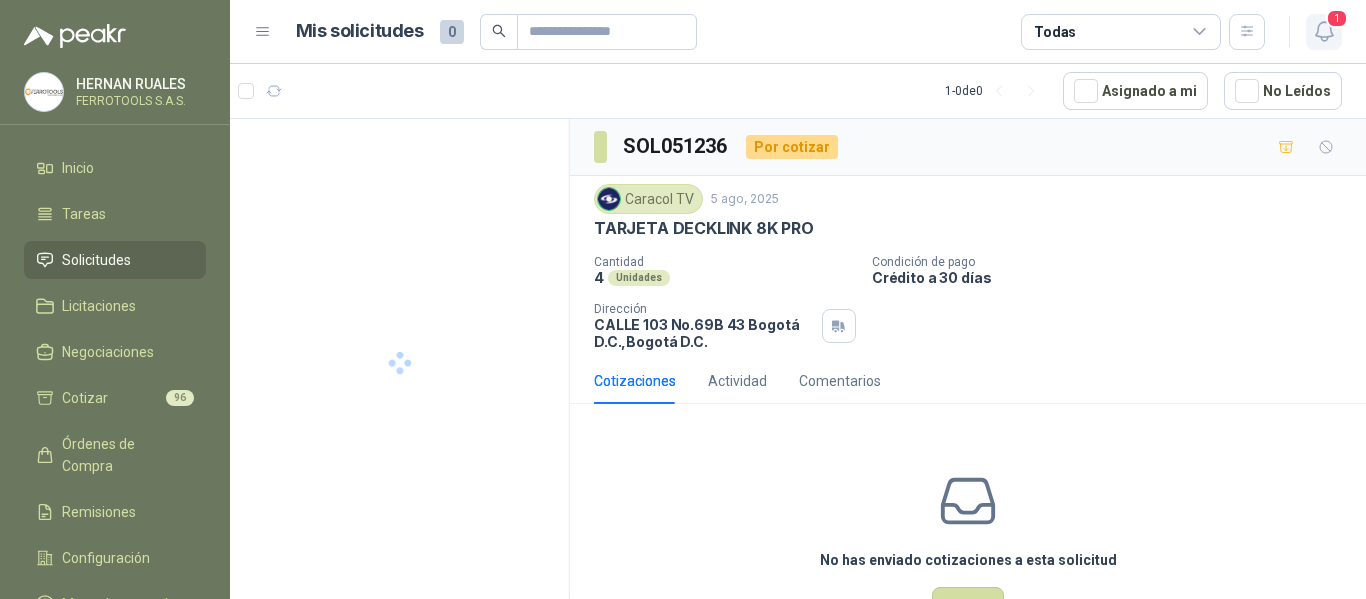 click 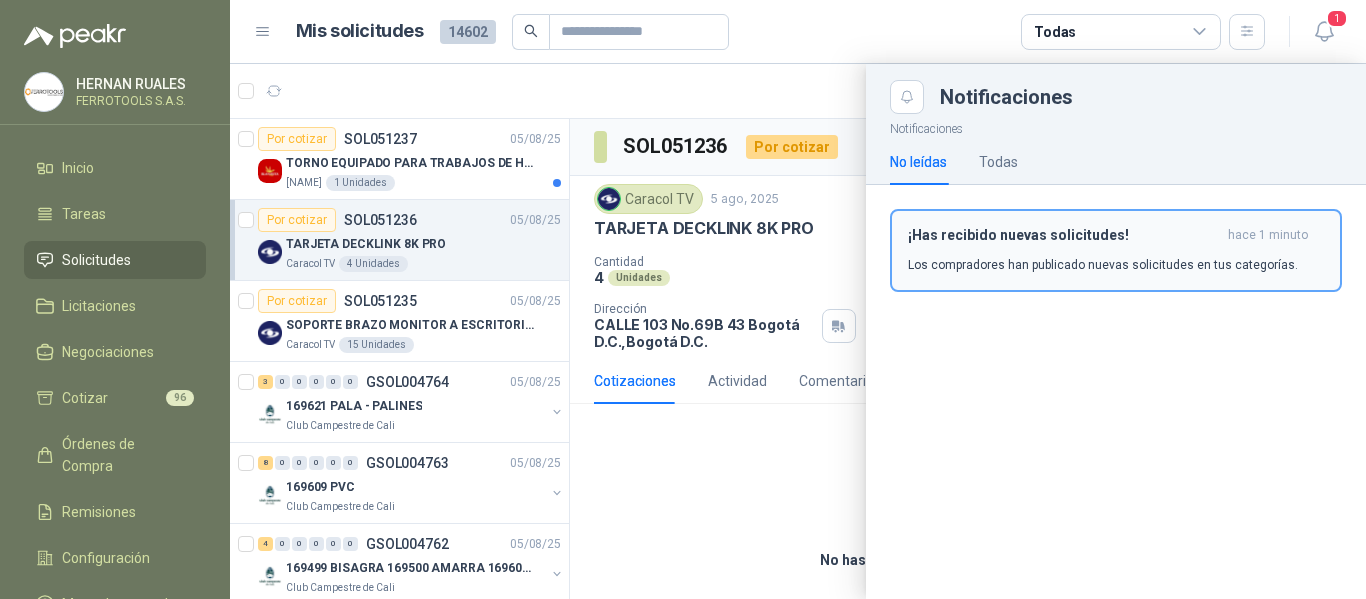 click on "¡Has recibido nuevas solicitudes!" at bounding box center (1064, 235) 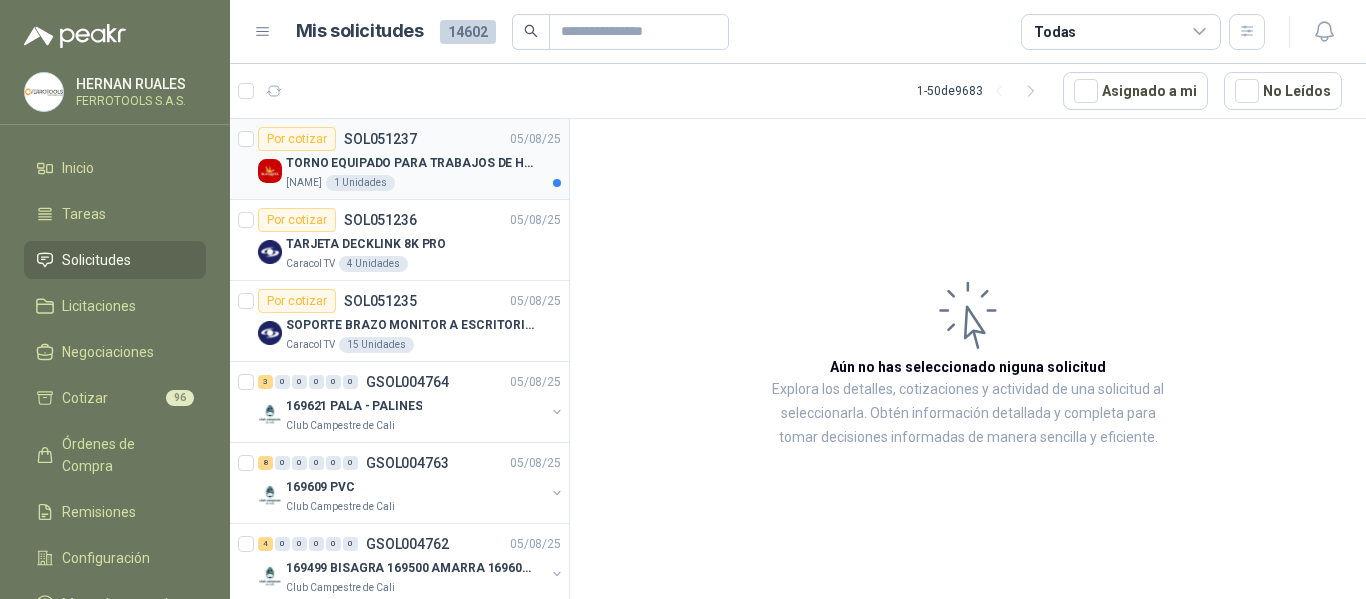 click on "TORNO EQUIPADO PARA TRABAJOS DE HASTA 1 METRO DE PRIMER O SEGUNDA MANO" at bounding box center [410, 163] 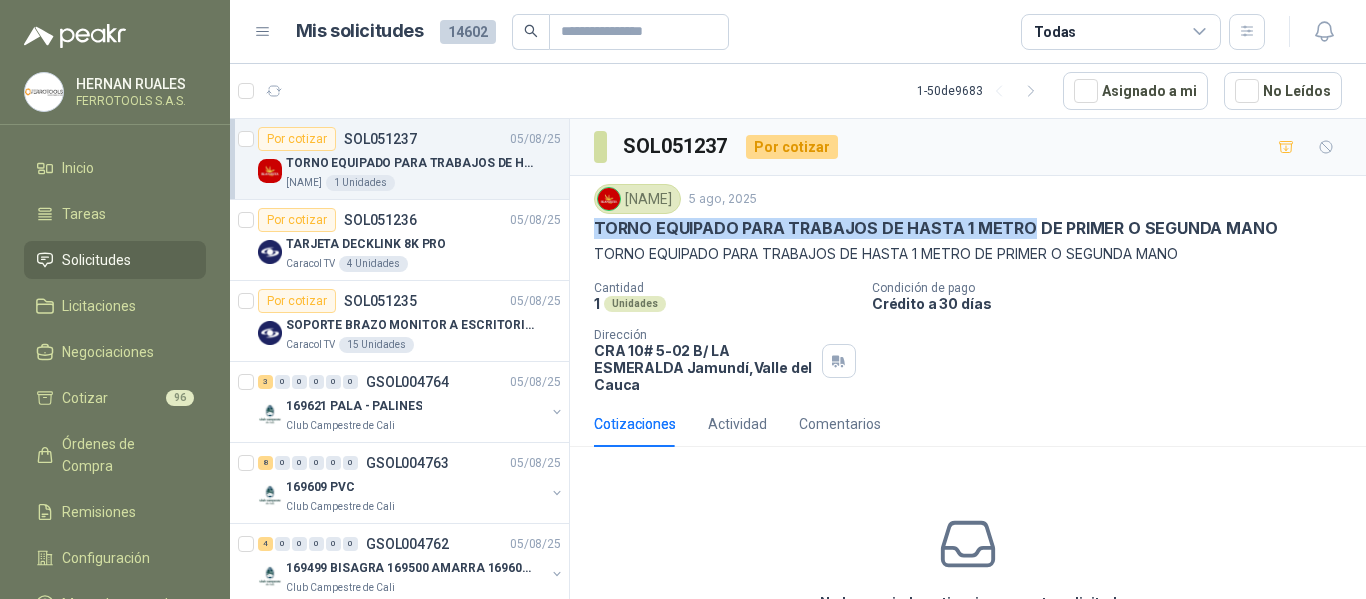 drag, startPoint x: 596, startPoint y: 228, endPoint x: 1025, endPoint y: 220, distance: 429.0746 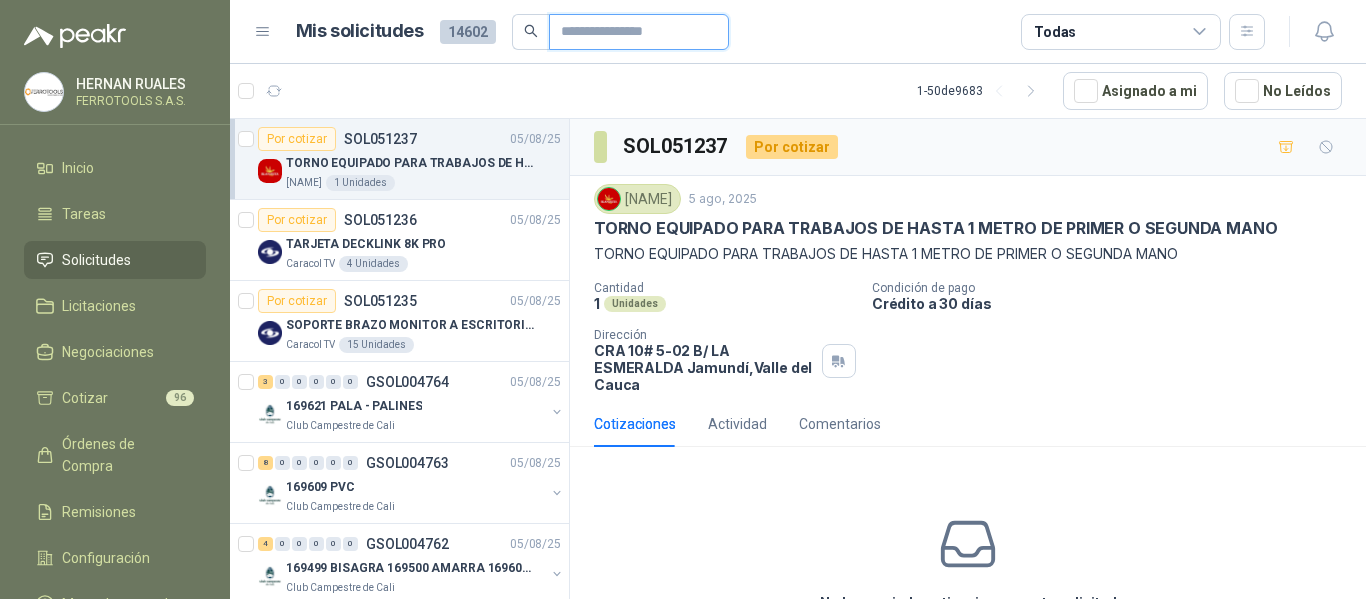 click at bounding box center [631, 32] 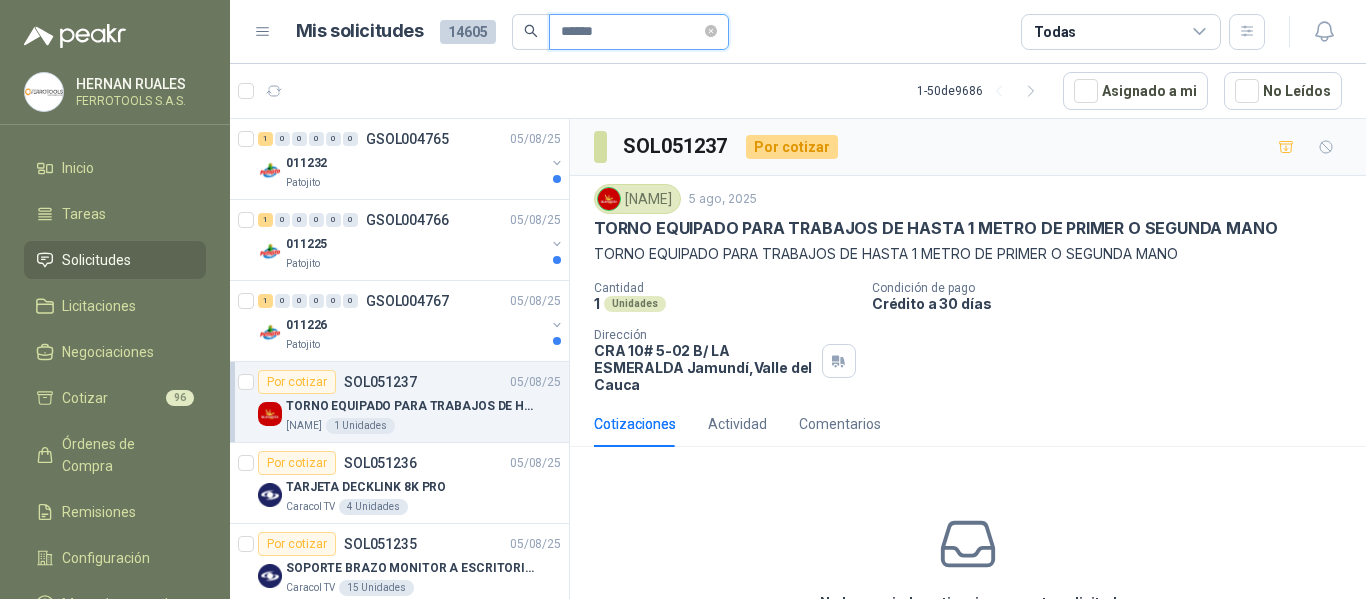 type on "******" 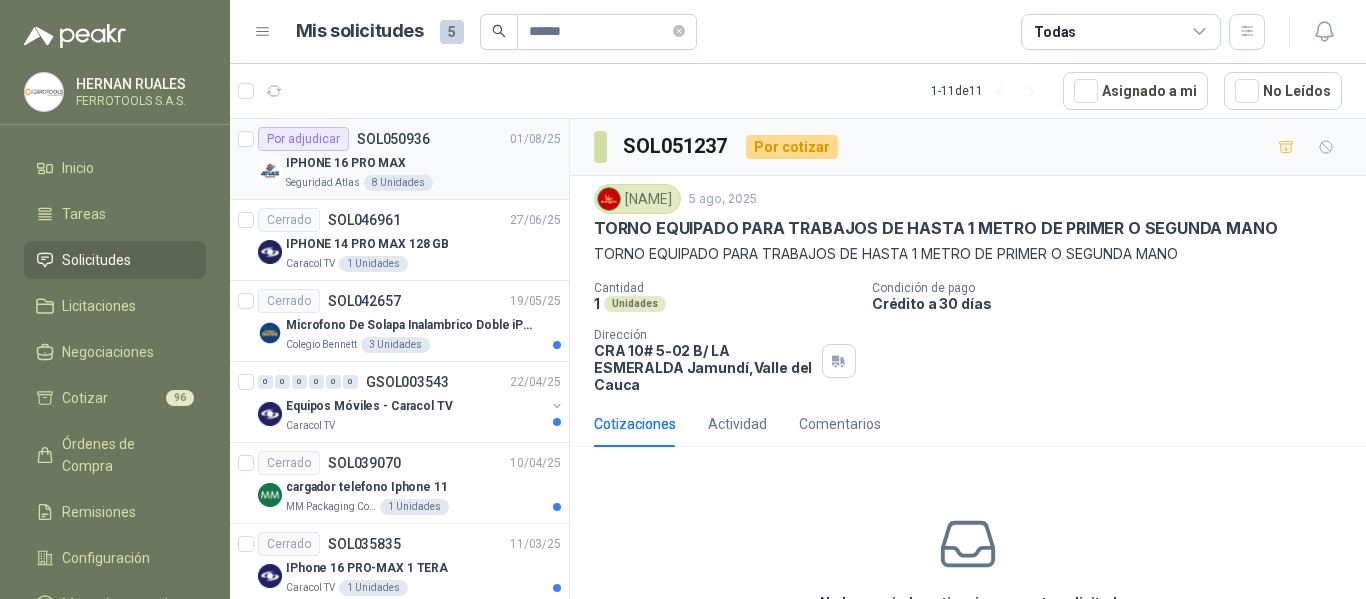 click on "IPHONE 16 PRO MAX" at bounding box center [423, 163] 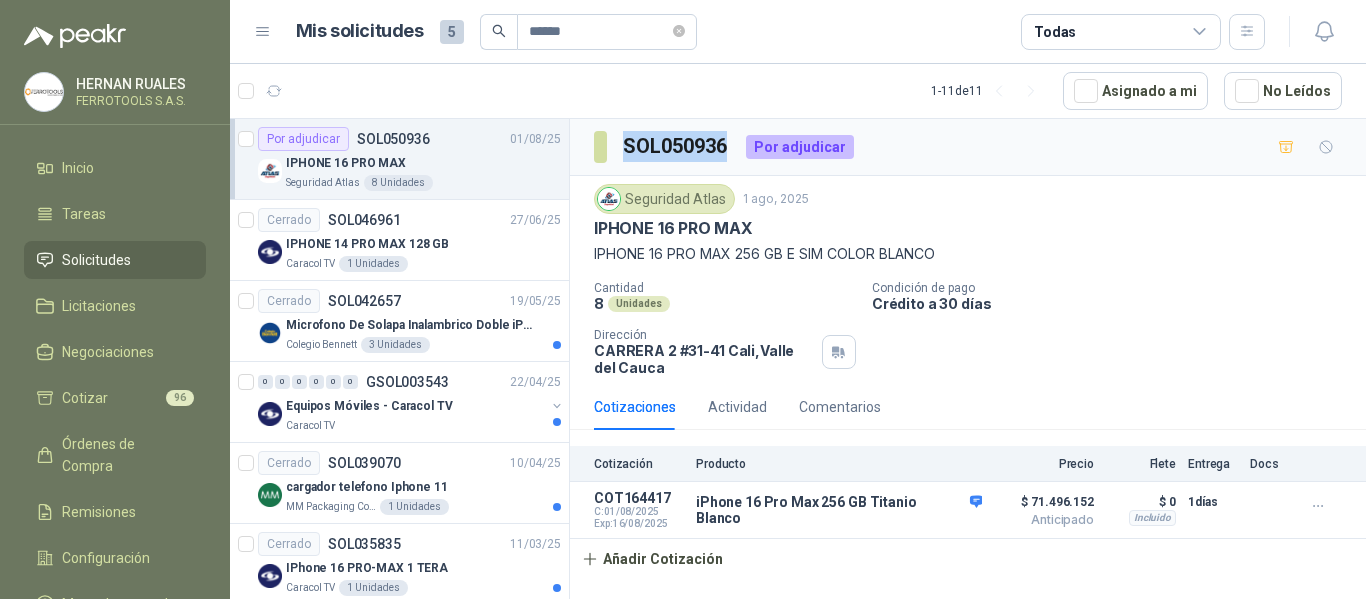 drag, startPoint x: 625, startPoint y: 145, endPoint x: 729, endPoint y: 146, distance: 104.00481 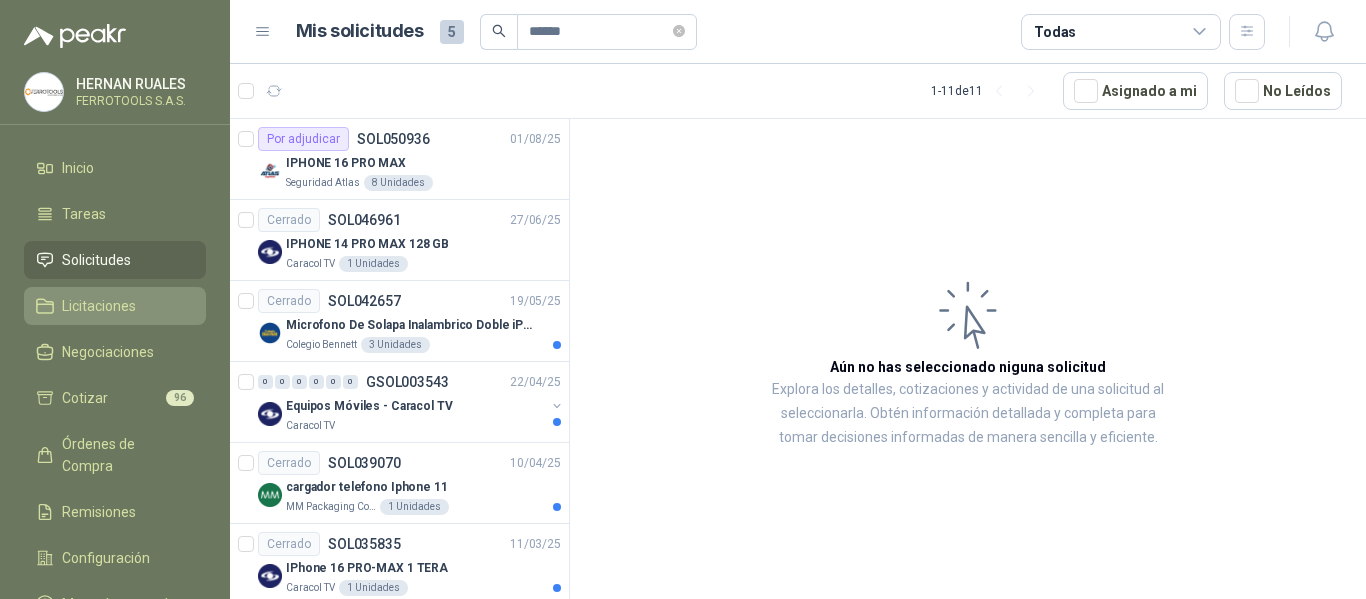 click on "Licitaciones" at bounding box center (115, 306) 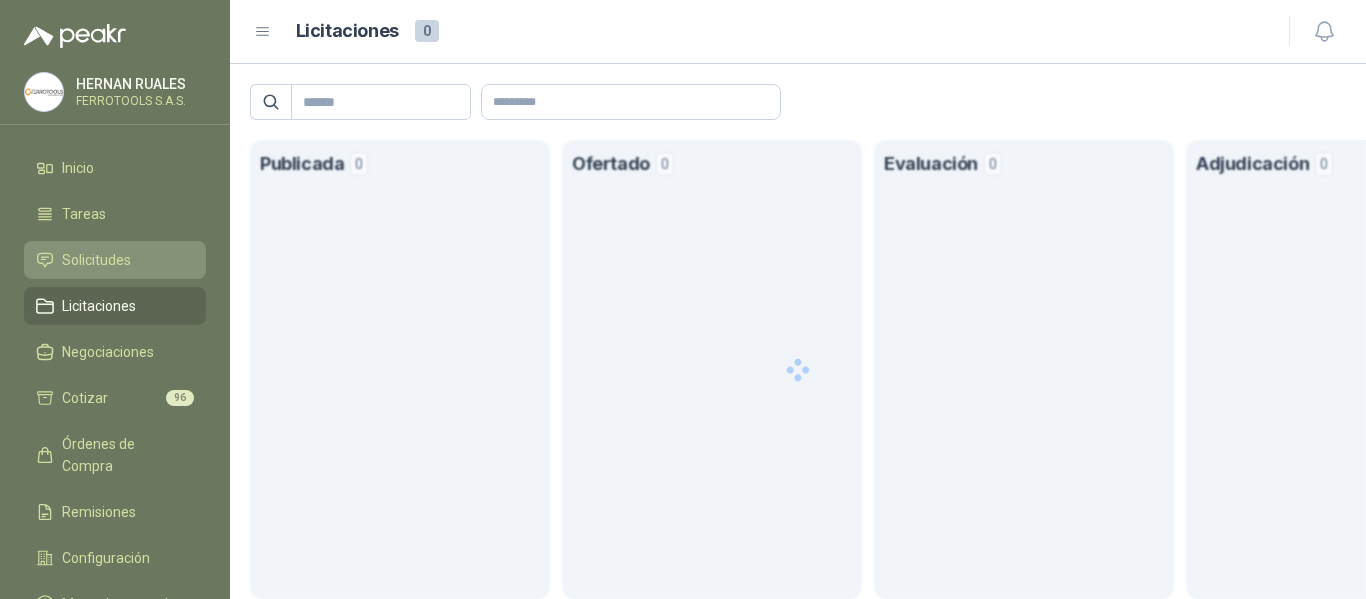 click on "Solicitudes" at bounding box center (96, 260) 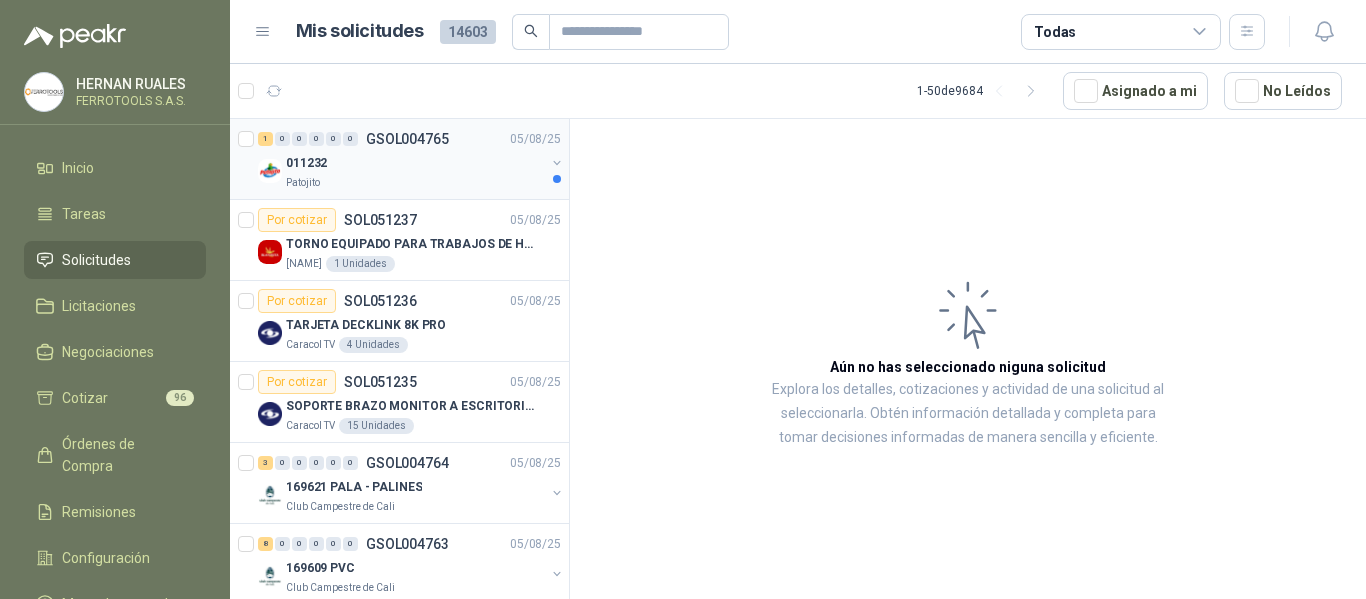 click on "011232" at bounding box center [415, 163] 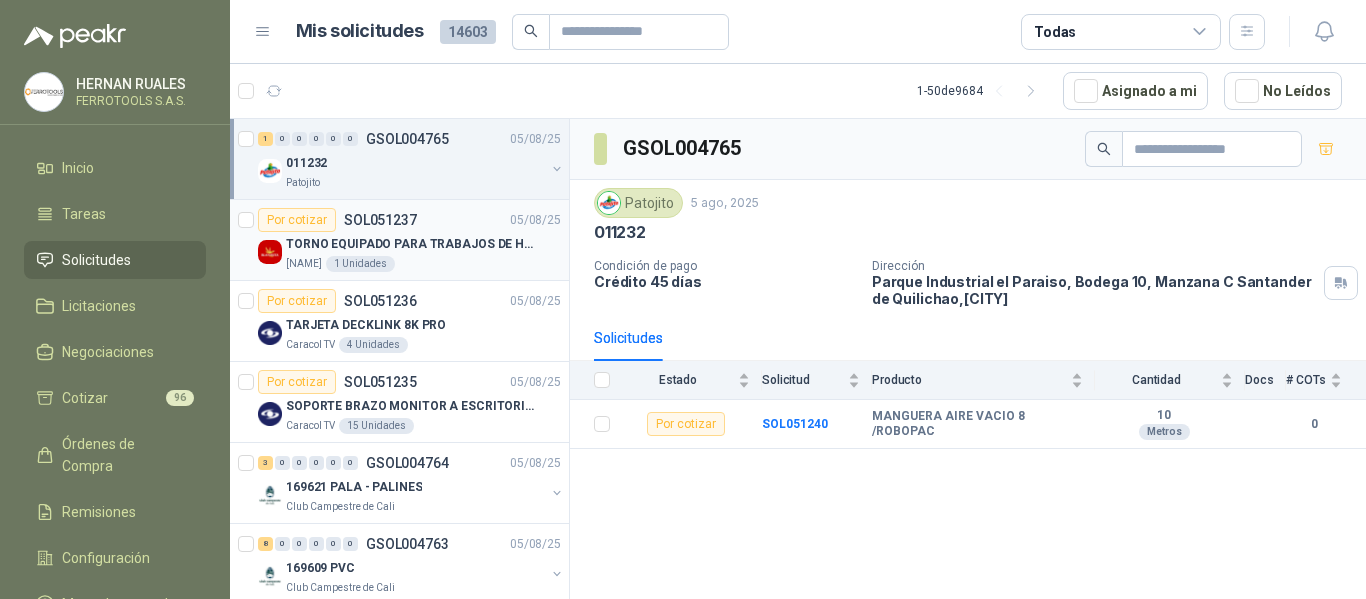 click on "TORNO EQUIPADO PARA TRABAJOS DE HASTA 1 METRO DE PRIMER O SEGUNDA MANO" at bounding box center [410, 244] 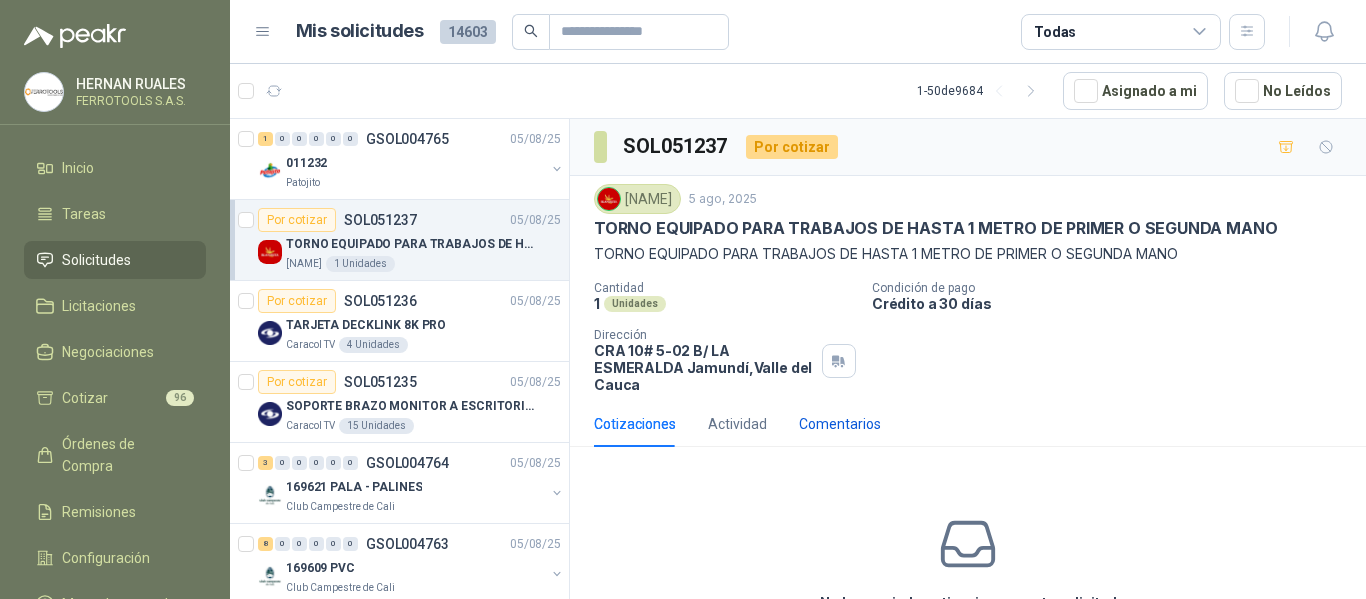 click on "Comentarios" at bounding box center (840, 424) 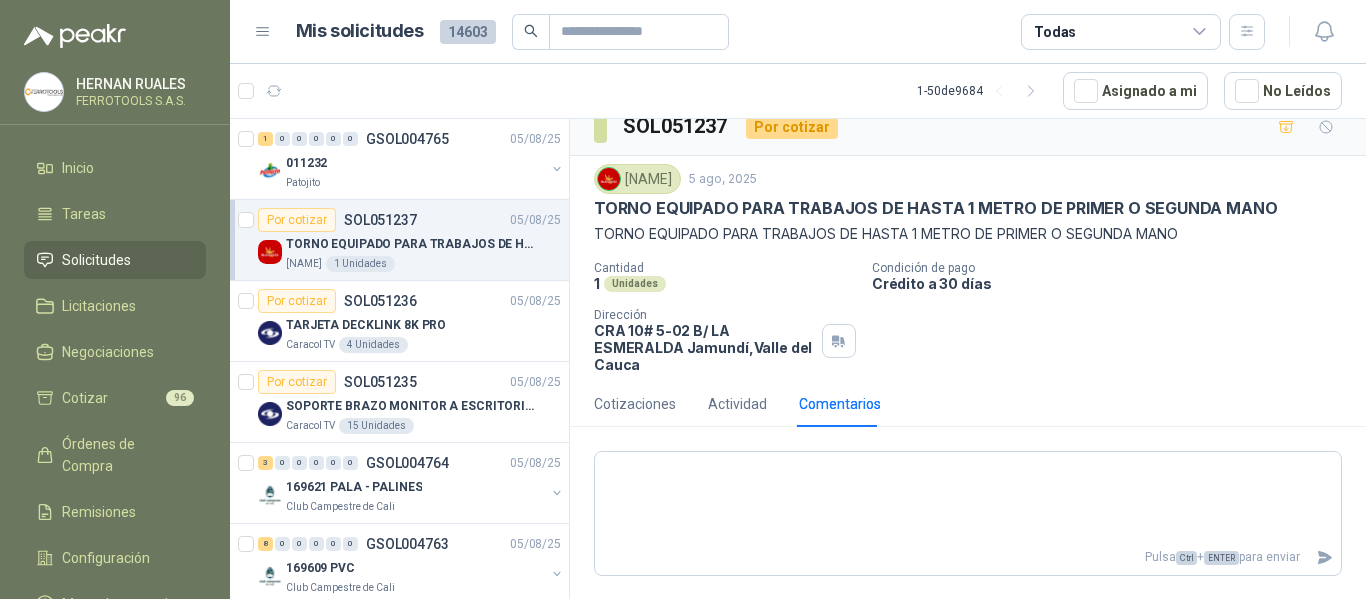 scroll, scrollTop: 0, scrollLeft: 0, axis: both 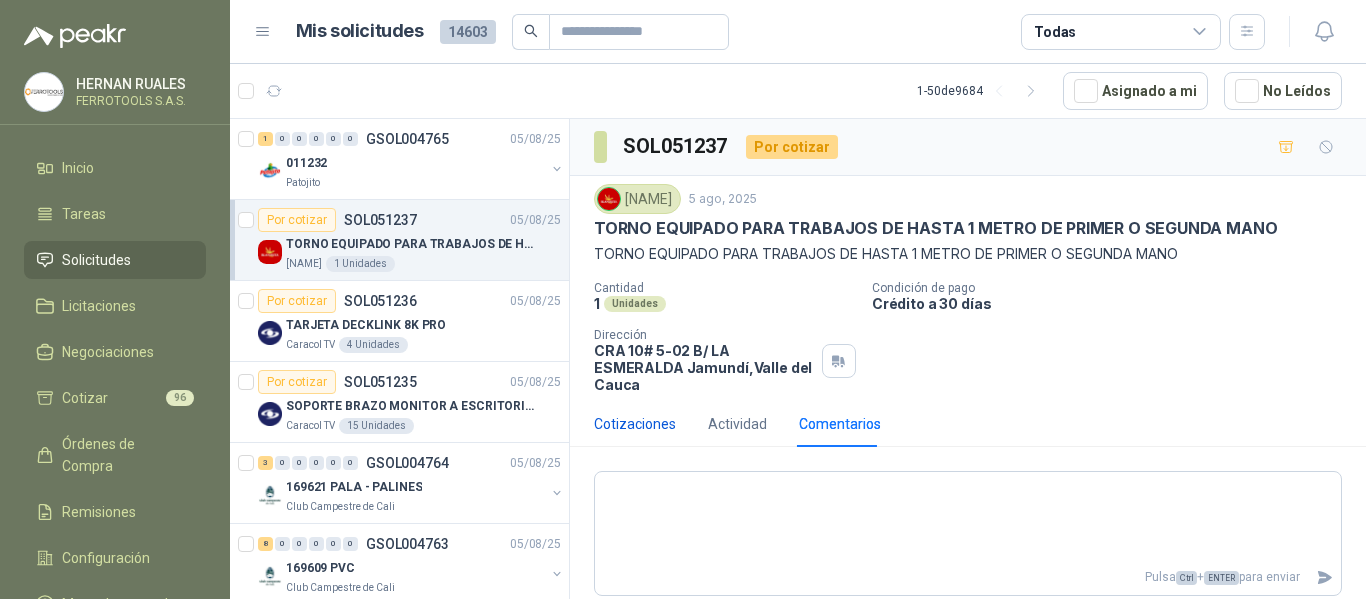 click on "Cotizaciones" at bounding box center (635, 424) 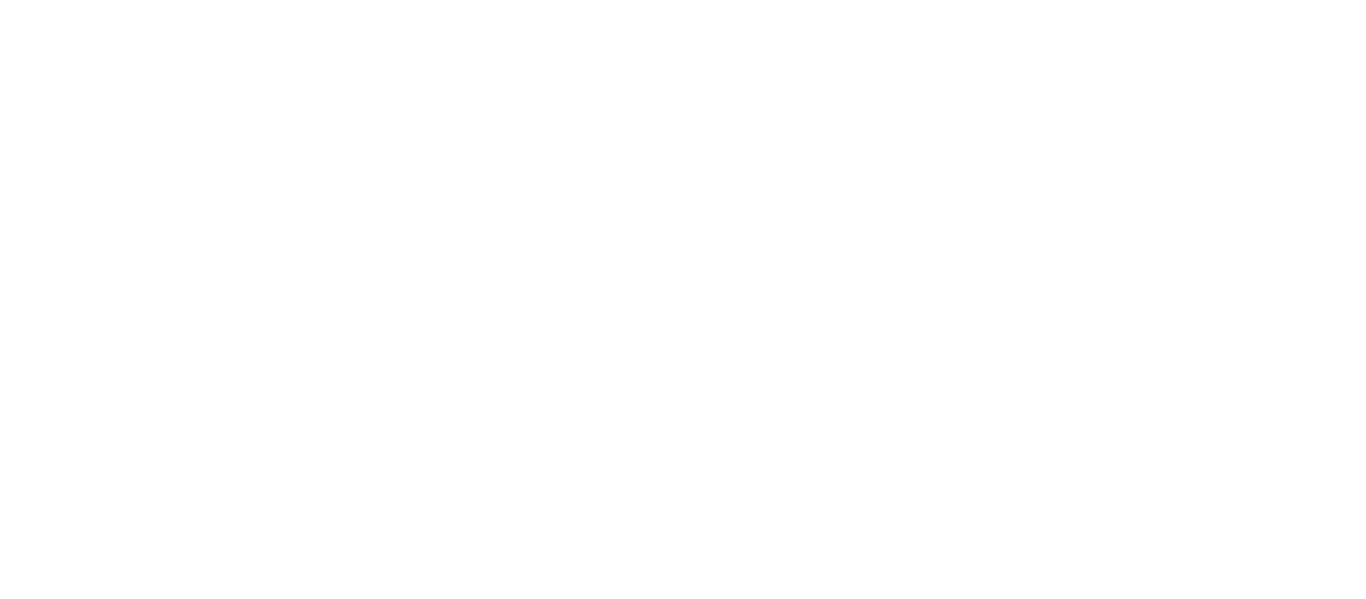 scroll, scrollTop: 0, scrollLeft: 0, axis: both 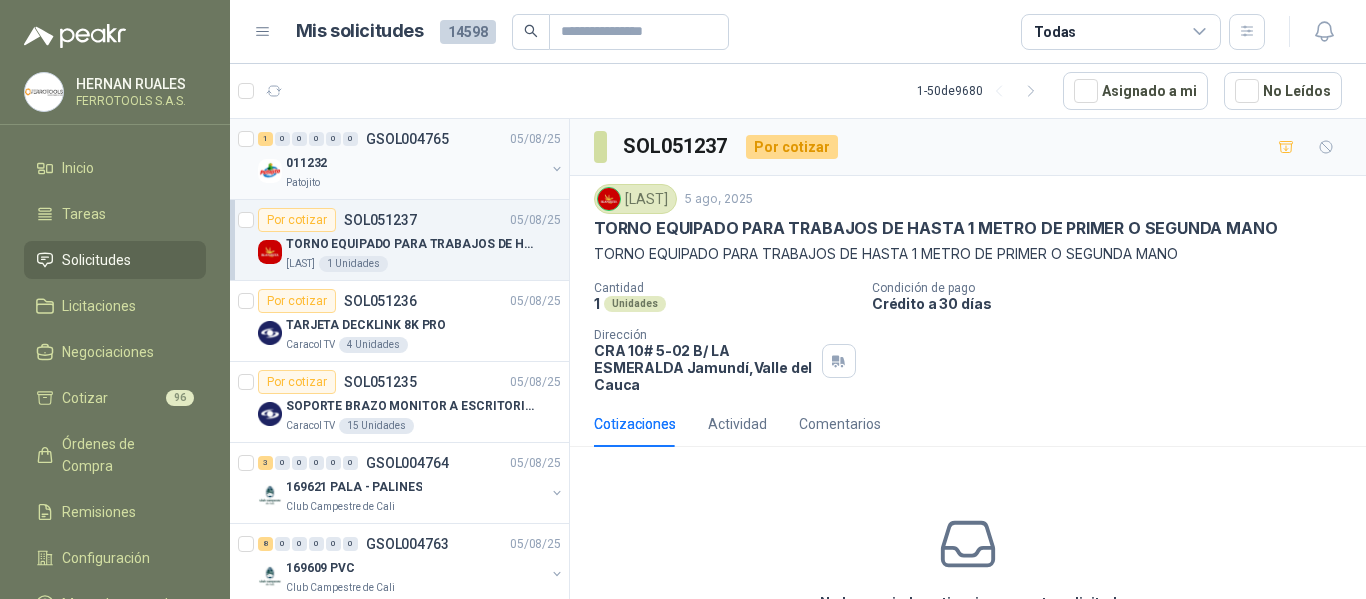 click on "011232" at bounding box center [415, 163] 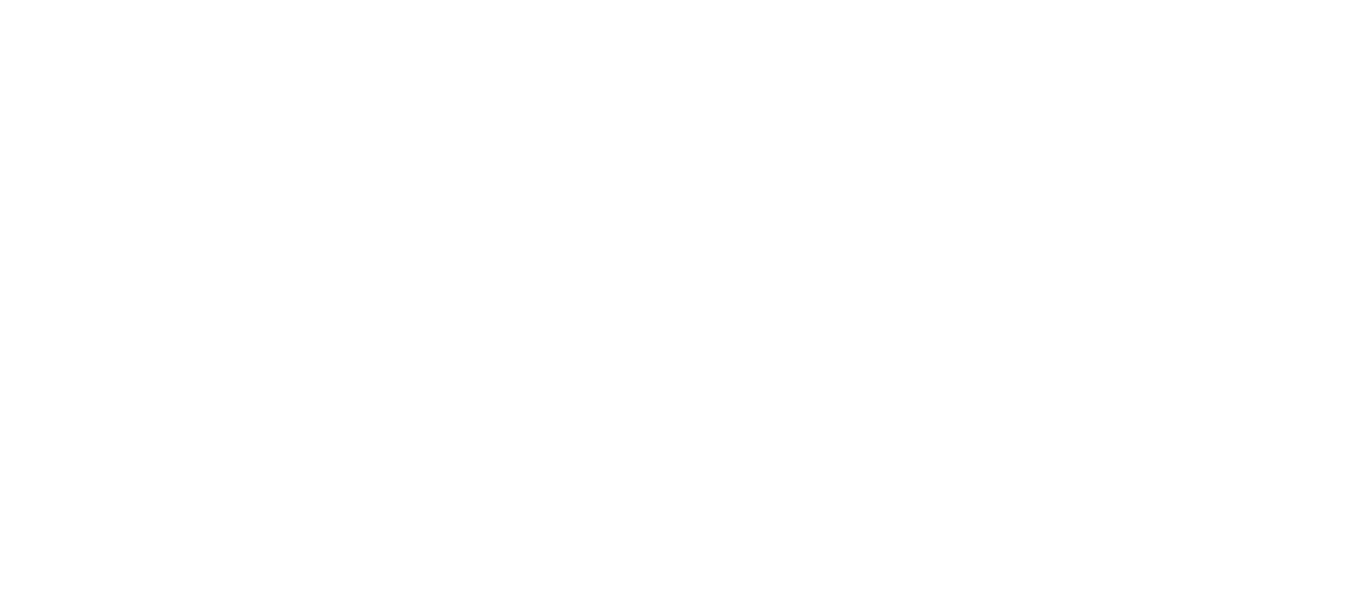 scroll, scrollTop: 0, scrollLeft: 0, axis: both 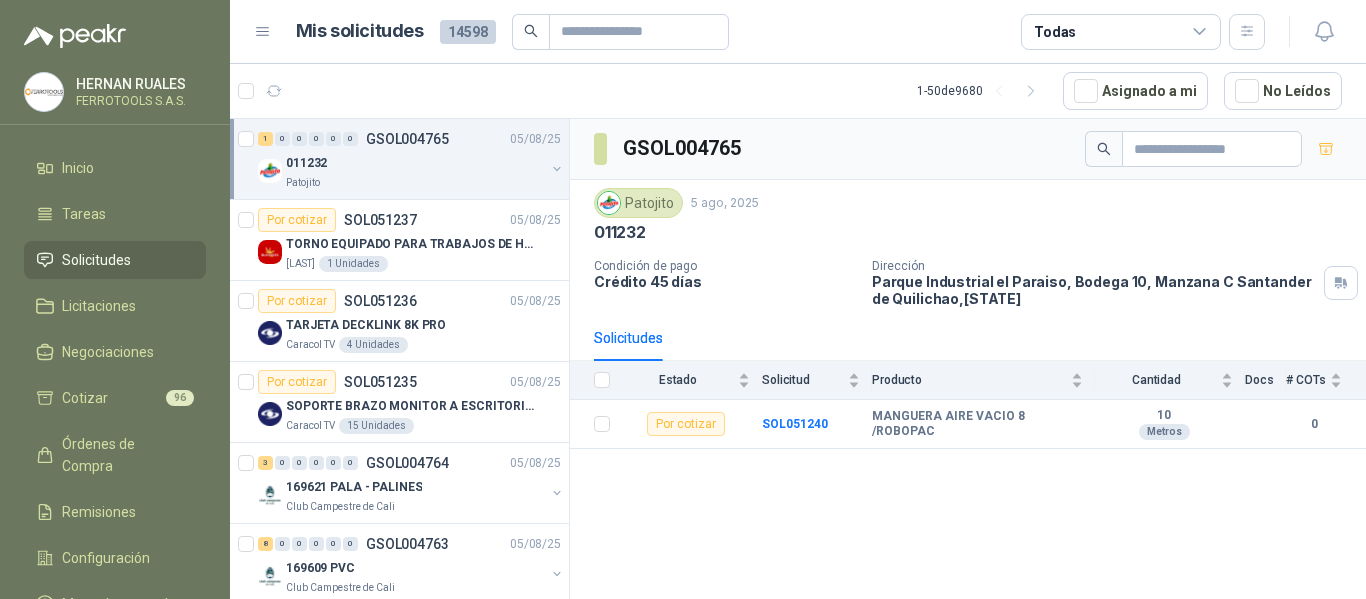 click on "1 - 50  de  9680 Asignado a mi No Leídos" at bounding box center [798, 91] 